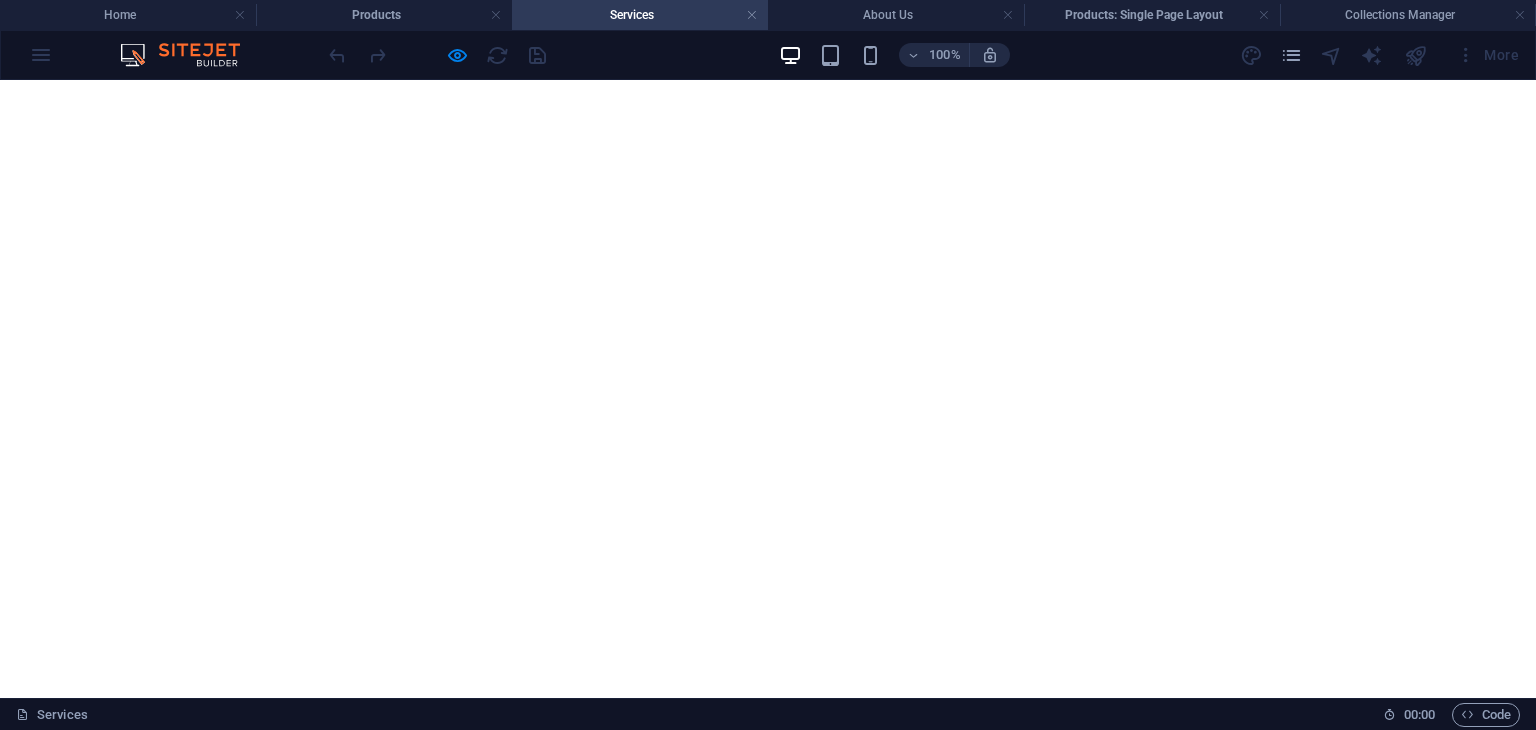 scroll, scrollTop: 0, scrollLeft: 0, axis: both 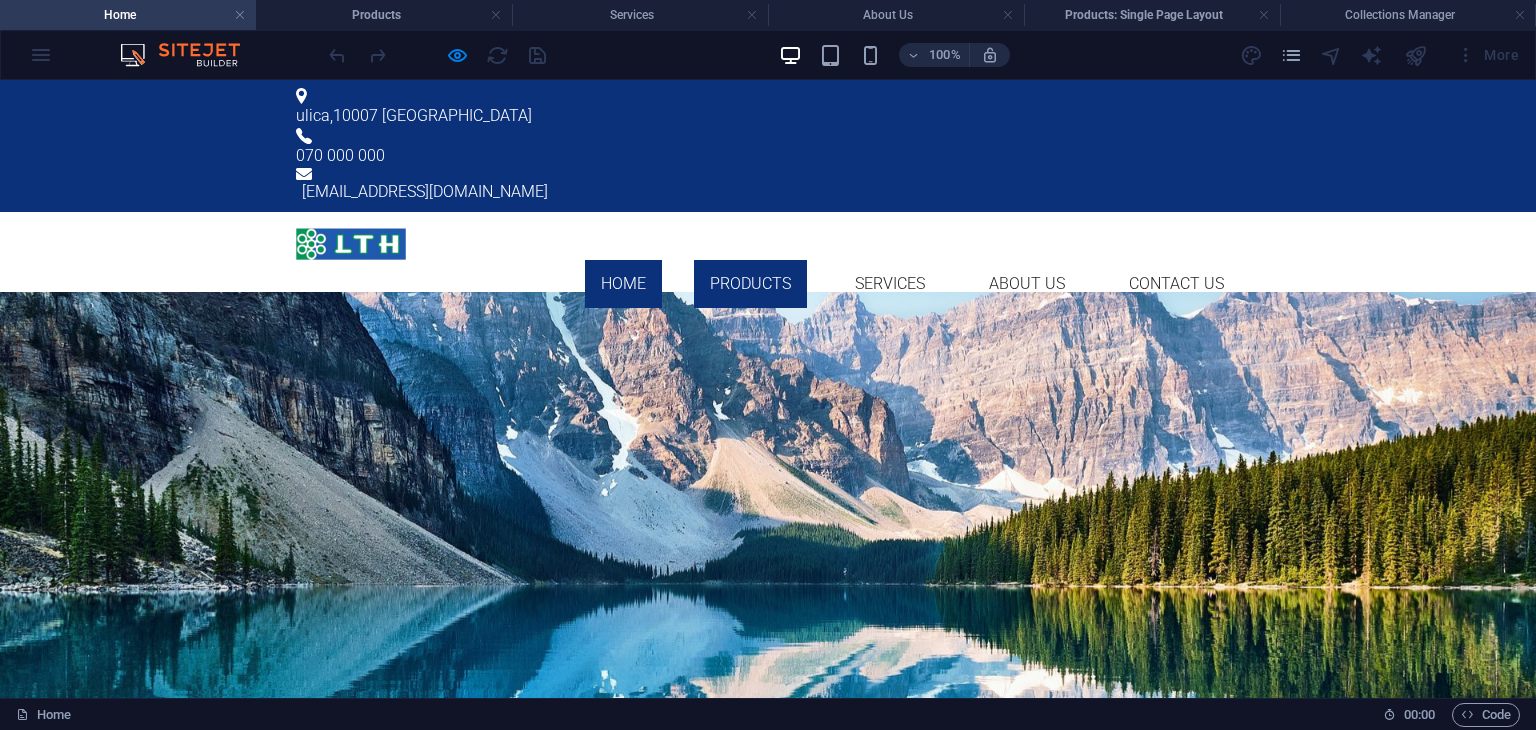 click on "Products" at bounding box center [750, 284] 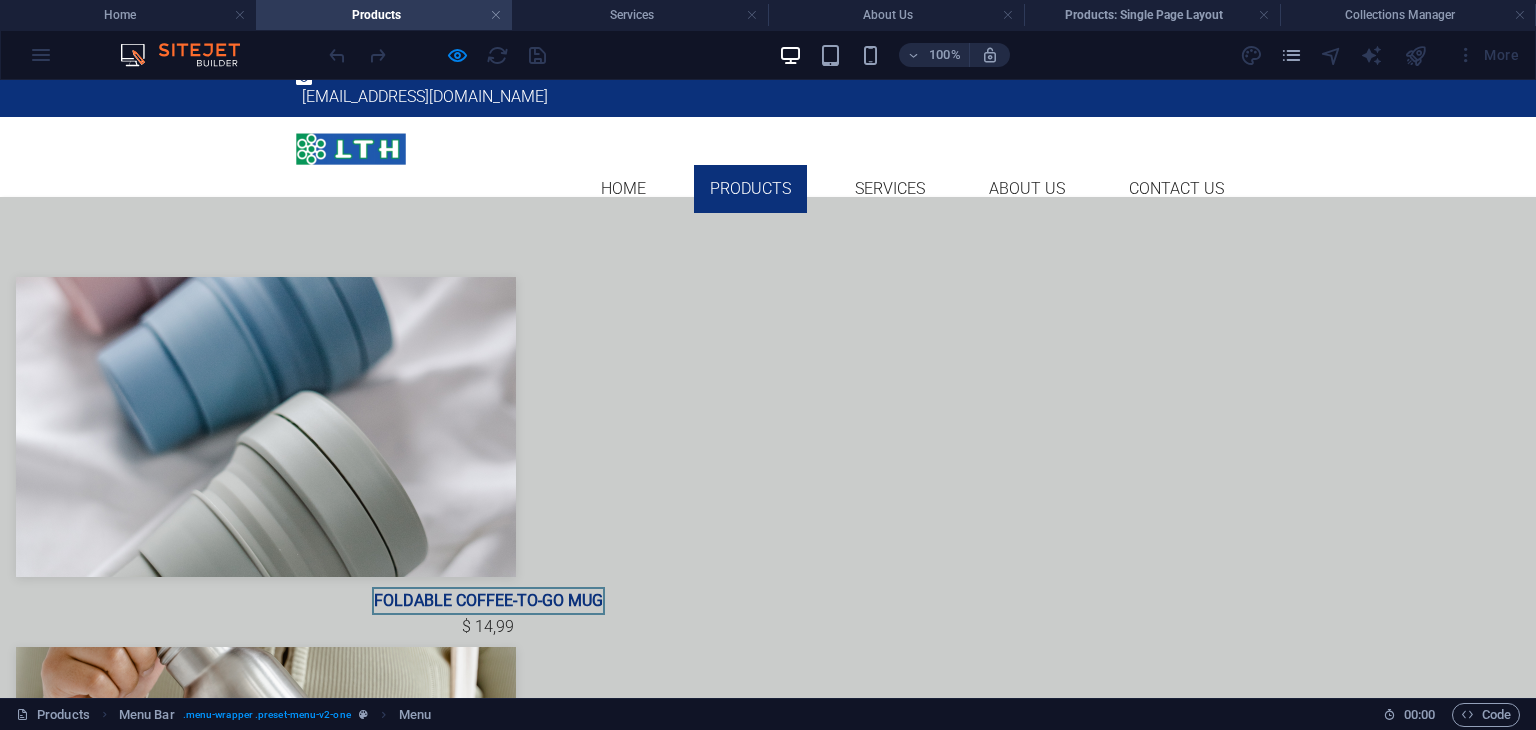 scroll, scrollTop: 0, scrollLeft: 0, axis: both 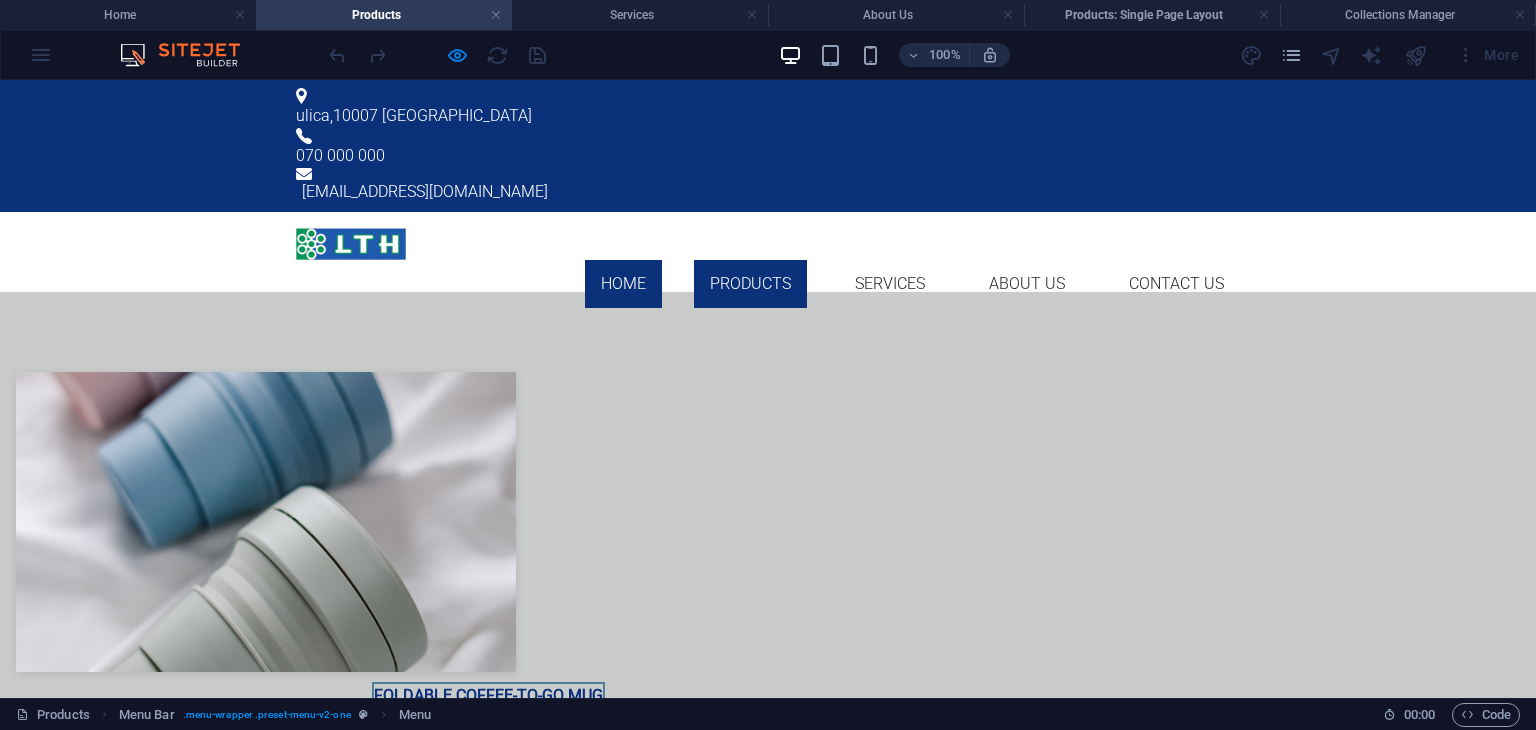 click on "Home" at bounding box center (623, 284) 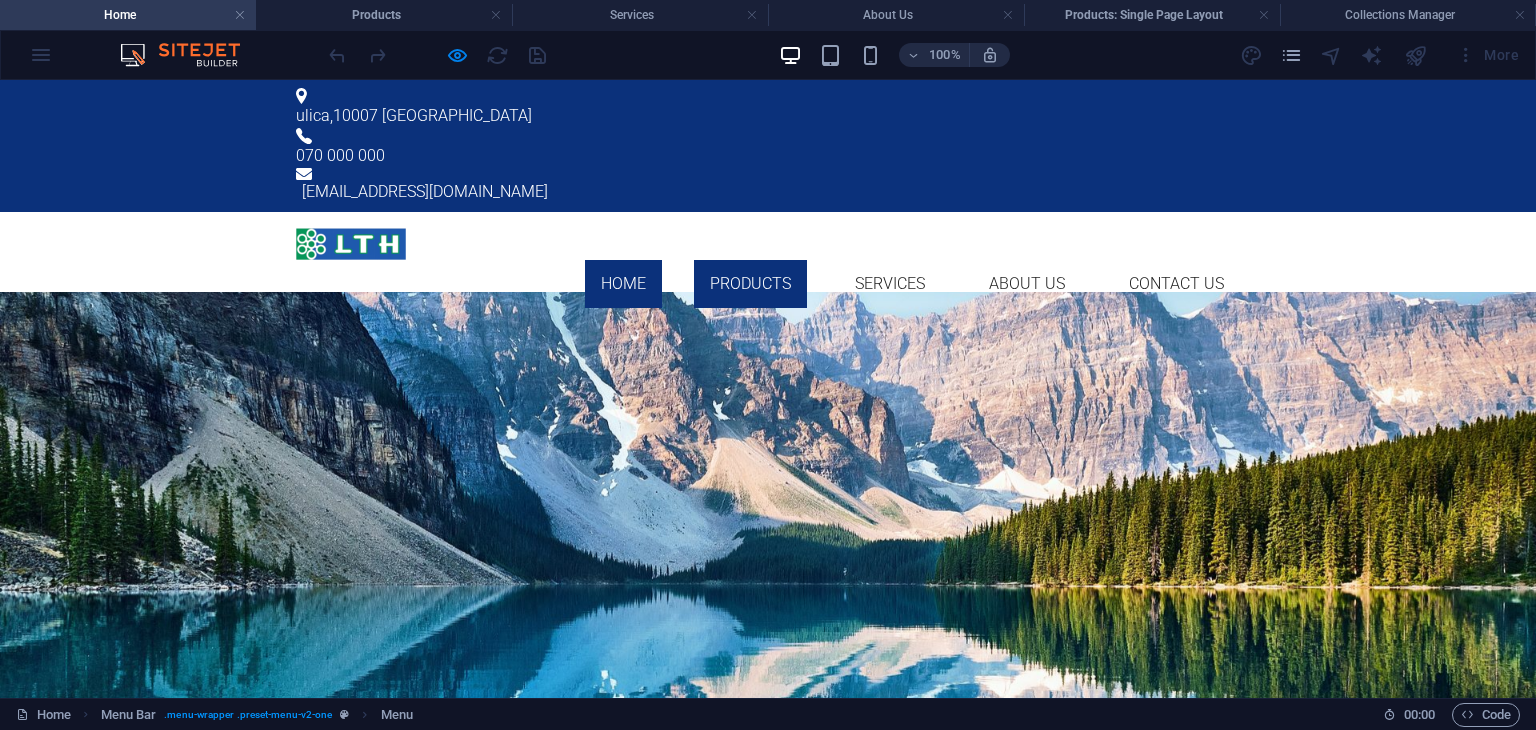 click on "Products" at bounding box center (750, 284) 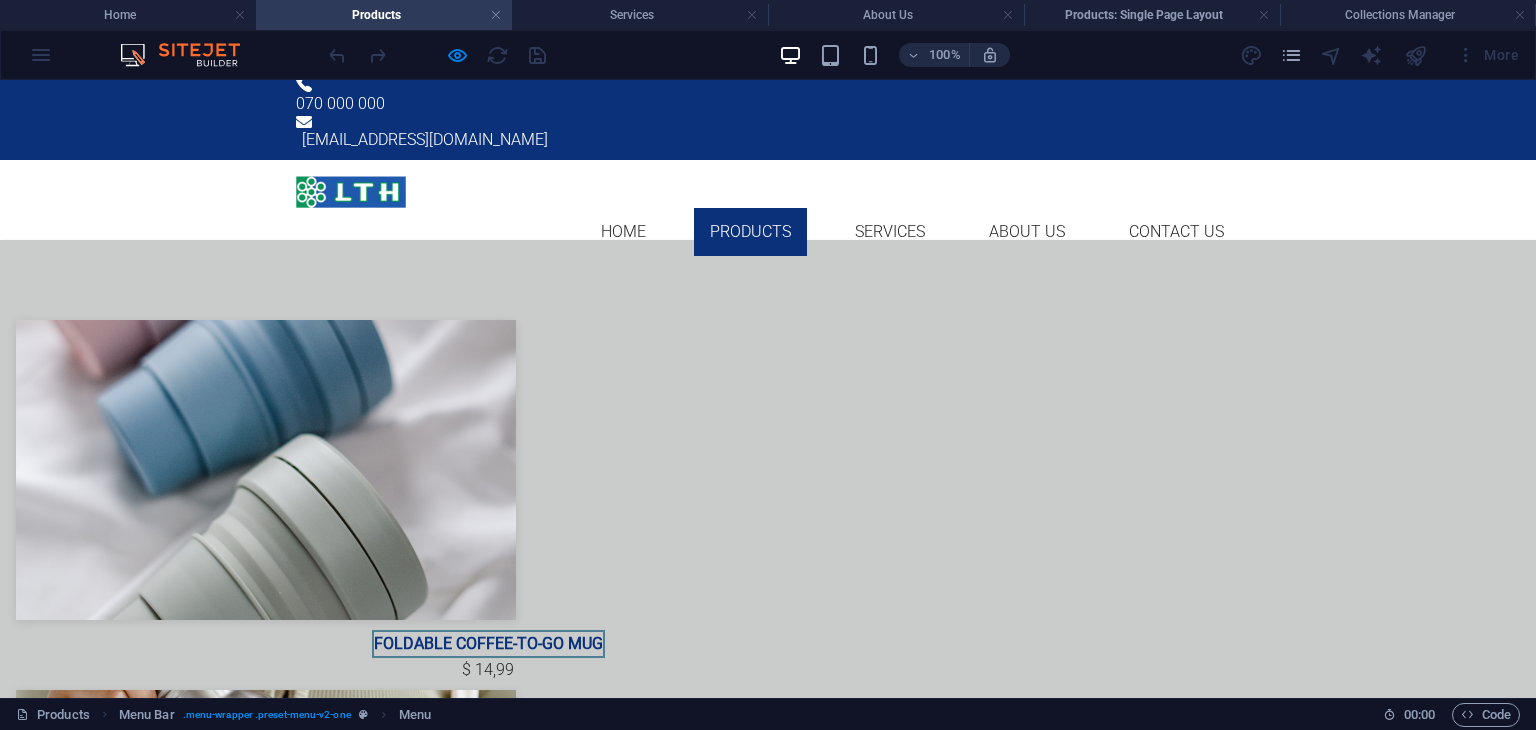 scroll, scrollTop: 0, scrollLeft: 0, axis: both 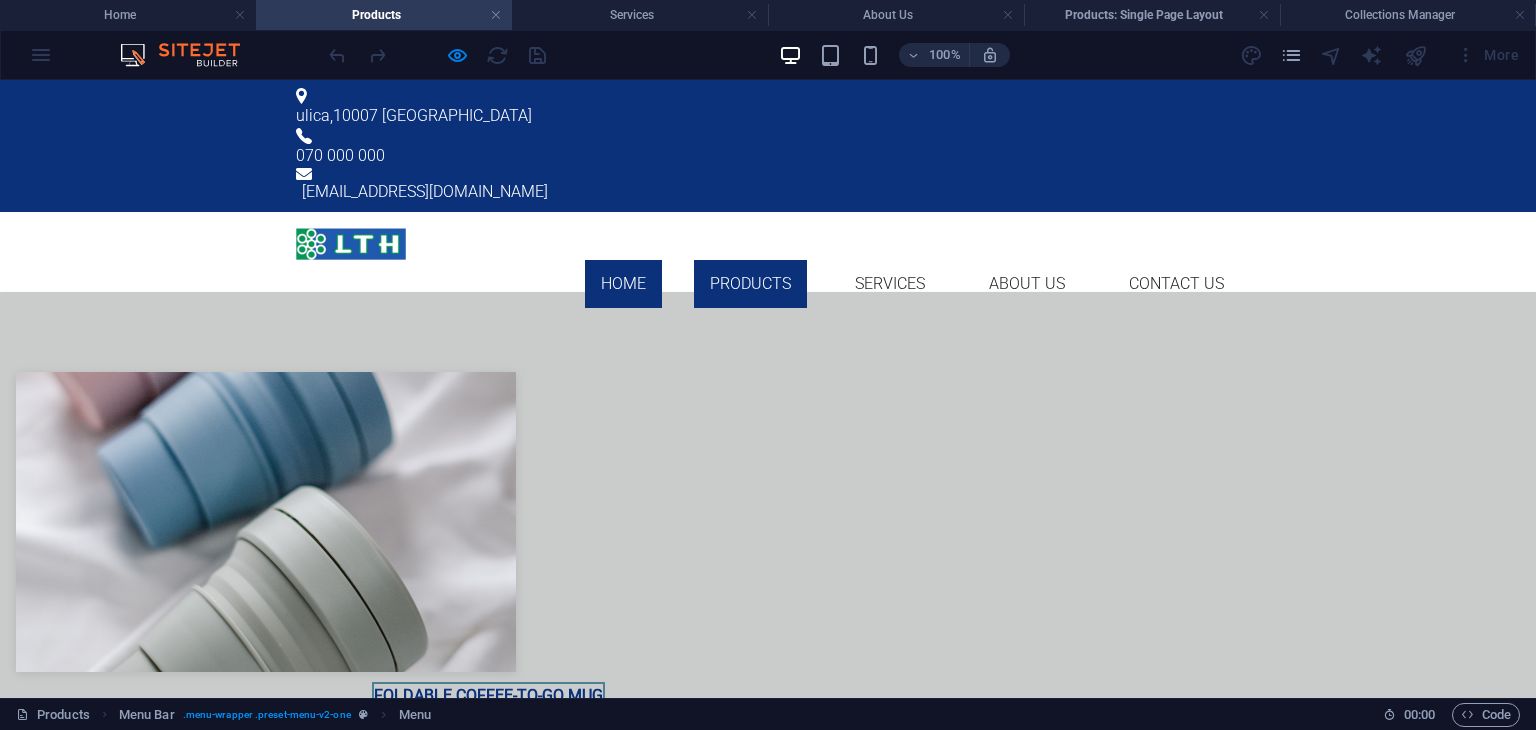 click on "Home" at bounding box center [623, 284] 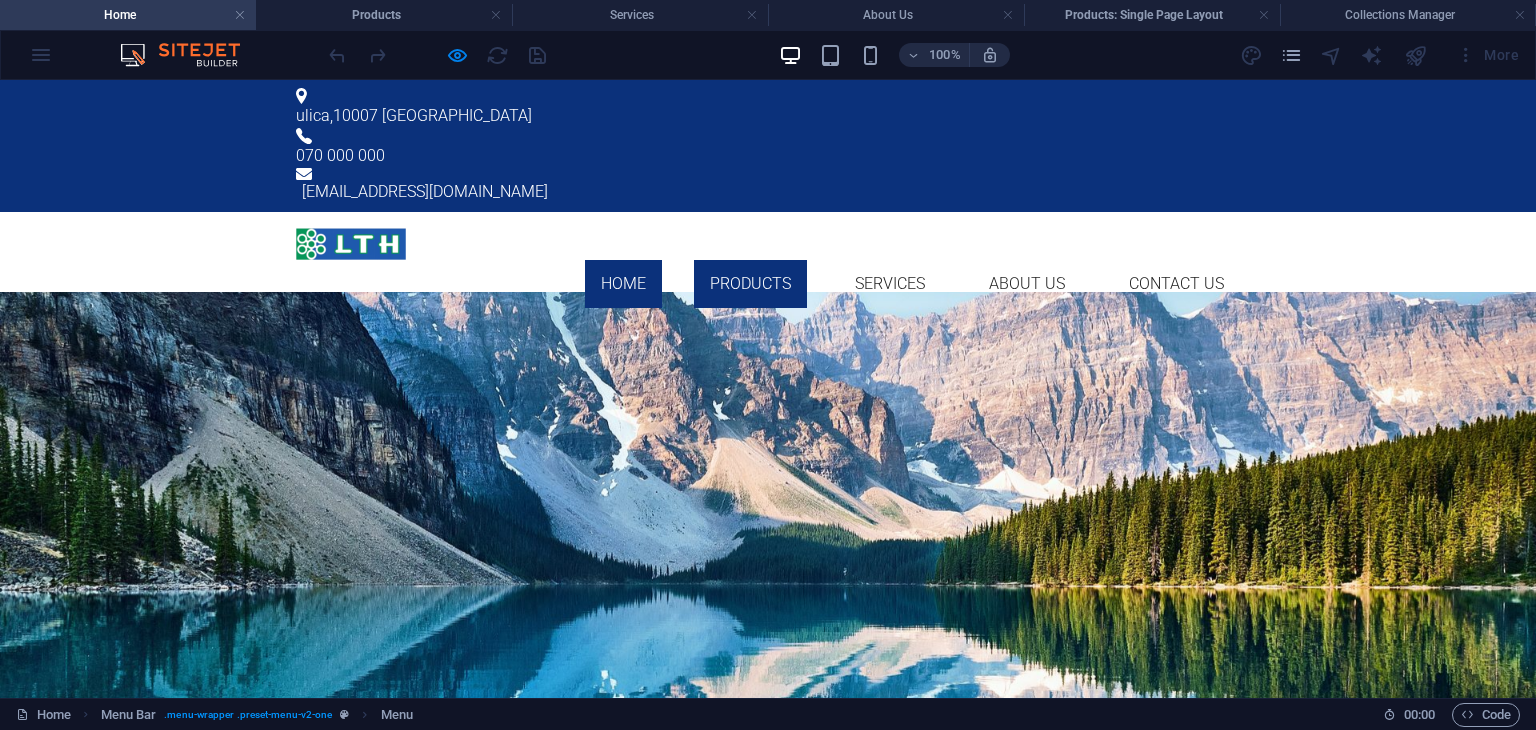 click on "Products" at bounding box center (750, 284) 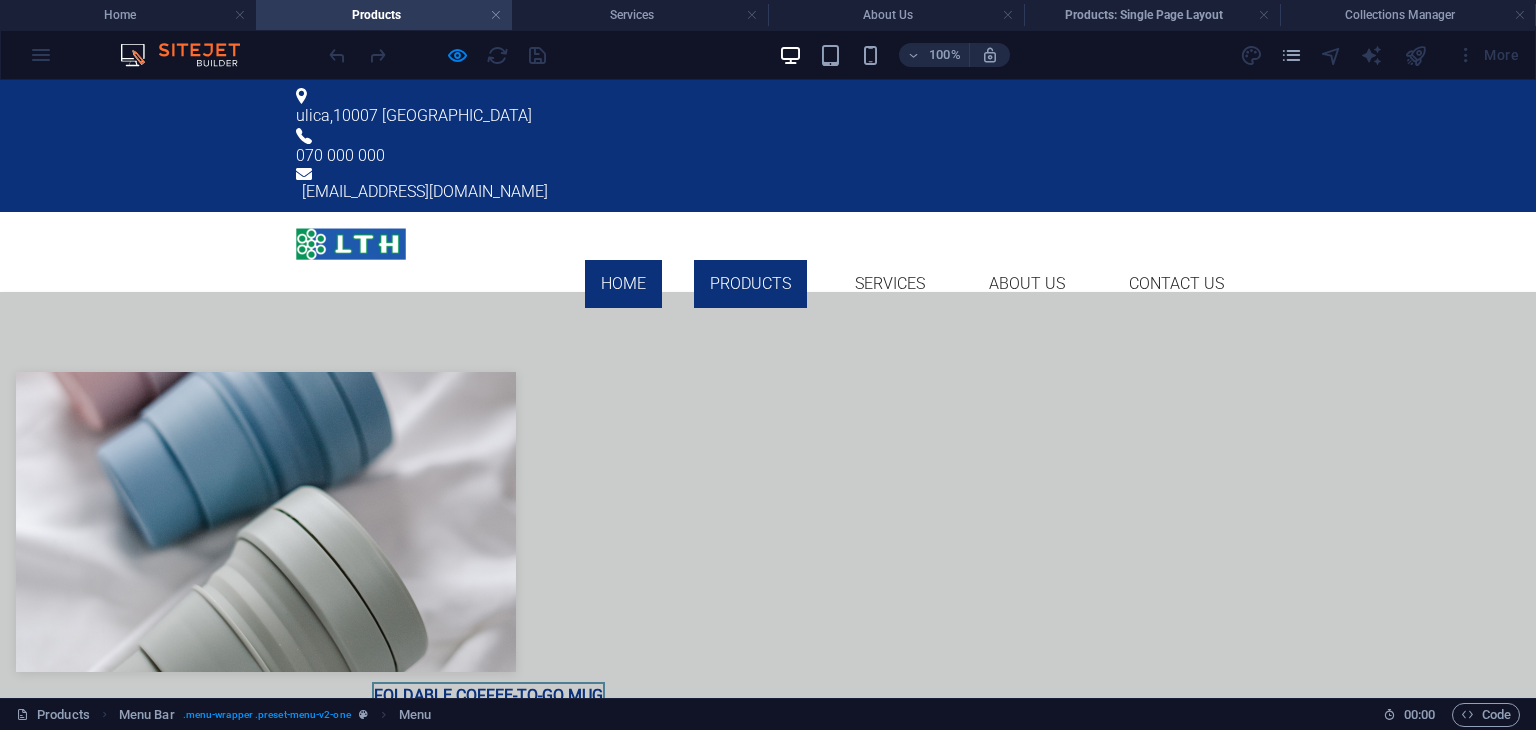 click on "Home" at bounding box center [623, 284] 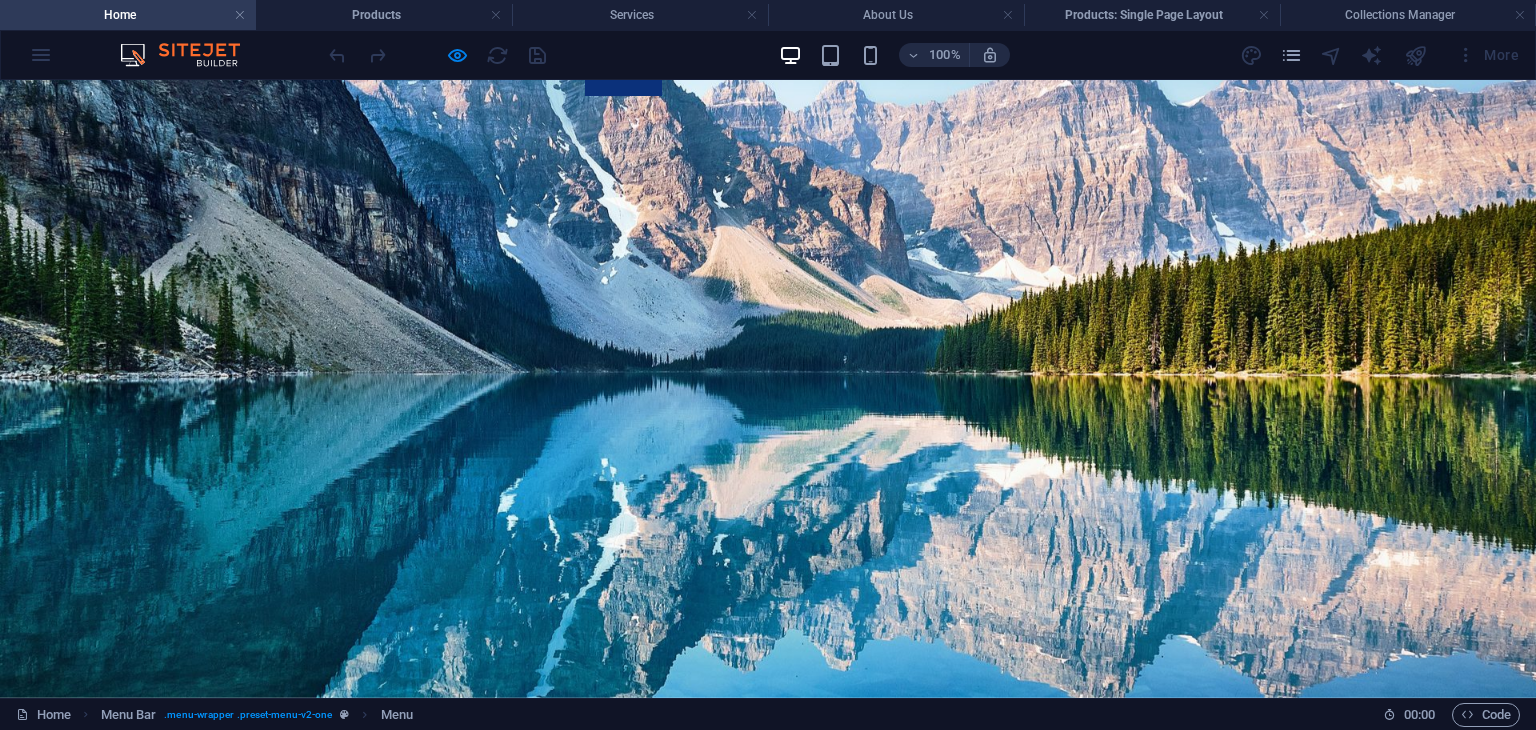 scroll, scrollTop: 0, scrollLeft: 0, axis: both 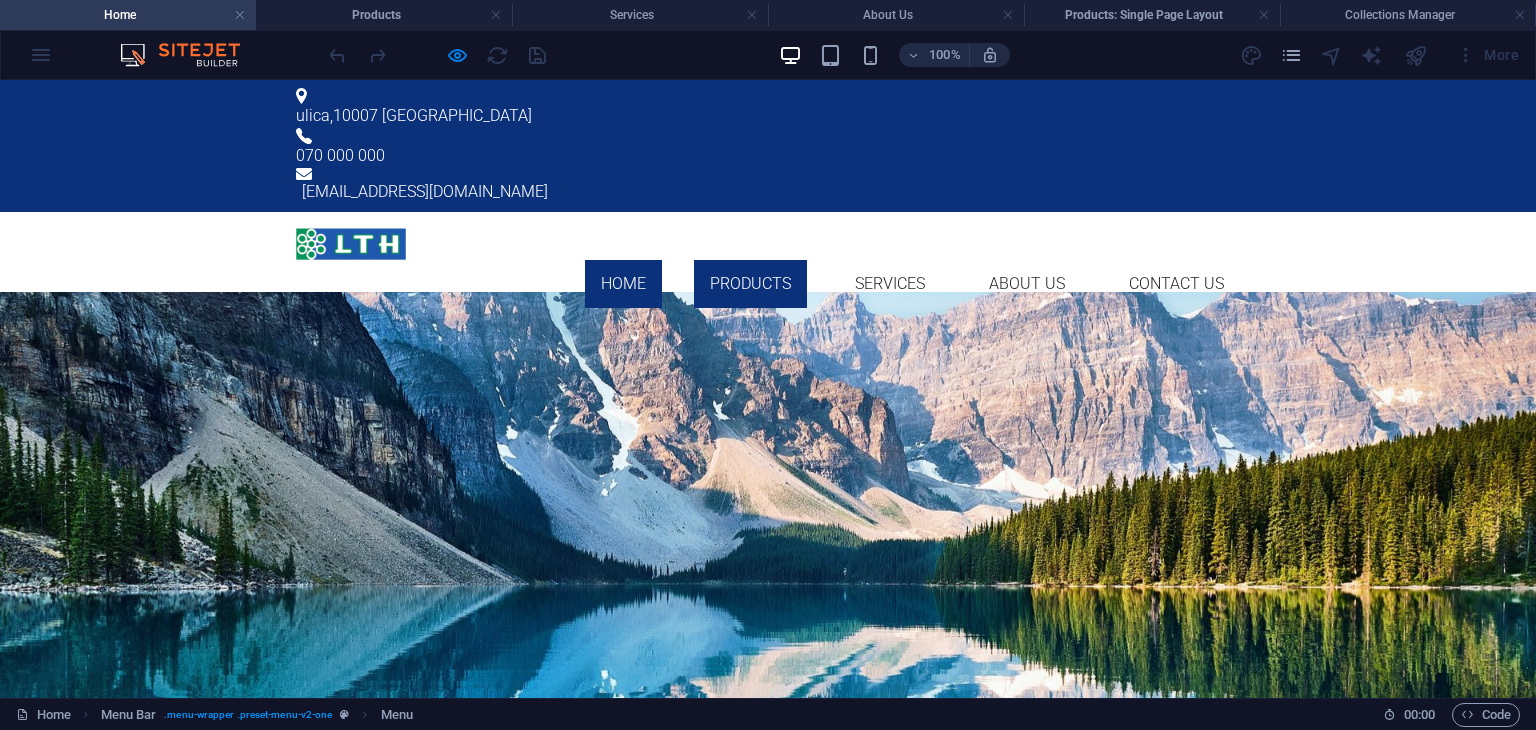 click on "Products" at bounding box center (750, 284) 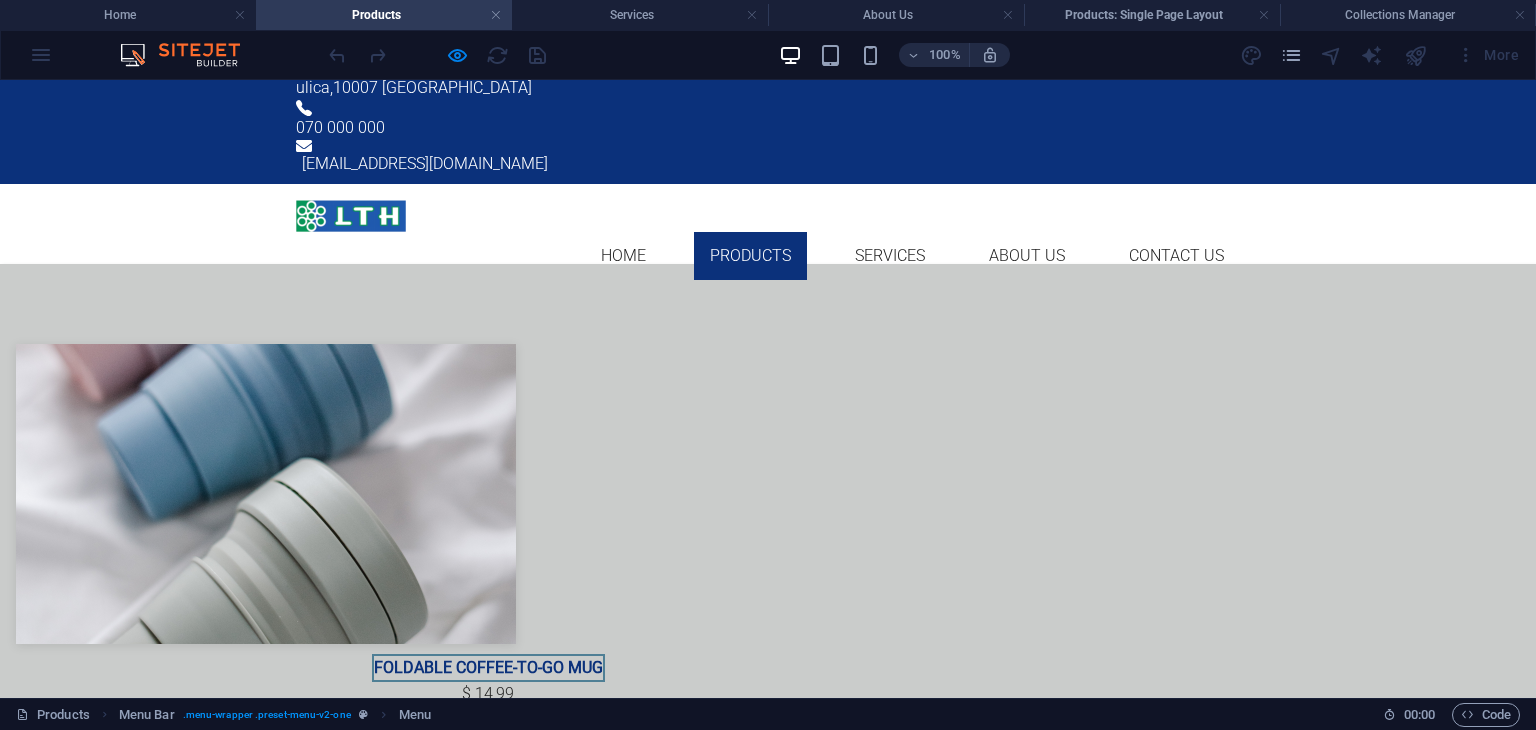 scroll, scrollTop: 0, scrollLeft: 0, axis: both 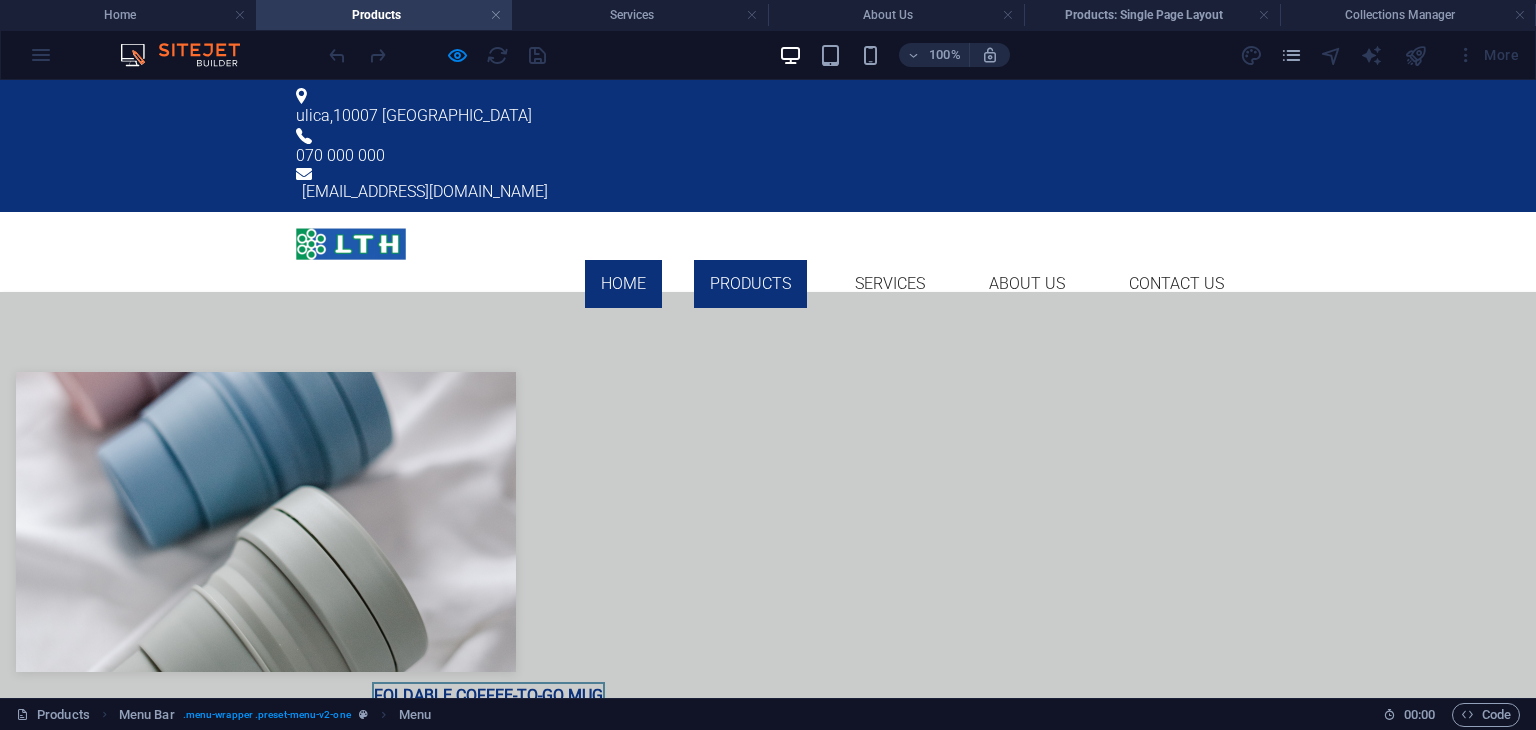 click on "Home" at bounding box center [623, 284] 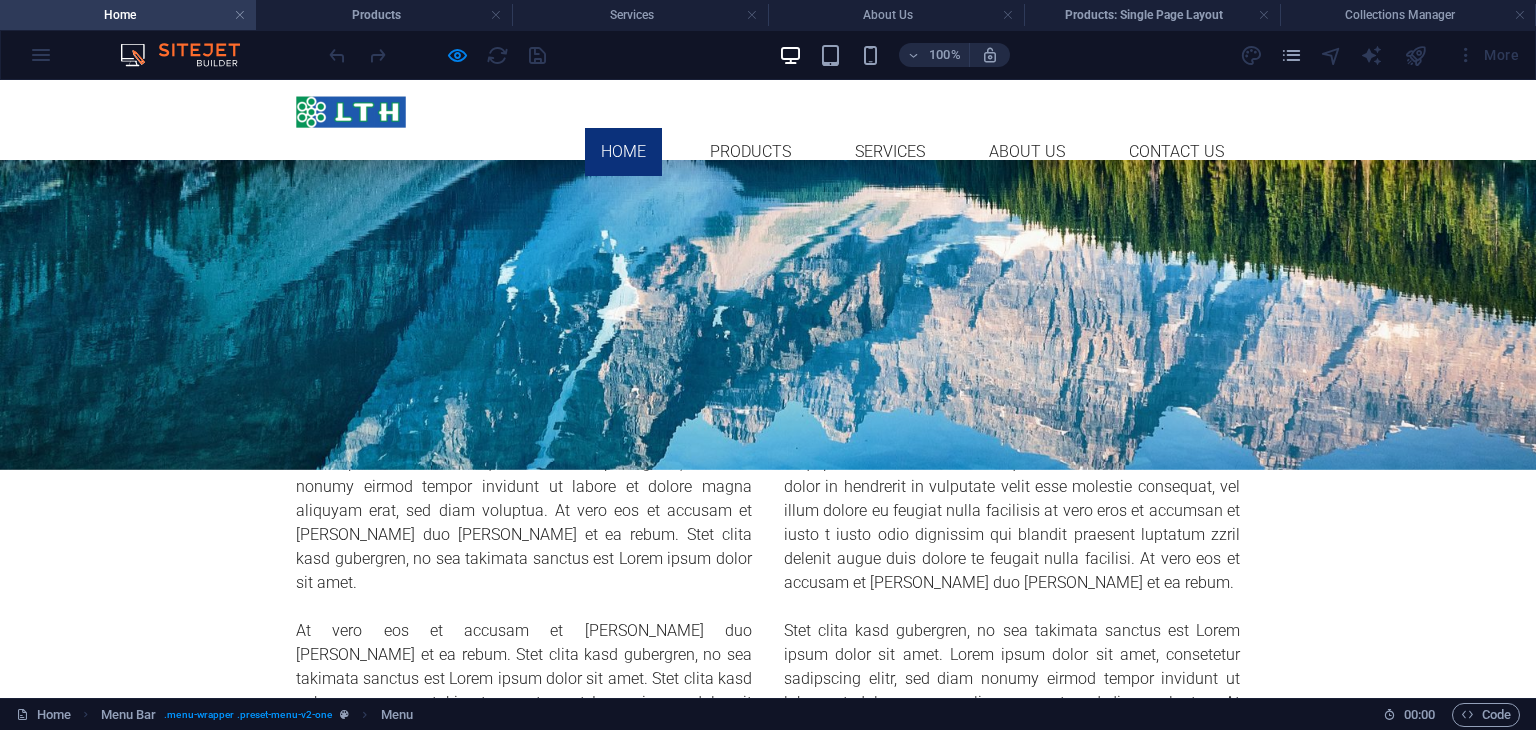 scroll, scrollTop: 0, scrollLeft: 0, axis: both 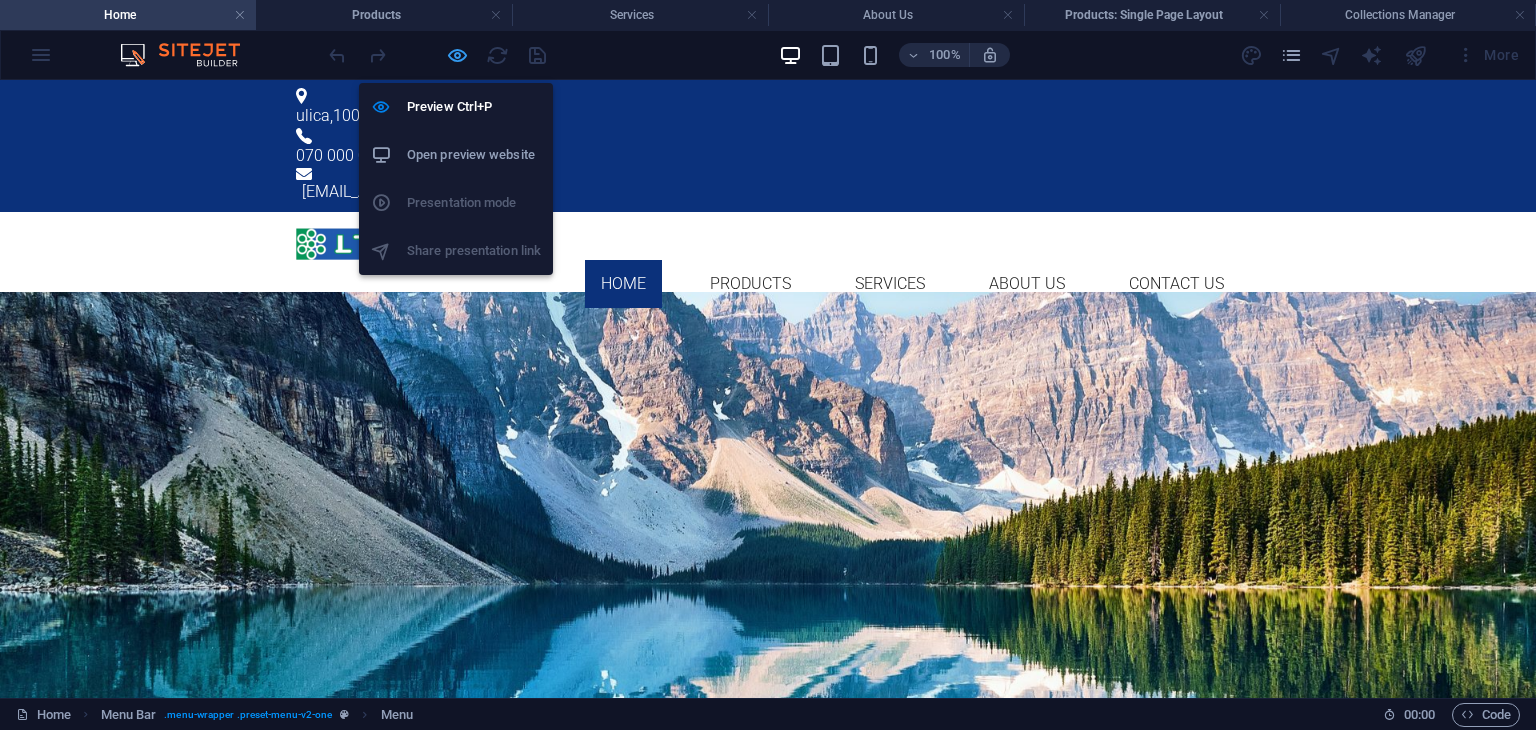 click at bounding box center [457, 55] 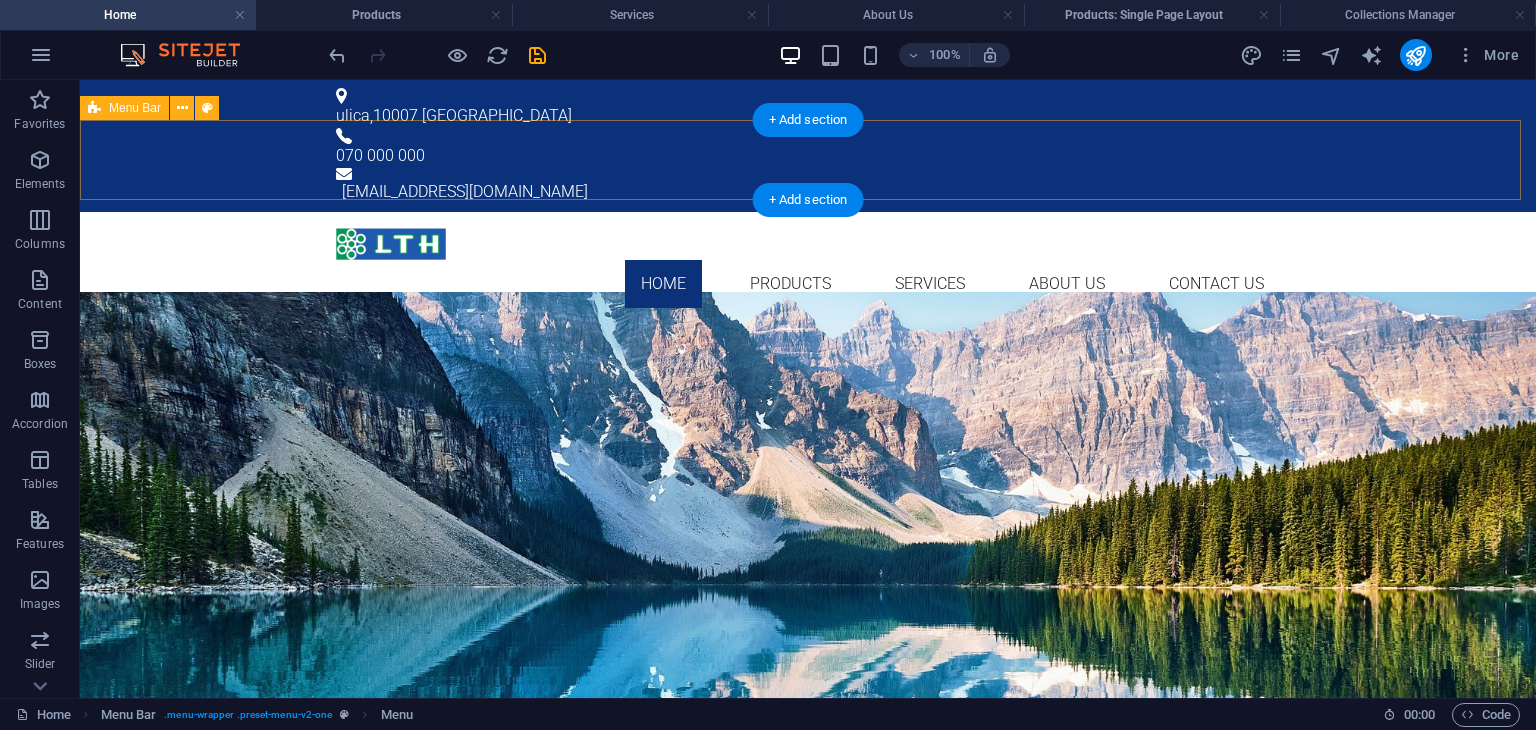 click on "Home Products Services About Us Contact Us" at bounding box center [808, 252] 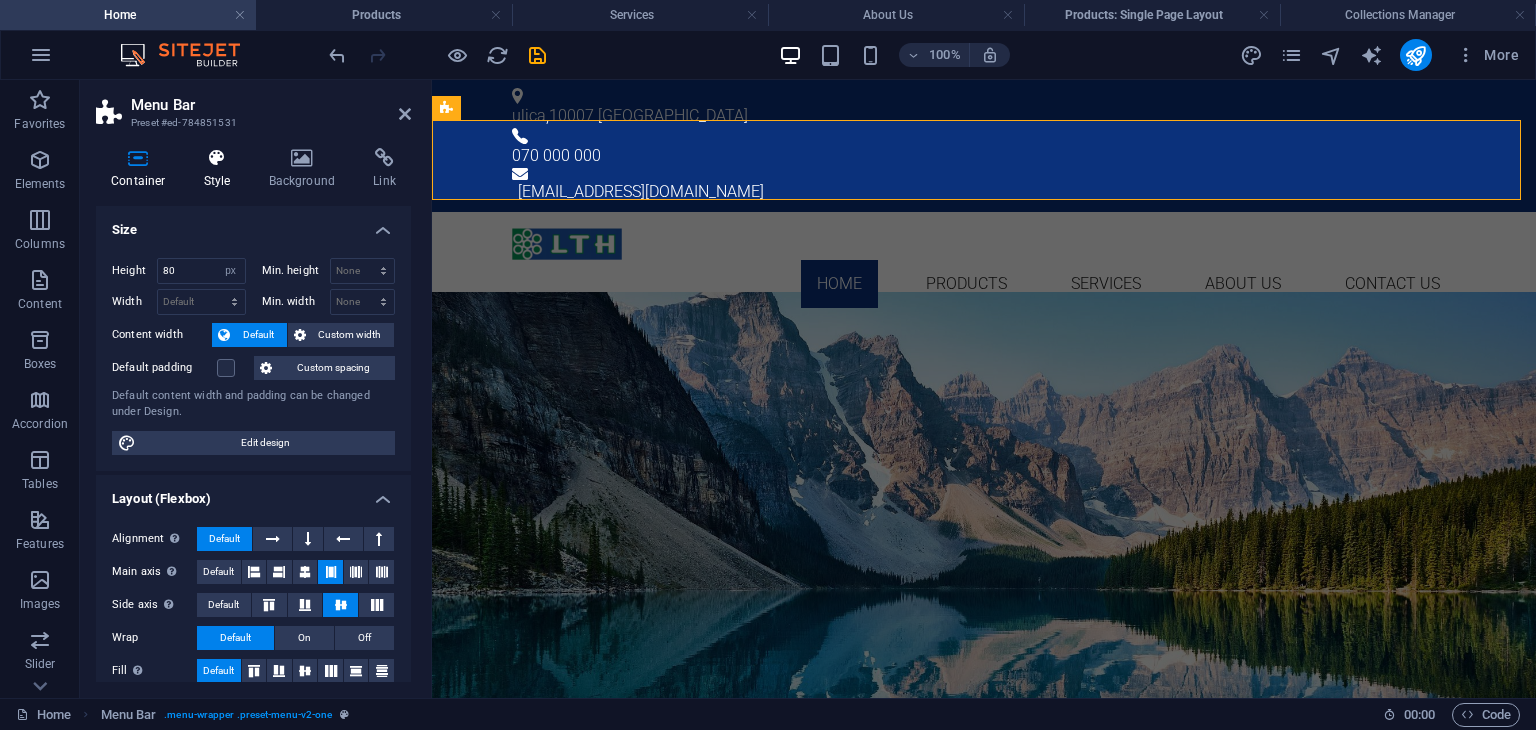 click on "Style" at bounding box center [221, 169] 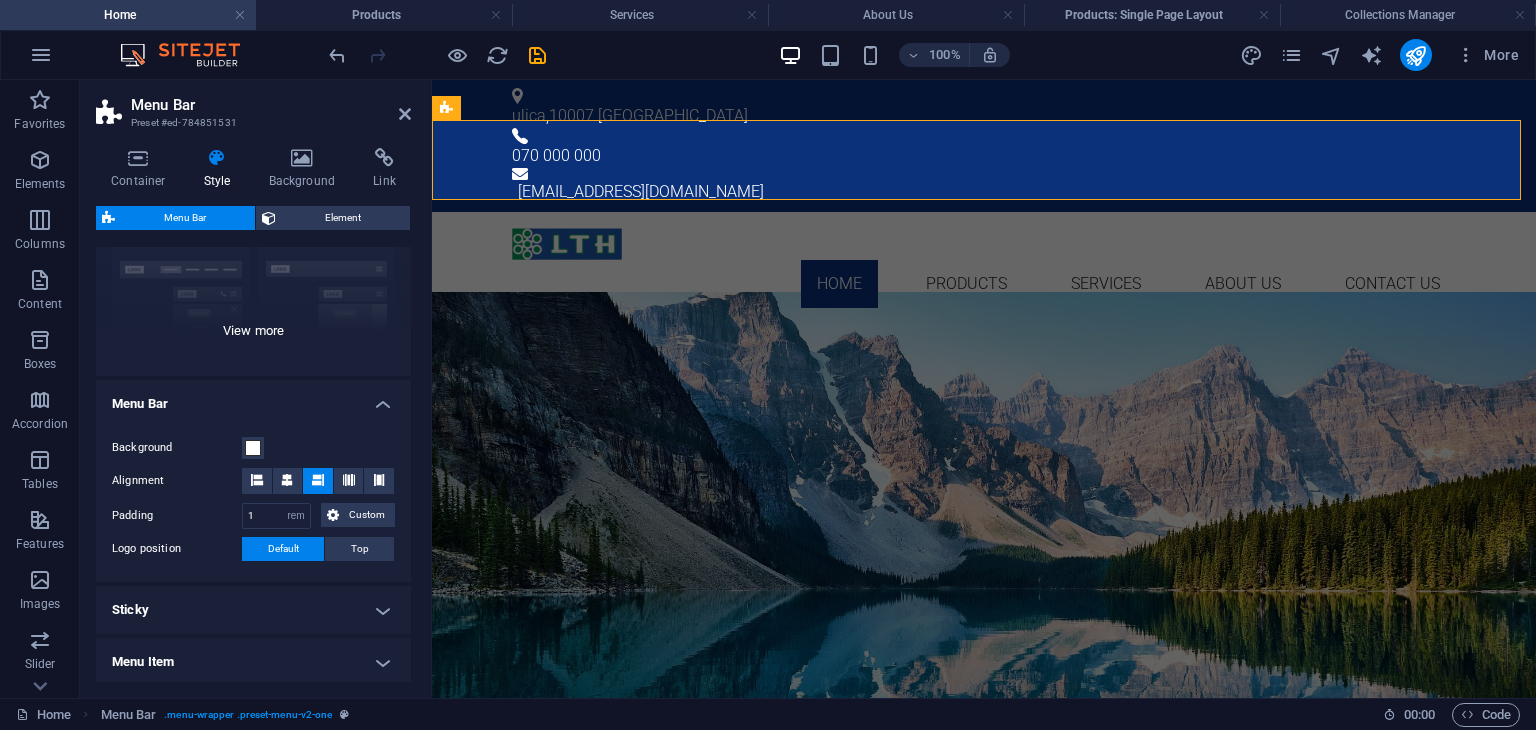scroll, scrollTop: 246, scrollLeft: 0, axis: vertical 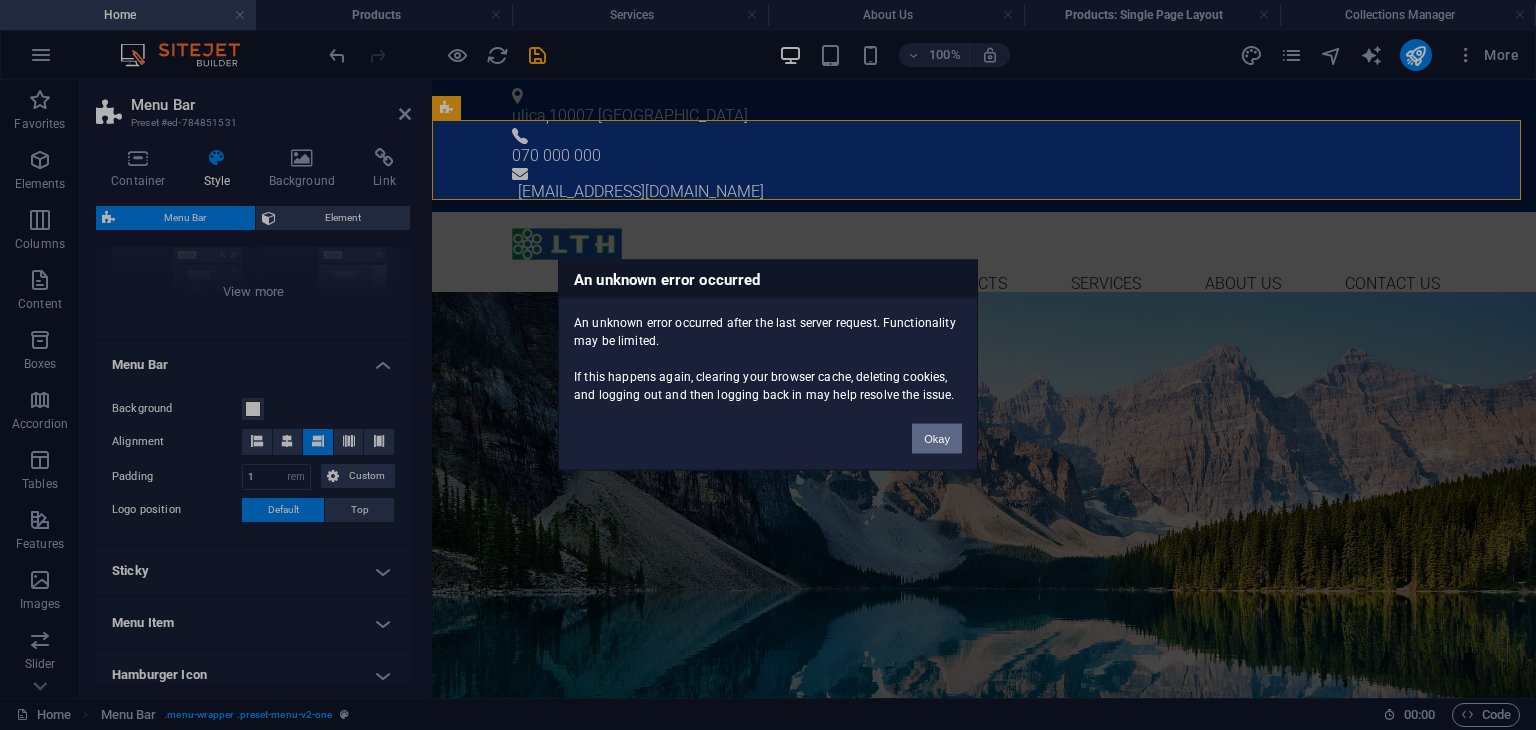 click on "Okay" at bounding box center (937, 439) 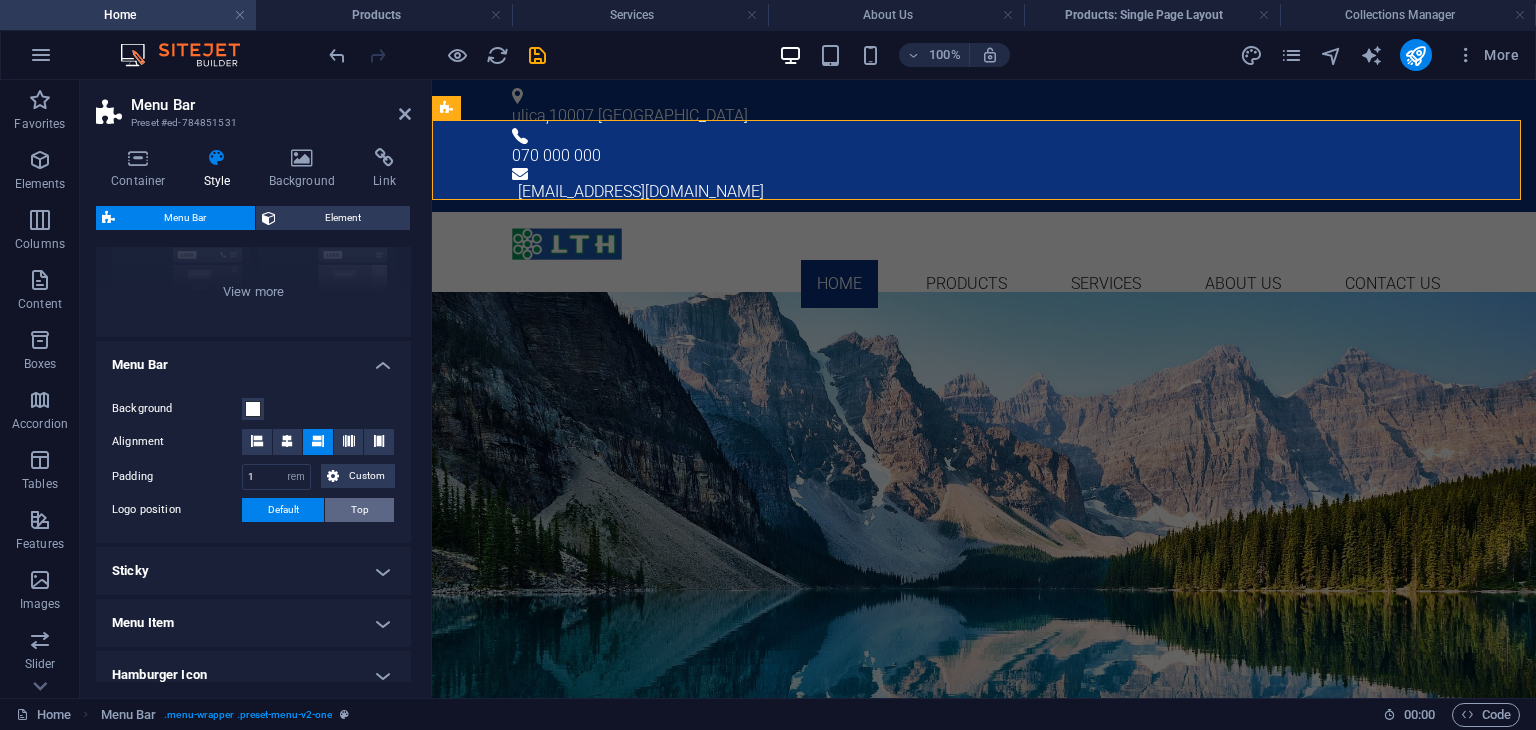 click on "Top" at bounding box center [359, 510] 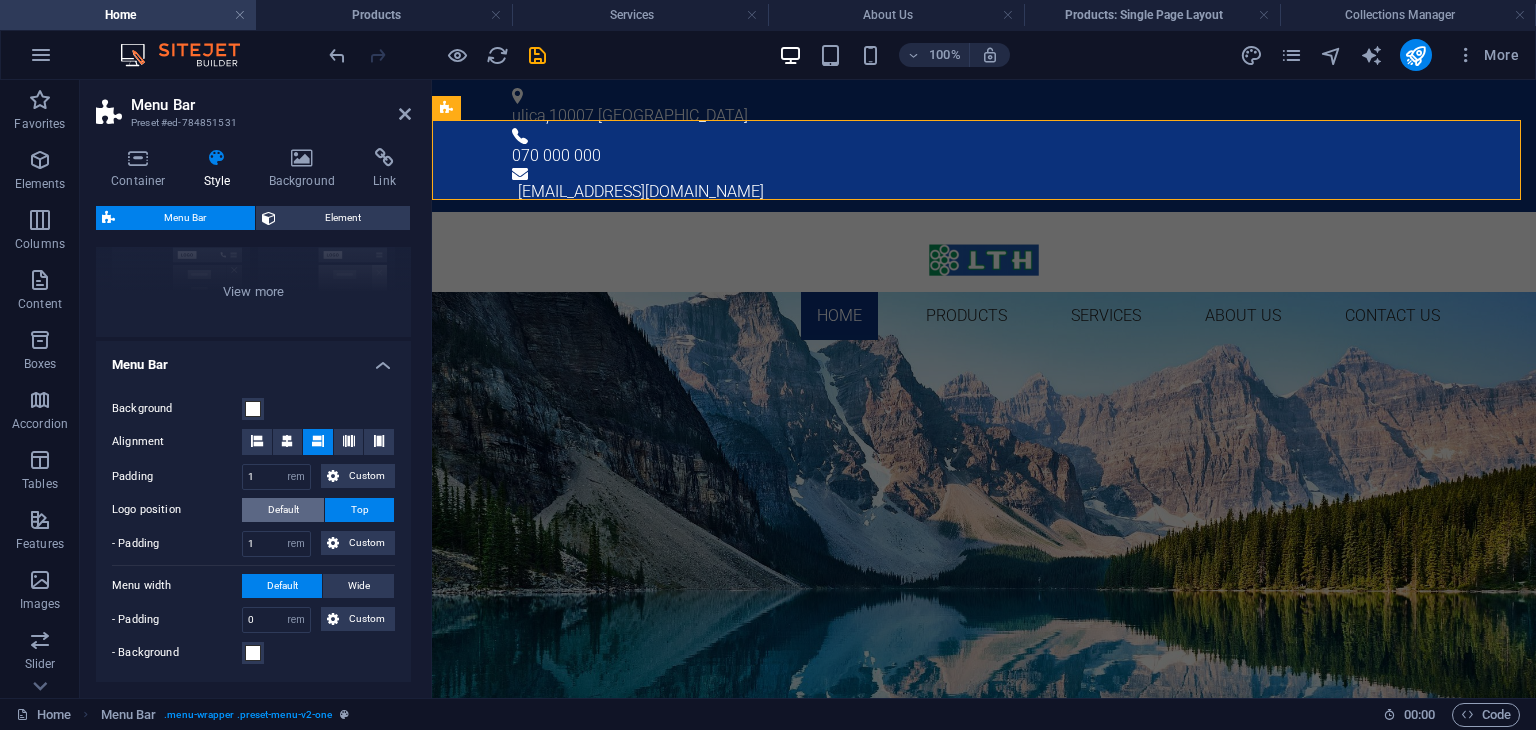 click on "Default" at bounding box center [283, 510] 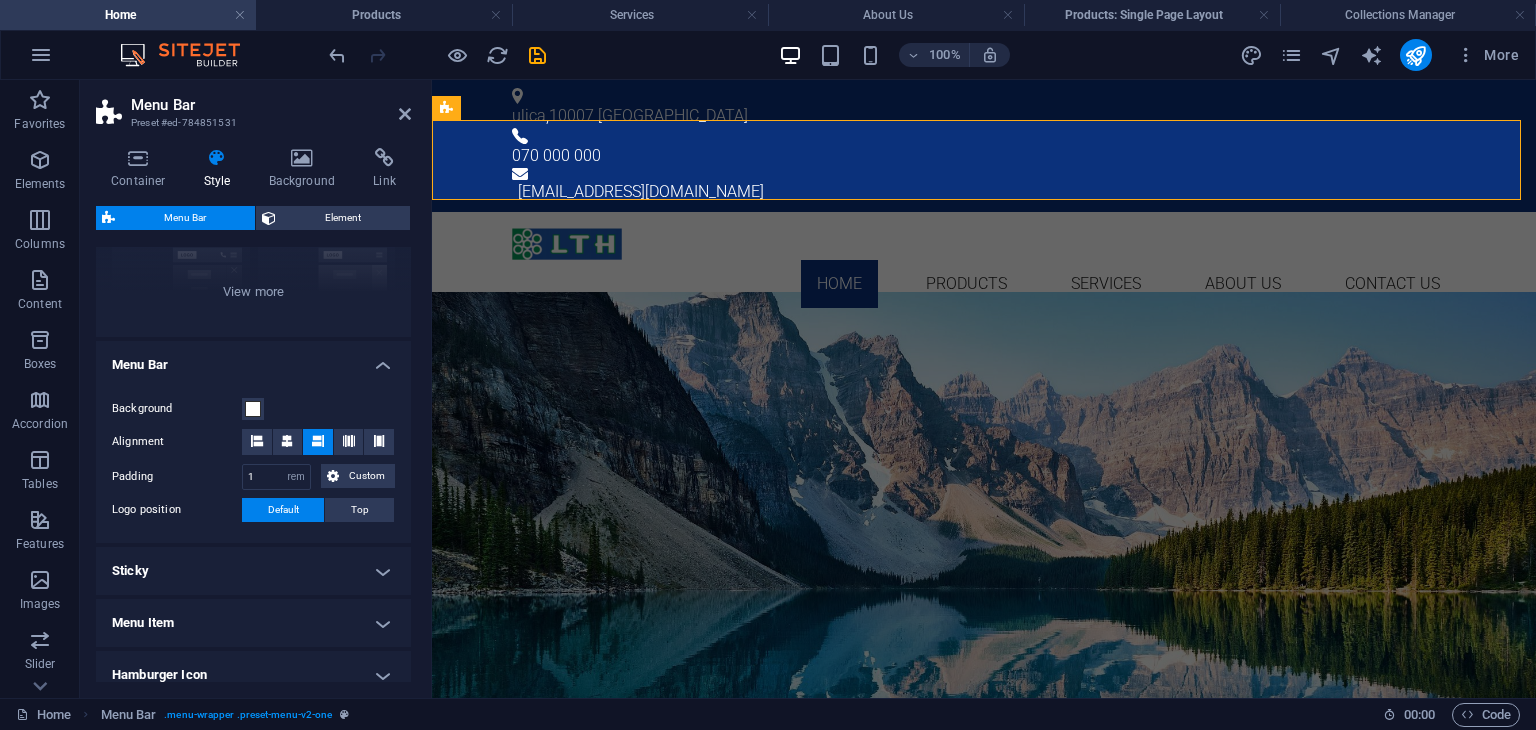 click on "Sticky" at bounding box center (253, 571) 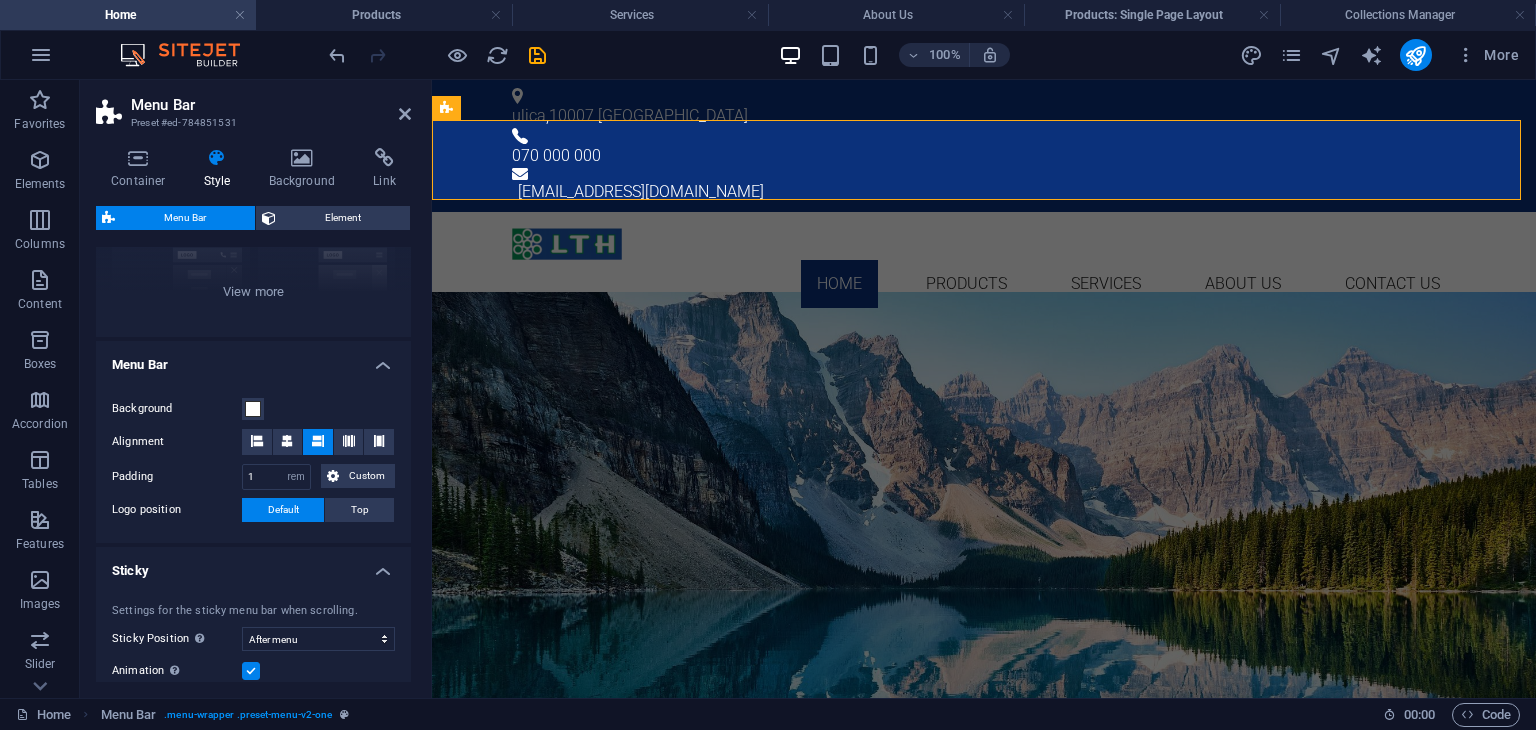 click on "Sticky" at bounding box center (253, 565) 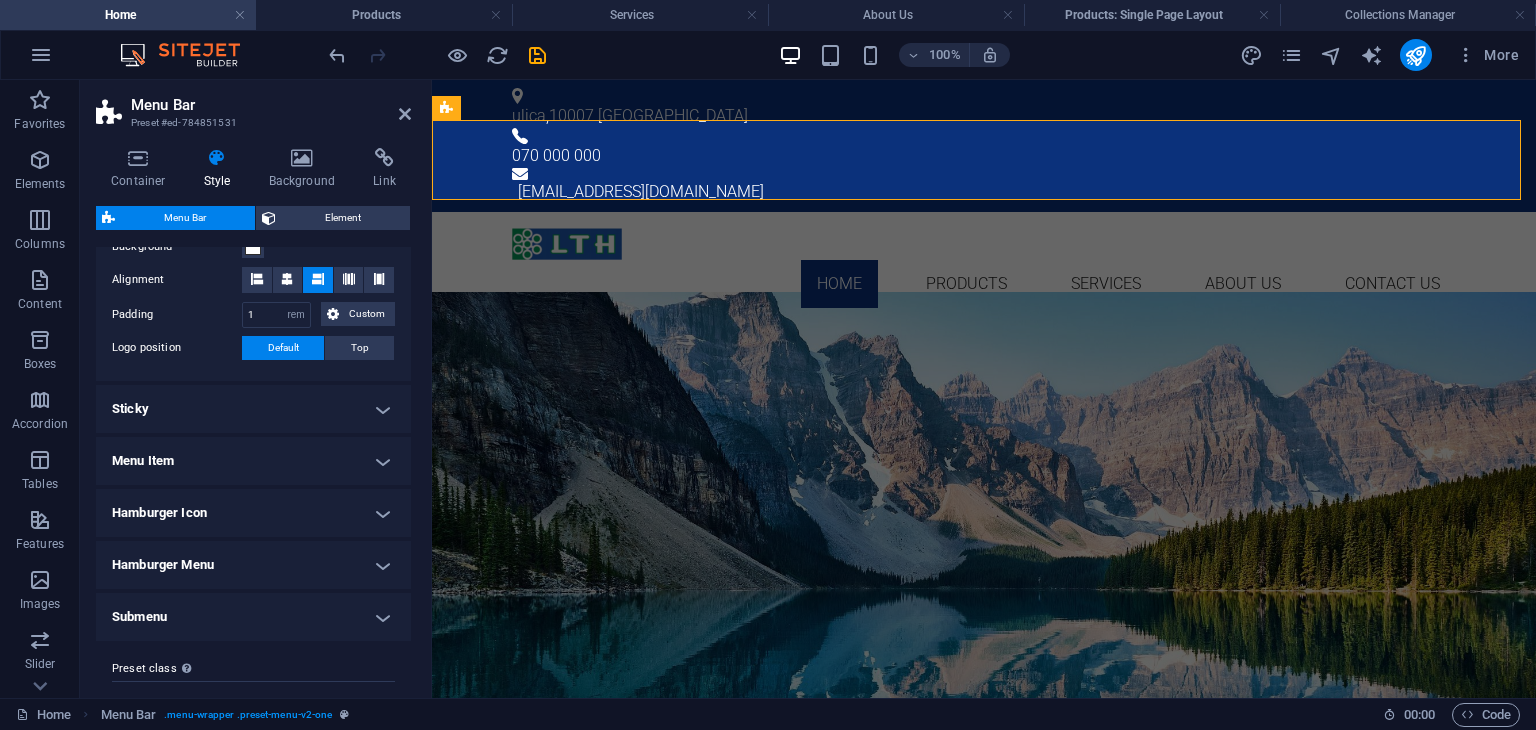 scroll, scrollTop: 446, scrollLeft: 0, axis: vertical 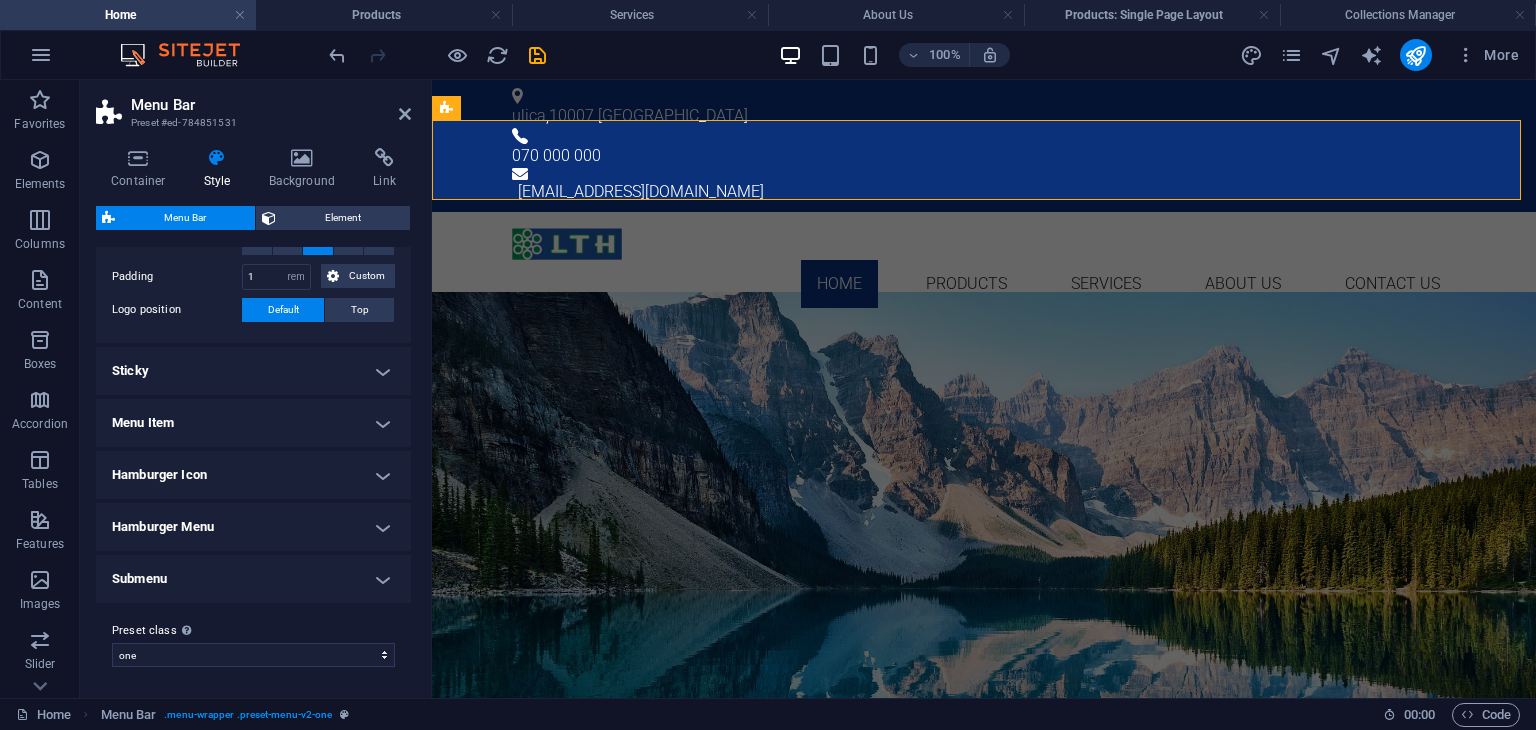 click on "Menu Item" at bounding box center [253, 423] 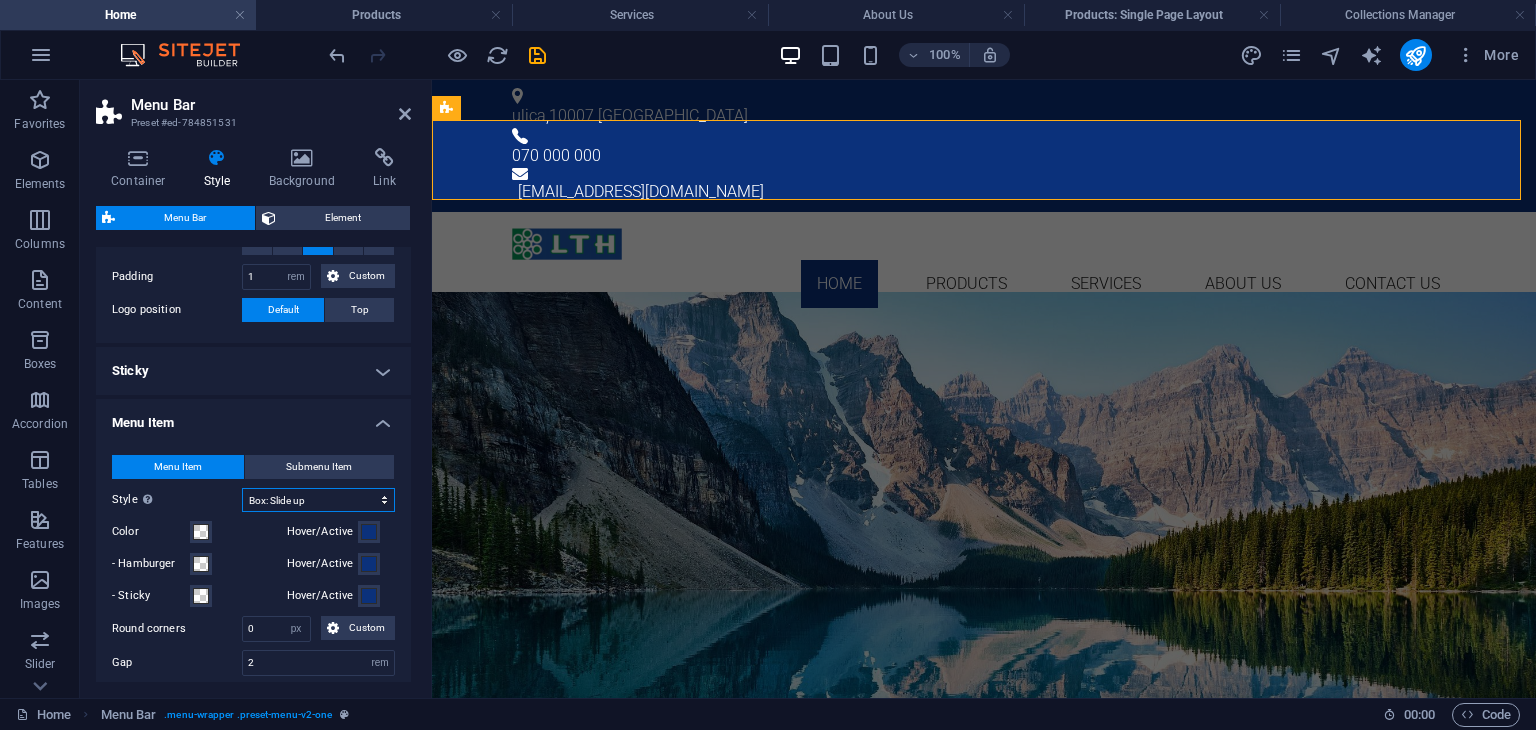 click on "Plain Text color Box: Fade Box: Flip vertical Box: Flip horizontal Box: Slide down Box: Slide up Box: Slide right Box: Slide left Box: Zoom effect Border Border top & bottom Border left & right Border top Border bottom" at bounding box center [318, 500] 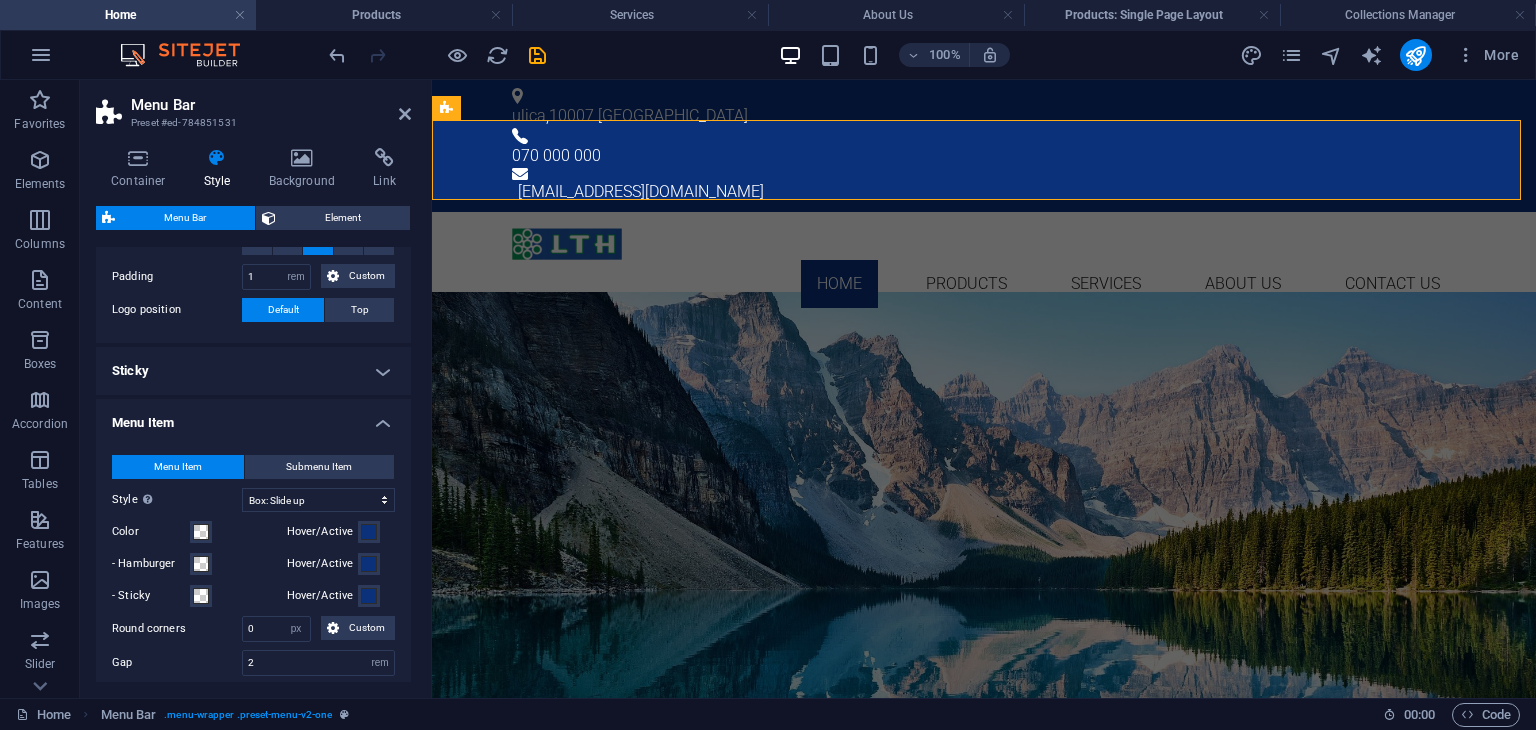 click on "Menu Item" at bounding box center [253, 417] 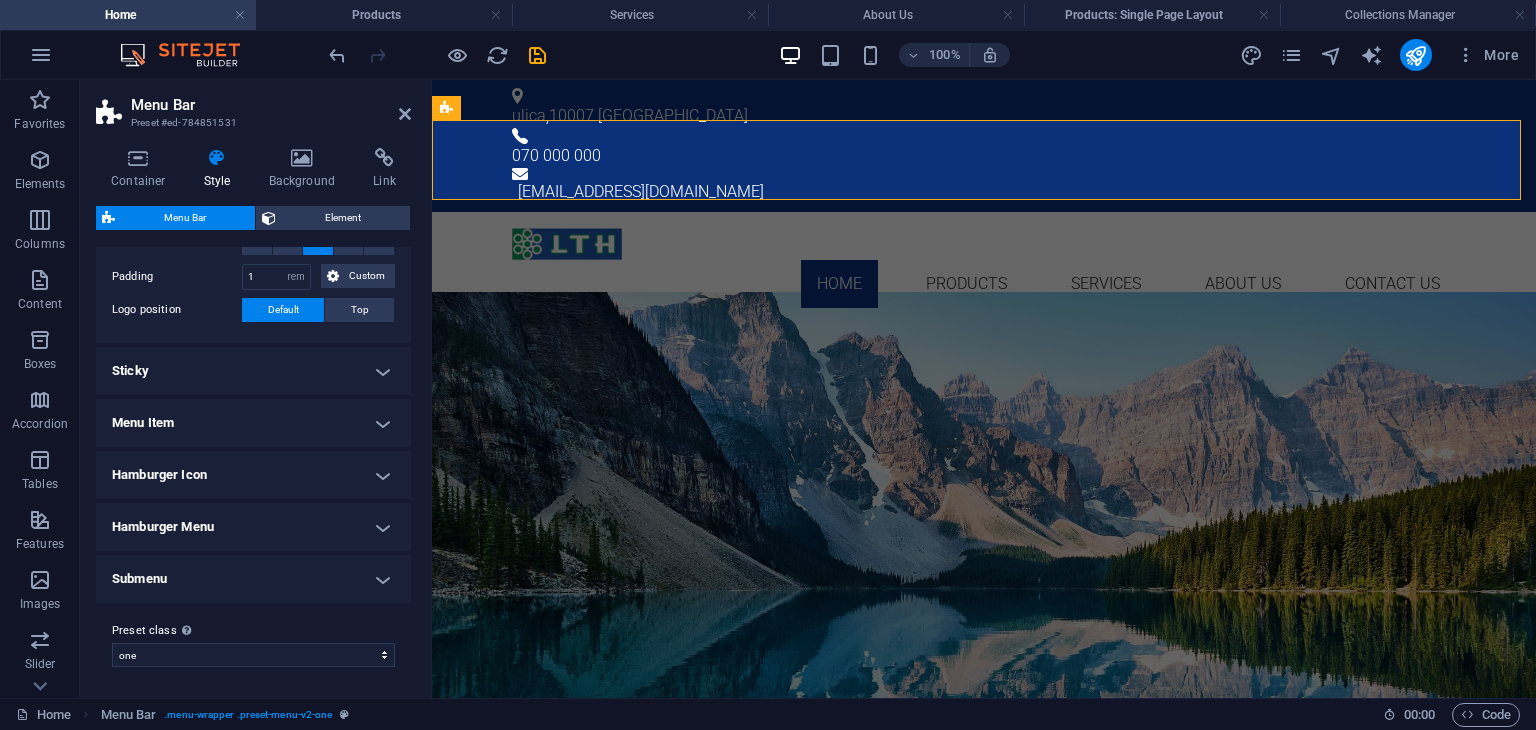 click on "Hamburger Menu" at bounding box center (253, 527) 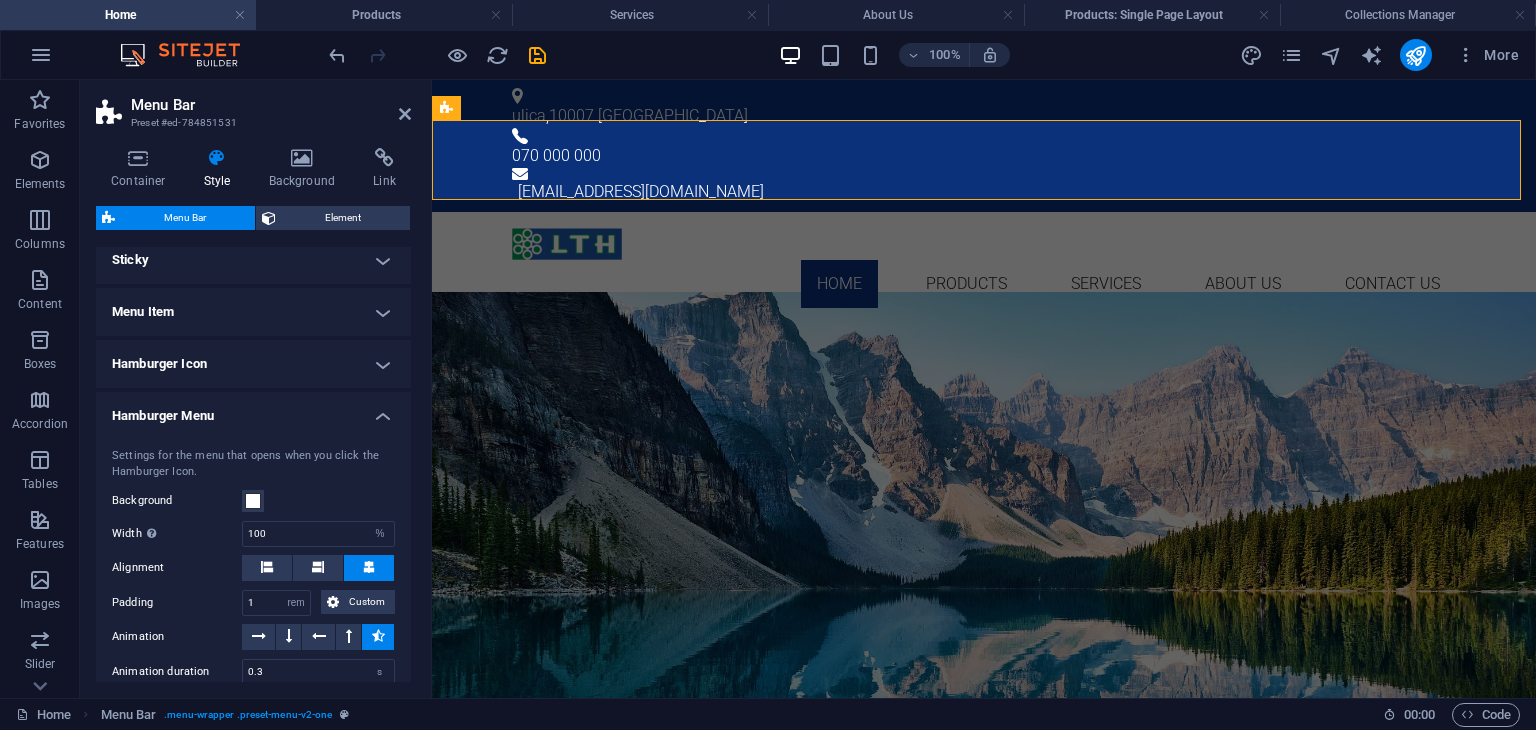 scroll, scrollTop: 558, scrollLeft: 0, axis: vertical 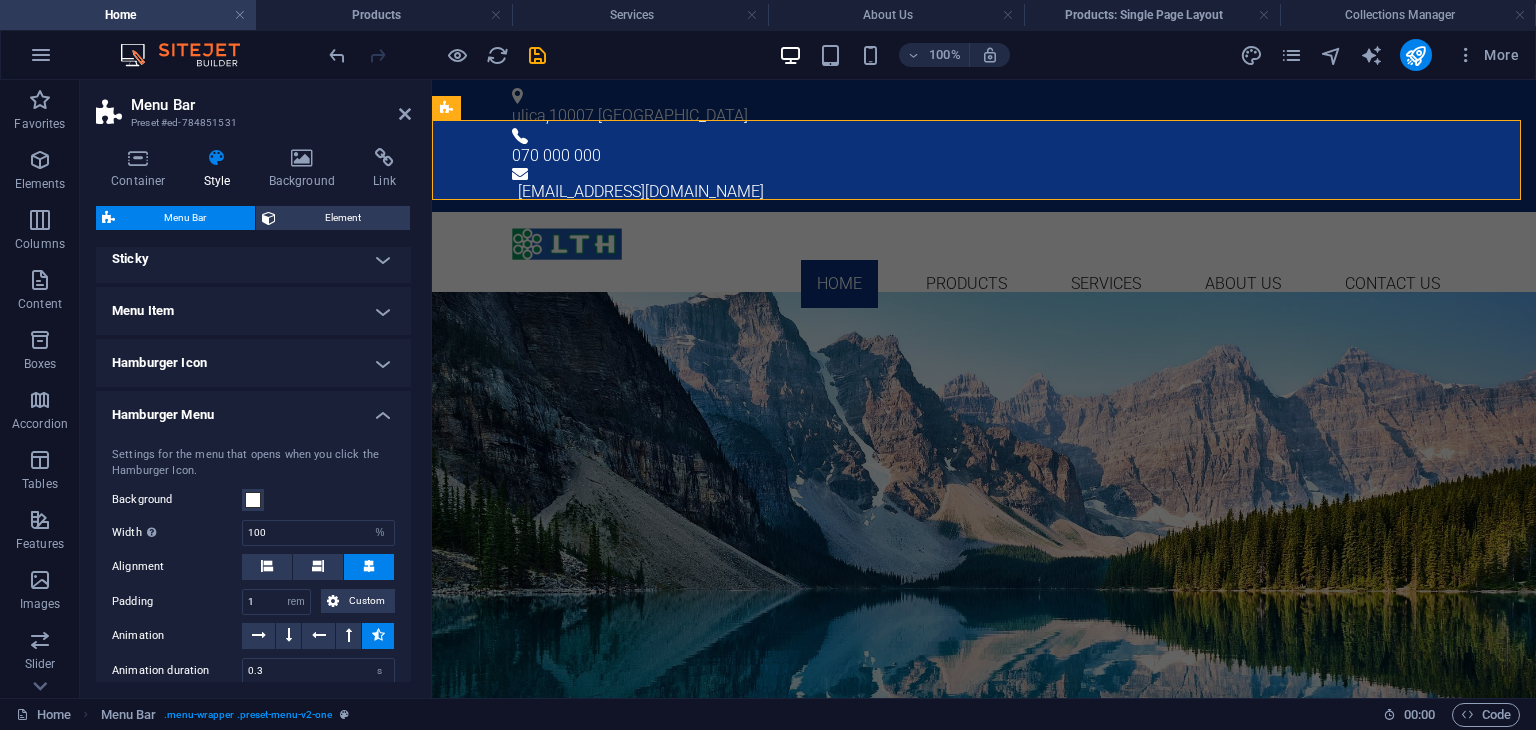 click on "Settings for the menu that opens when you click the Hamburger Icon. Background Width Only when Trigger menu fullscreen is activated 100 auto px rem % vh vw Alignment Padding 1 px rem % vh vw Custom Custom 1 px rem % vh vw 1 px rem % vh vw 1 px rem % vh vw 1 px rem % vh vw Animation Animation duration 0.3 s Position Defines the position of the open menu. Direction Defines the direction of the menu items in desktop view." at bounding box center (253, 583) 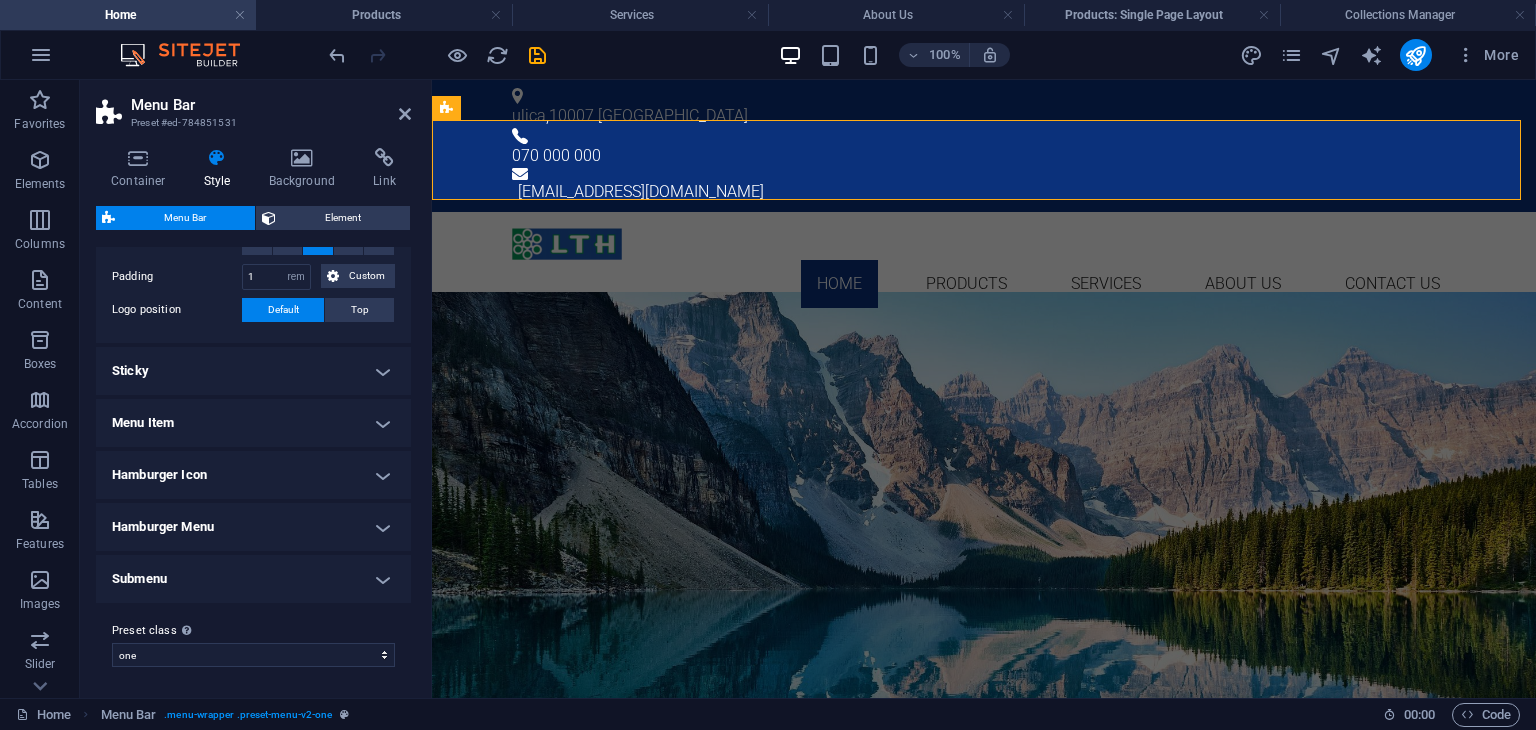 scroll, scrollTop: 0, scrollLeft: 0, axis: both 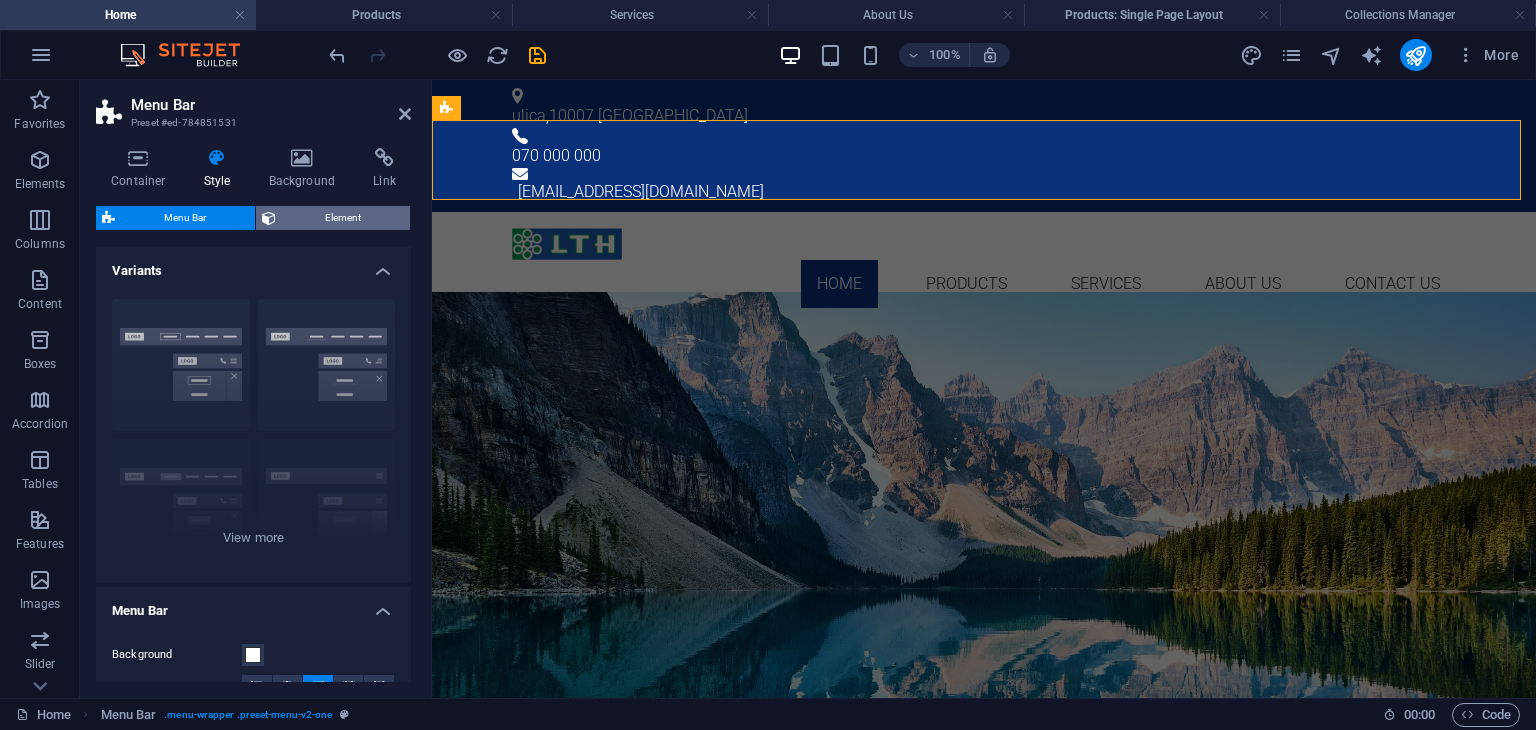 click on "Element" at bounding box center (343, 218) 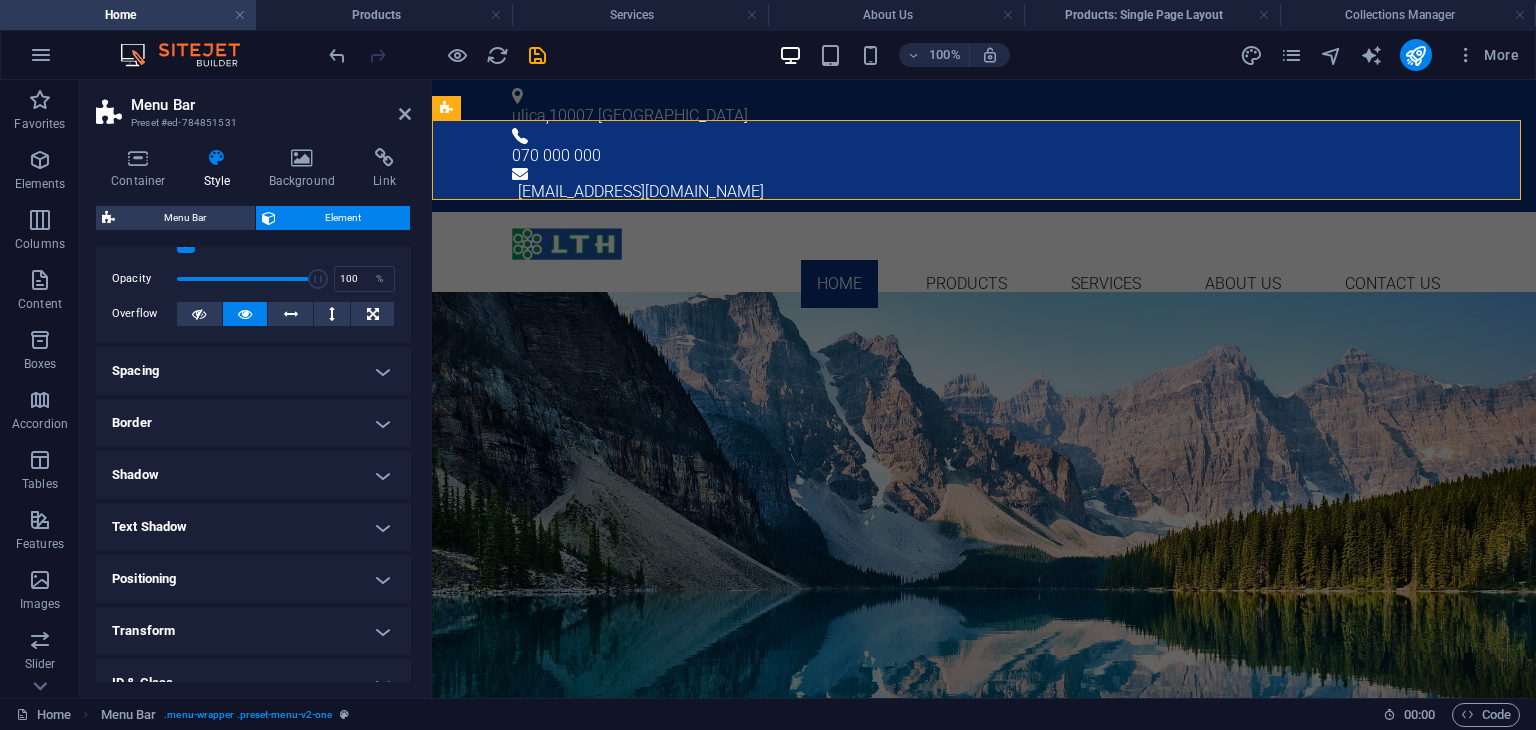 scroll, scrollTop: 96, scrollLeft: 0, axis: vertical 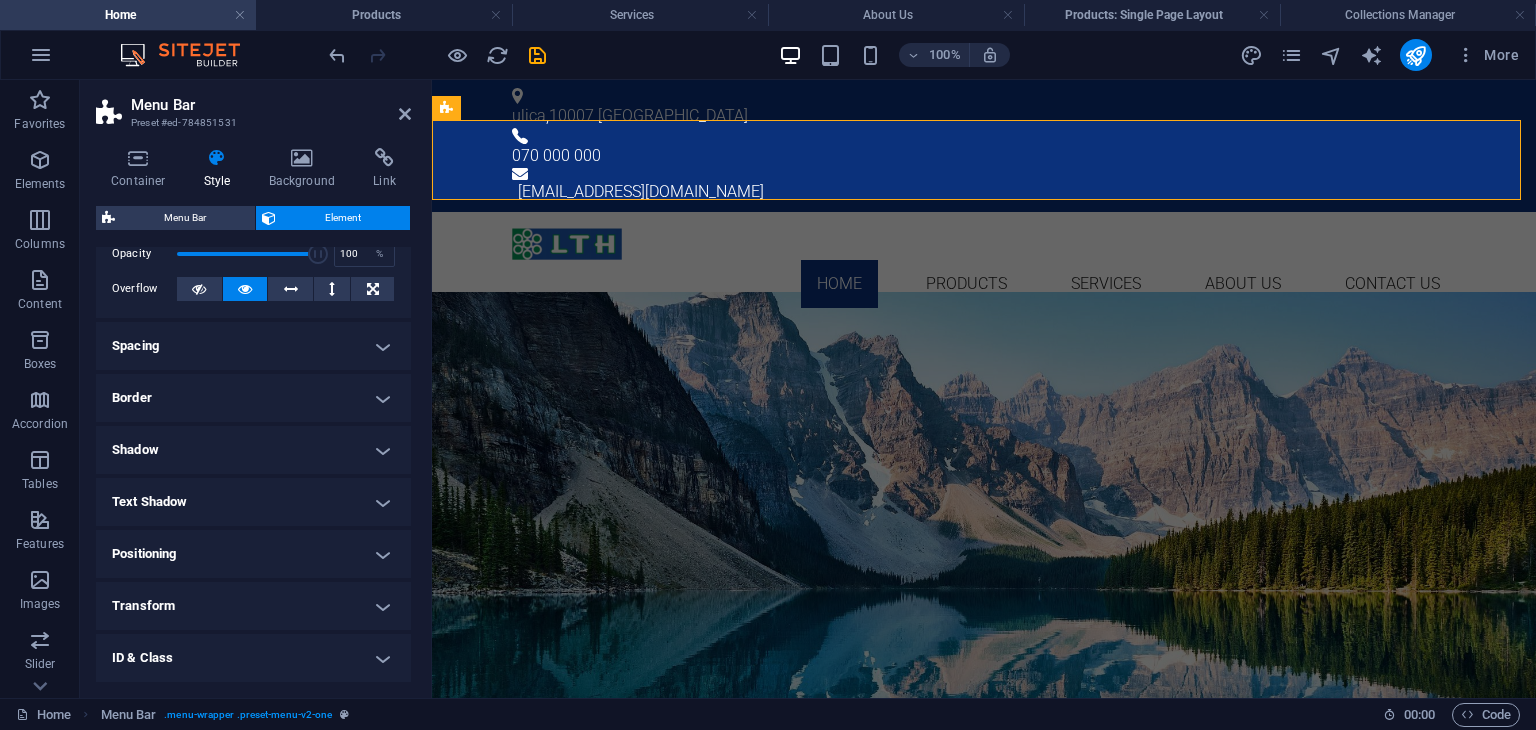 click on "Positioning" at bounding box center [253, 554] 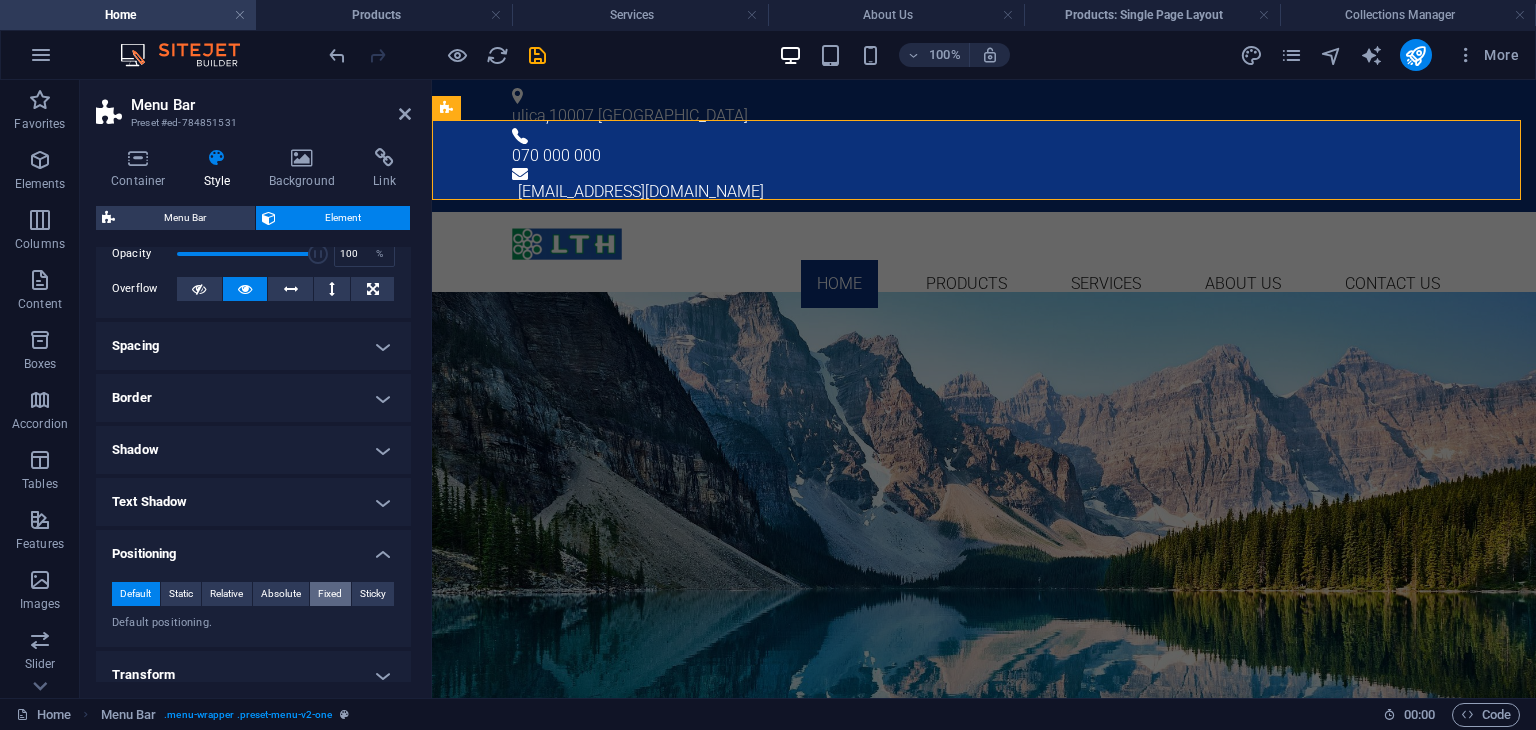 click on "Fixed" at bounding box center [330, 594] 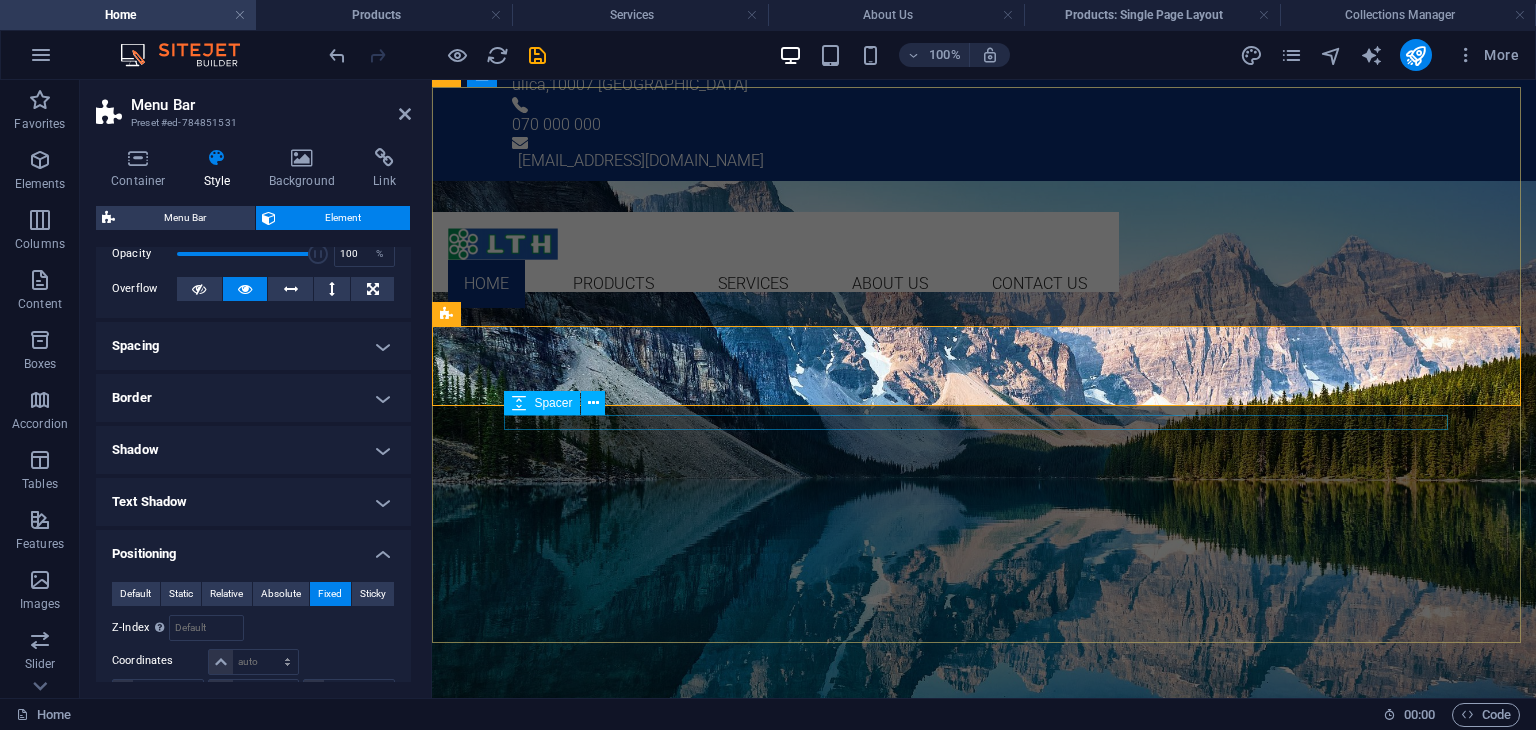 scroll, scrollTop: 27, scrollLeft: 0, axis: vertical 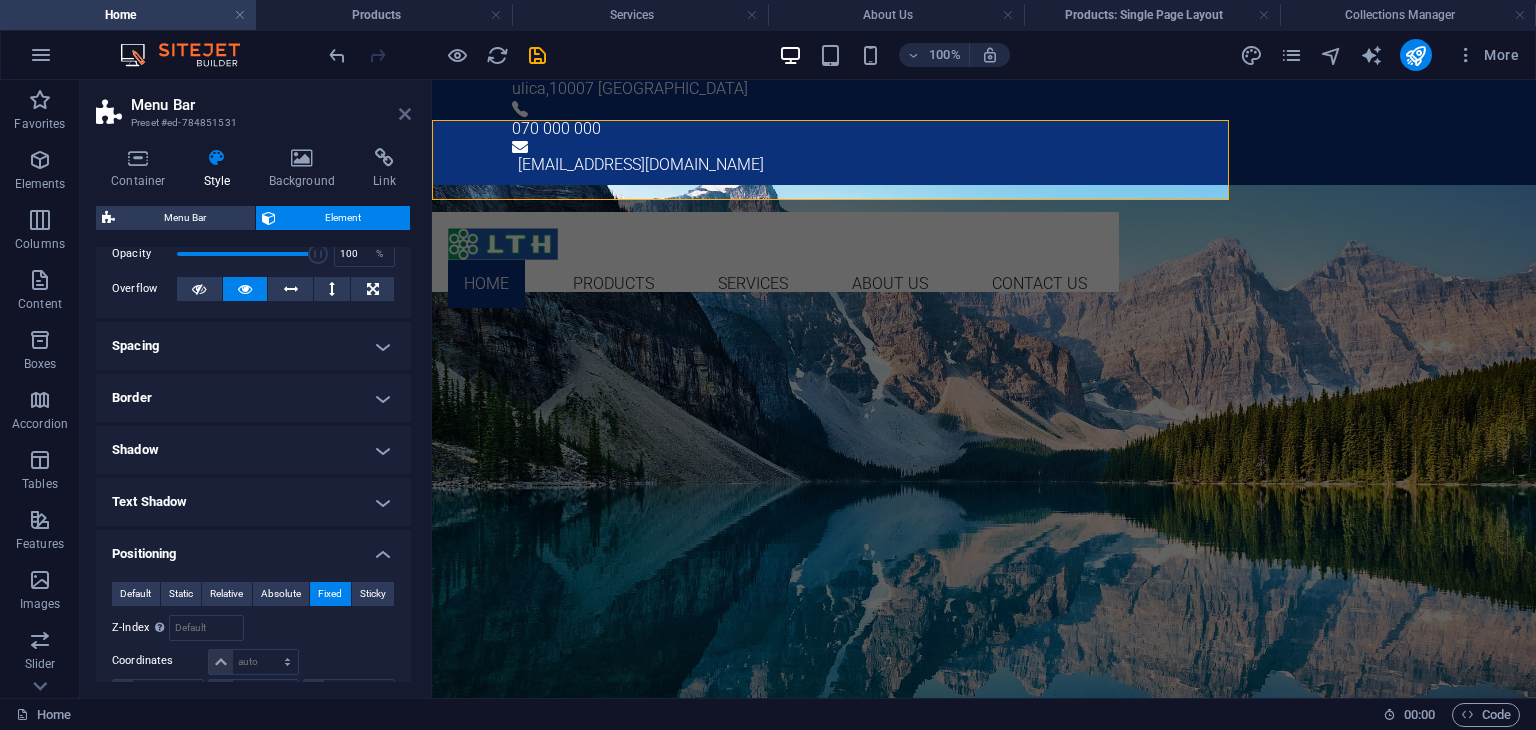 click at bounding box center (405, 114) 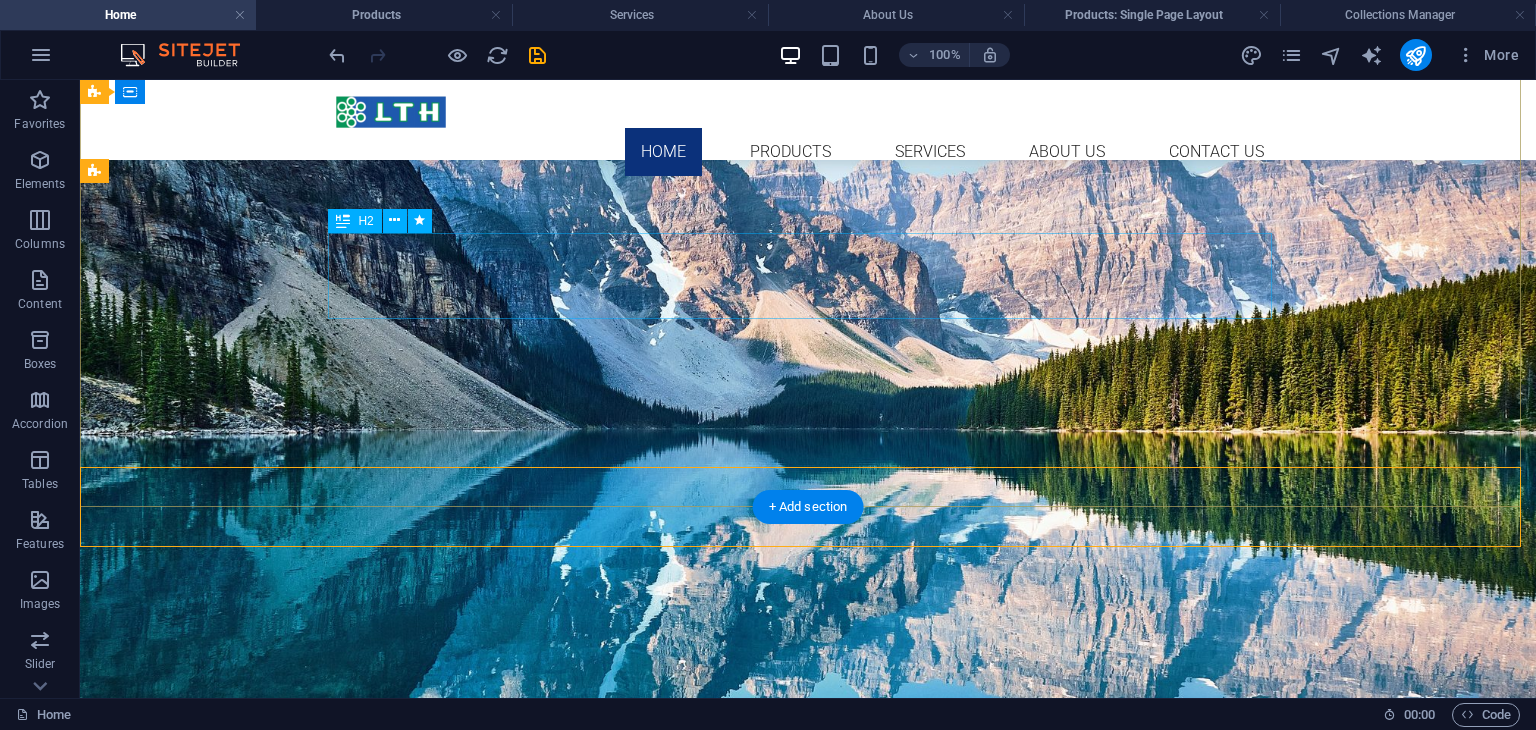 scroll, scrollTop: 156, scrollLeft: 0, axis: vertical 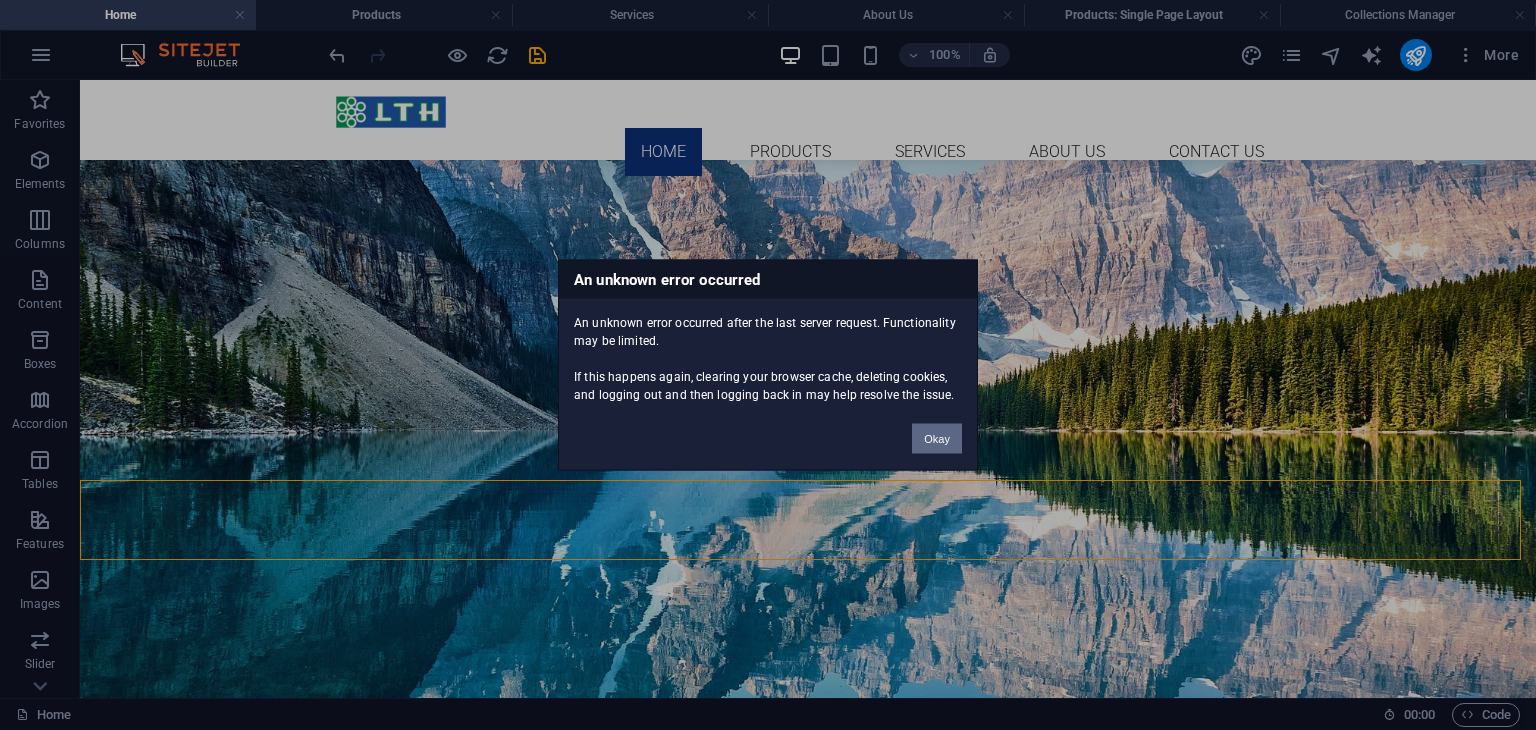 click on "Okay" at bounding box center (937, 439) 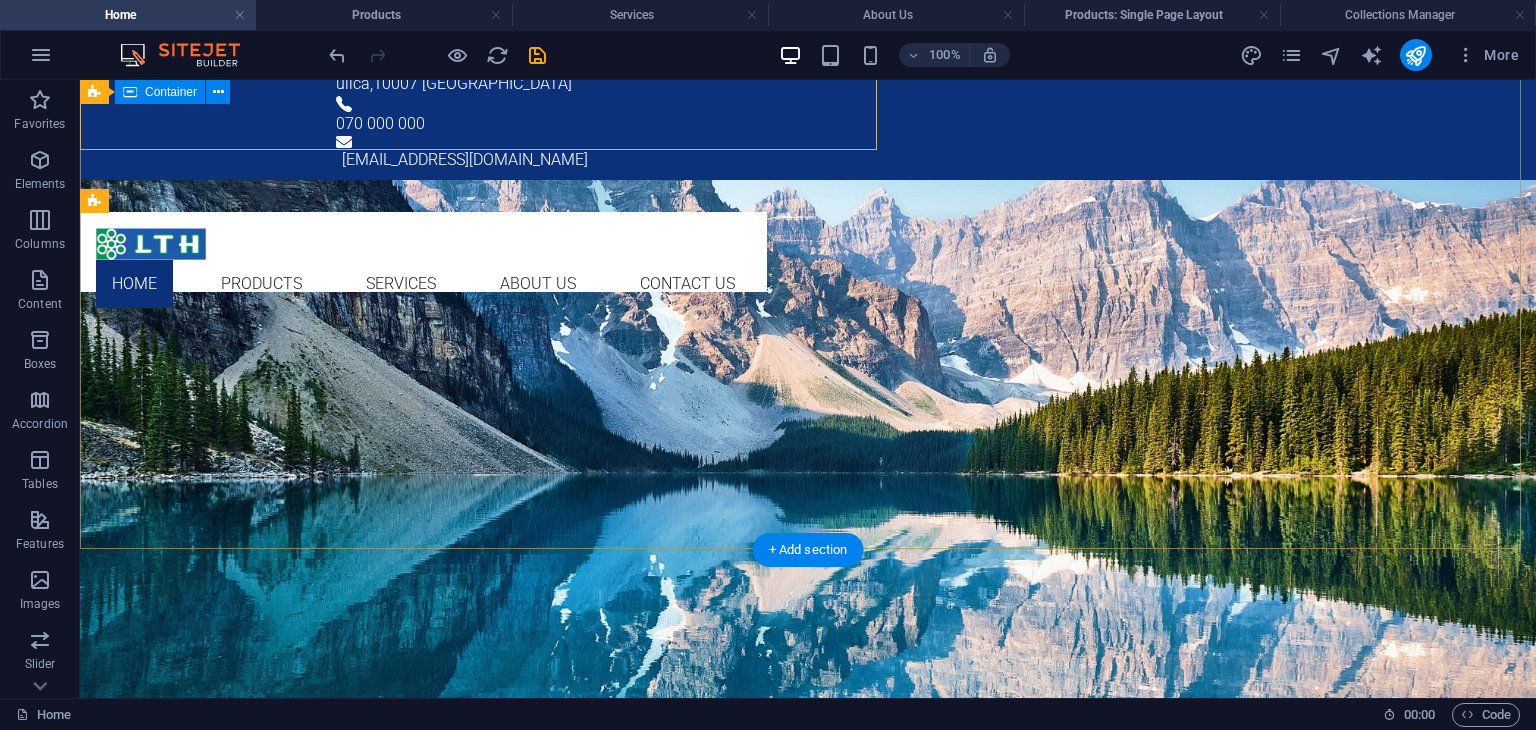scroll, scrollTop: 0, scrollLeft: 0, axis: both 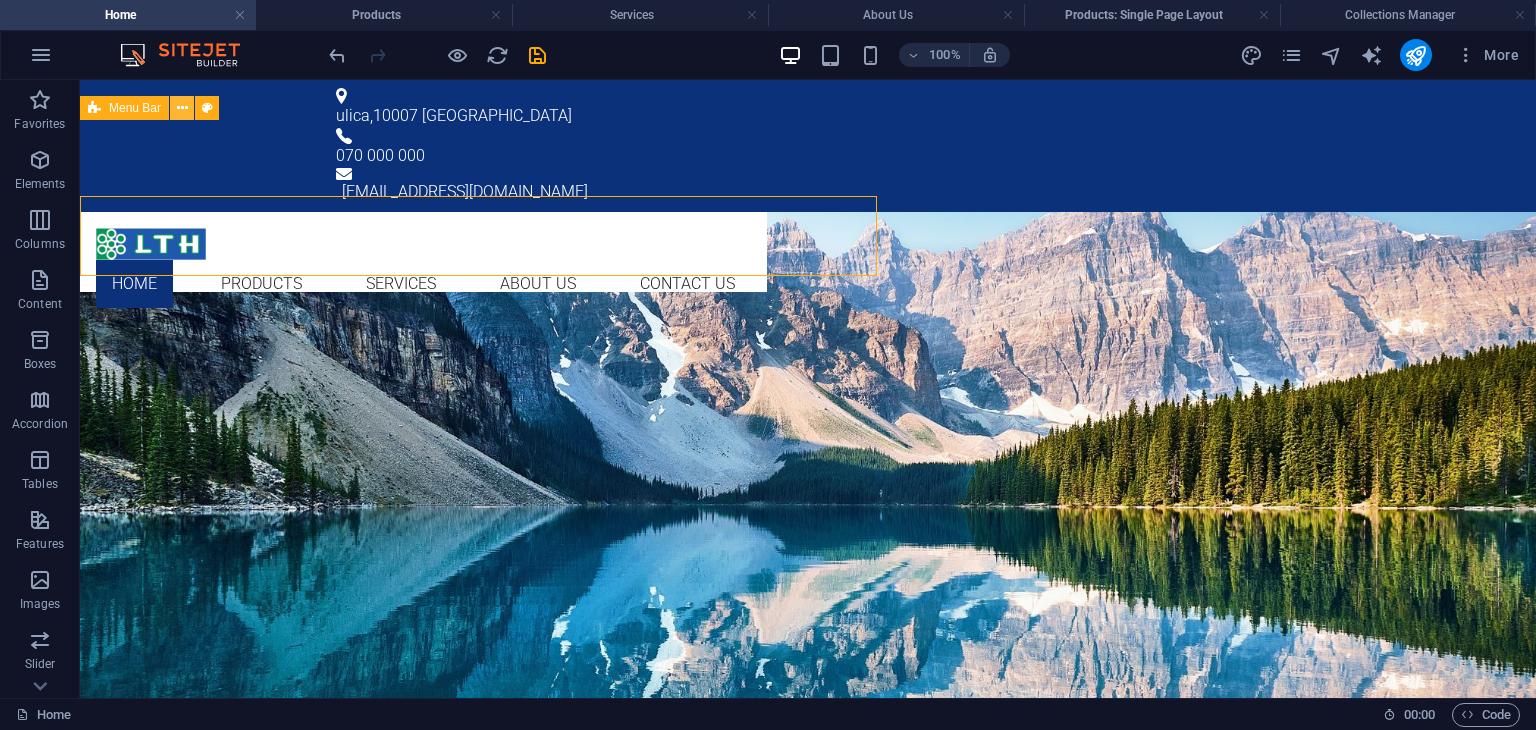 click at bounding box center [182, 108] 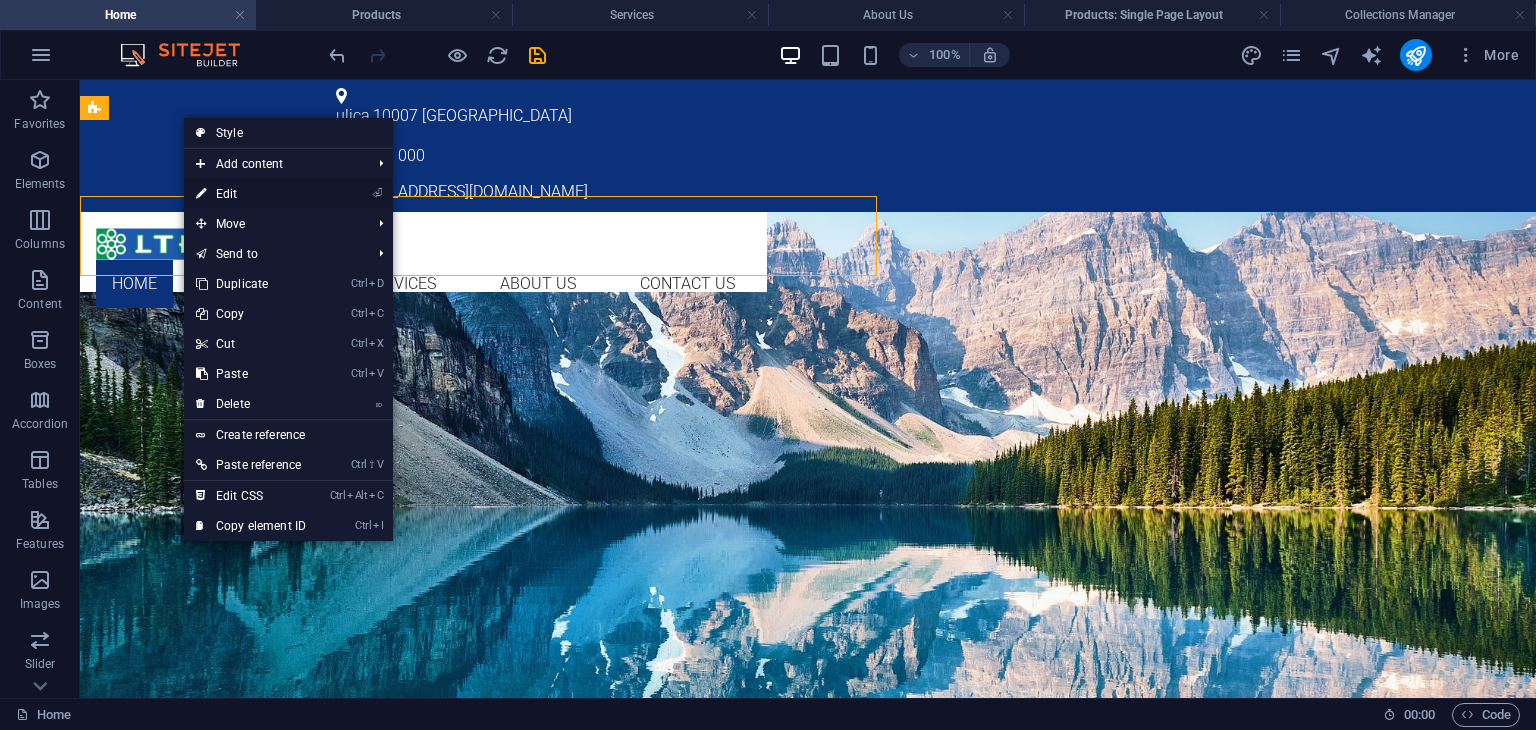 click on "⏎  Edit" at bounding box center [251, 194] 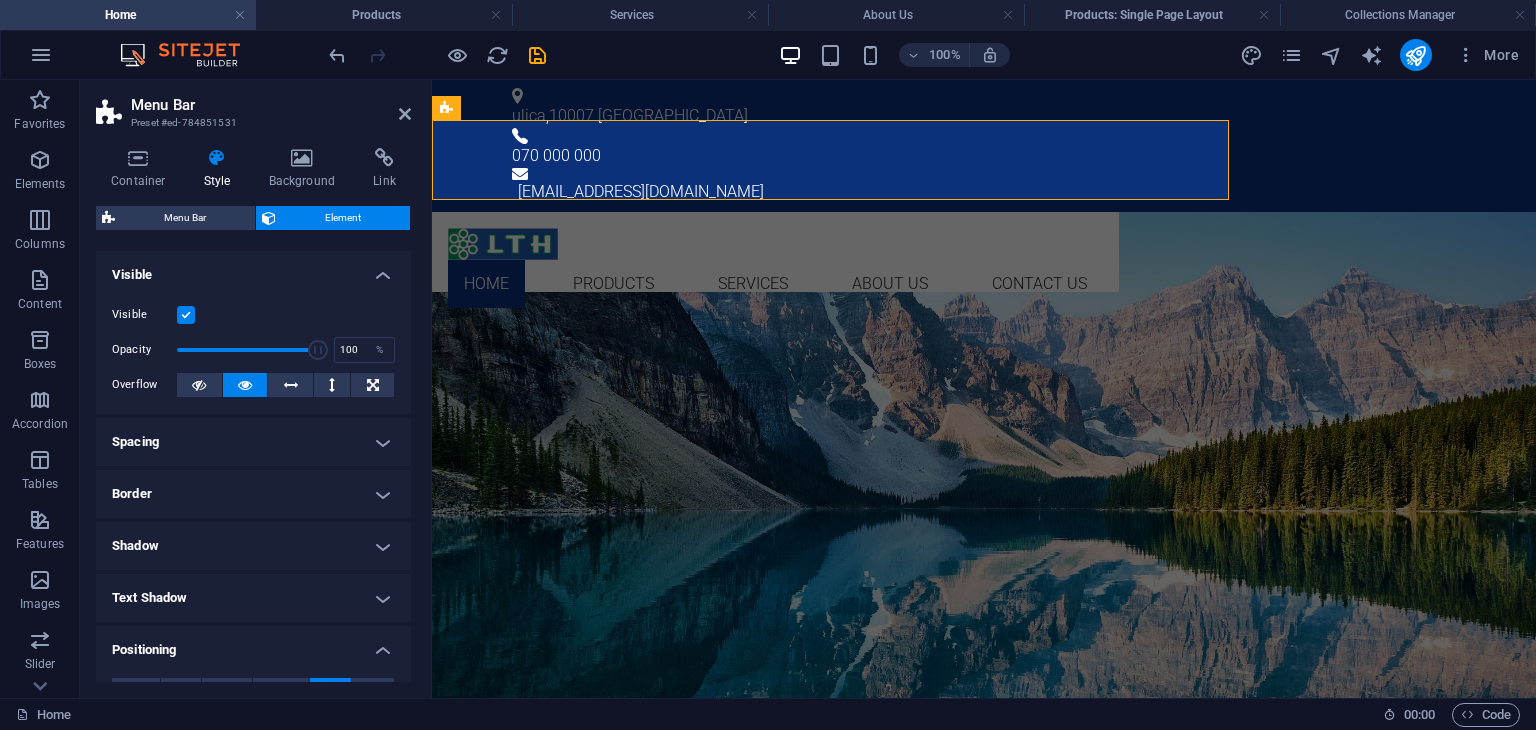scroll, scrollTop: 276, scrollLeft: 0, axis: vertical 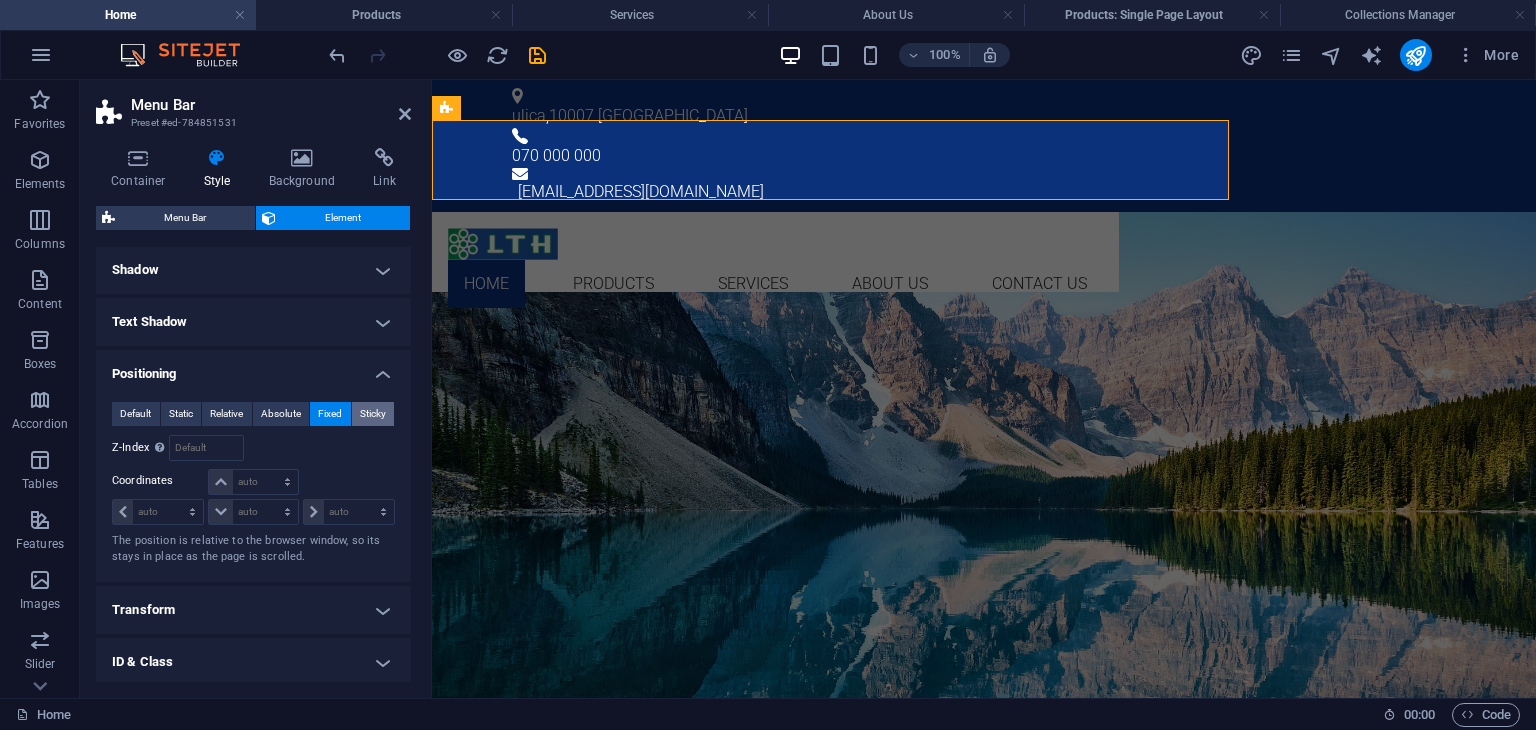 click on "Sticky" at bounding box center [373, 414] 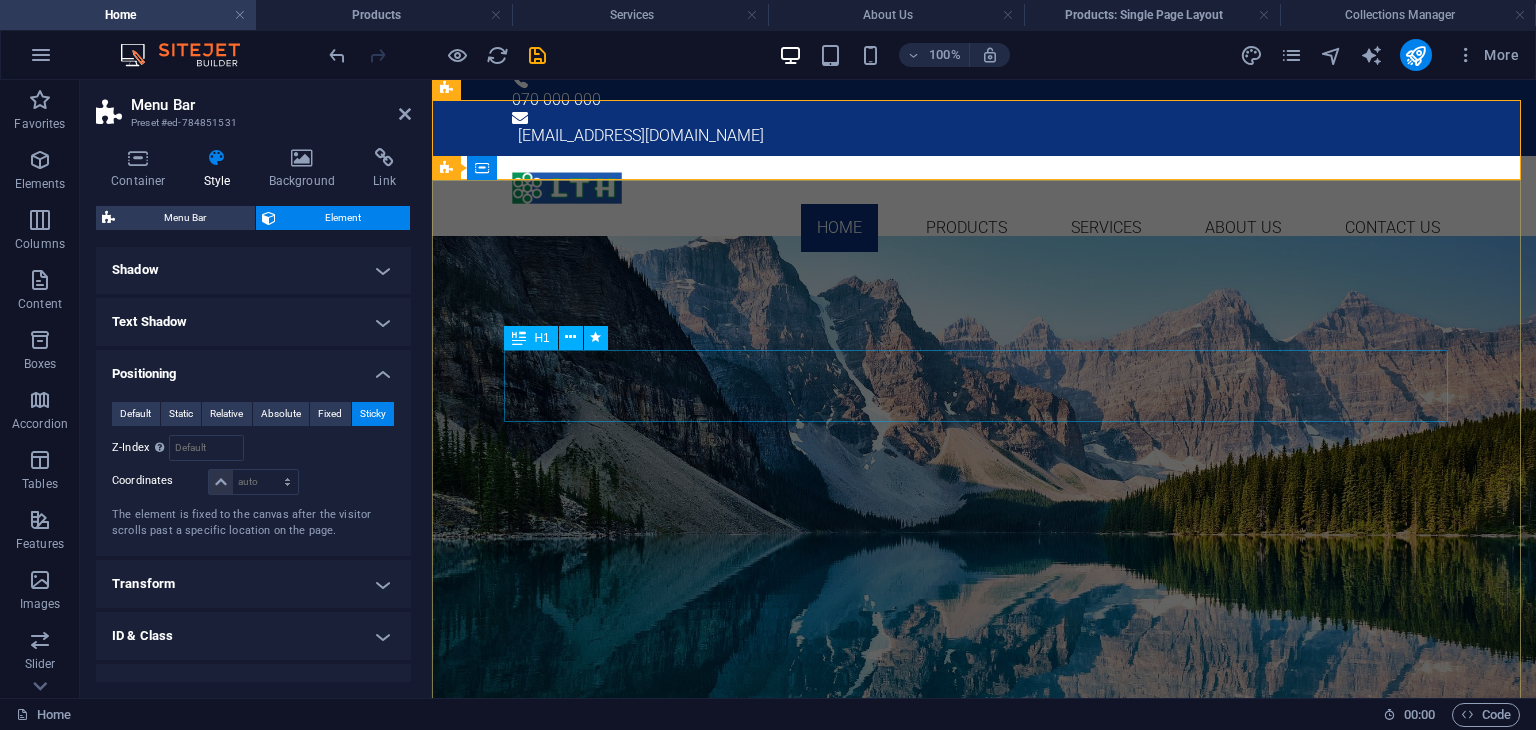 scroll, scrollTop: 0, scrollLeft: 0, axis: both 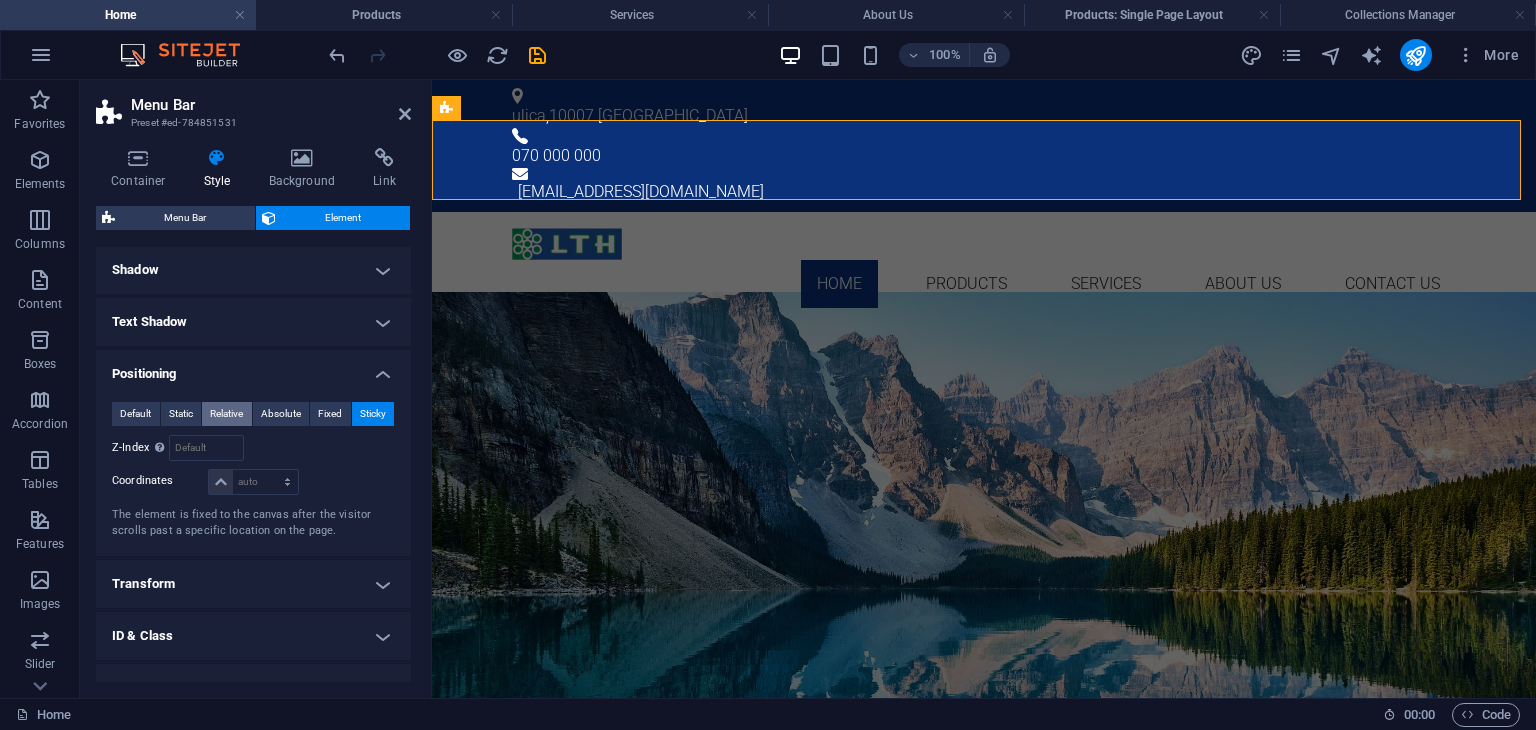 click on "Relative" at bounding box center [226, 414] 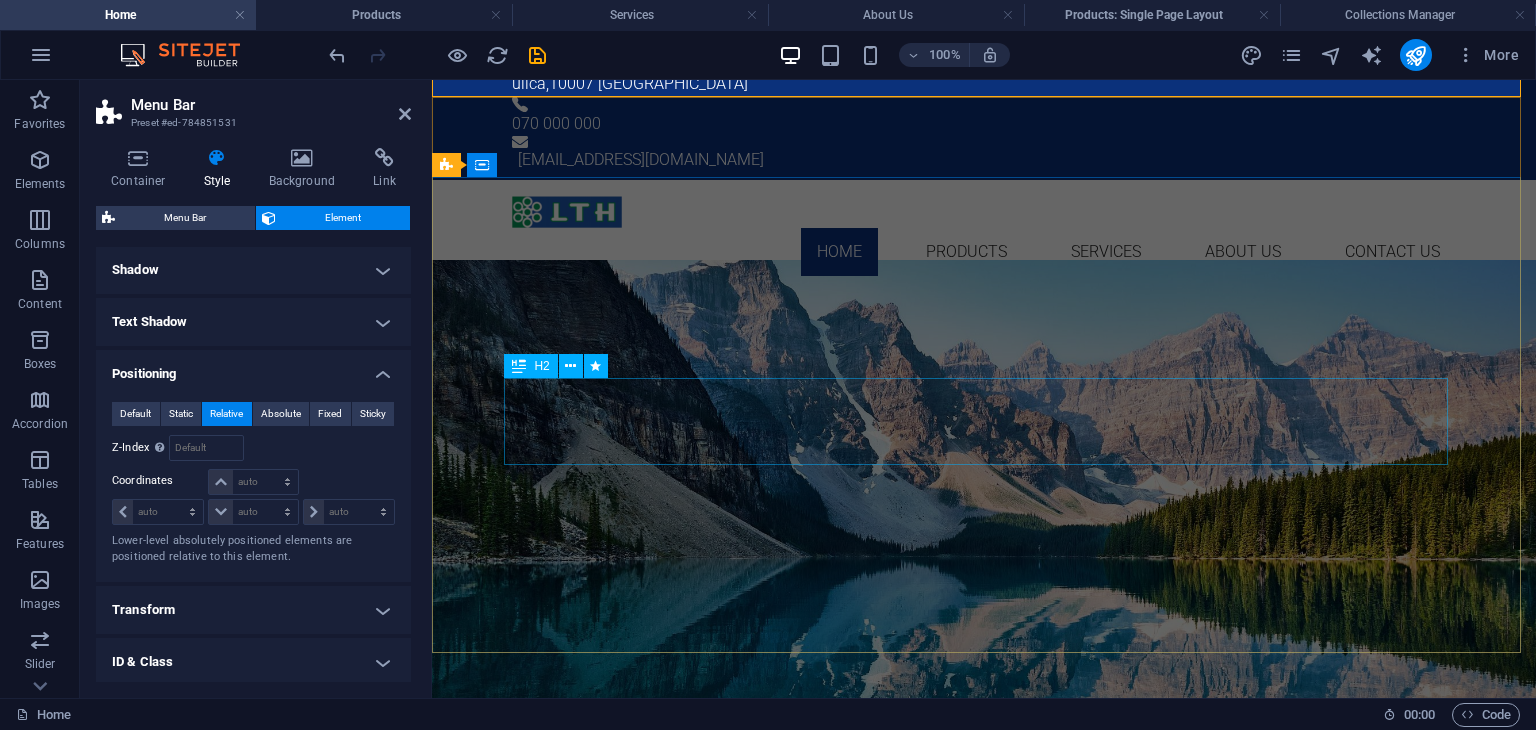 scroll, scrollTop: 0, scrollLeft: 0, axis: both 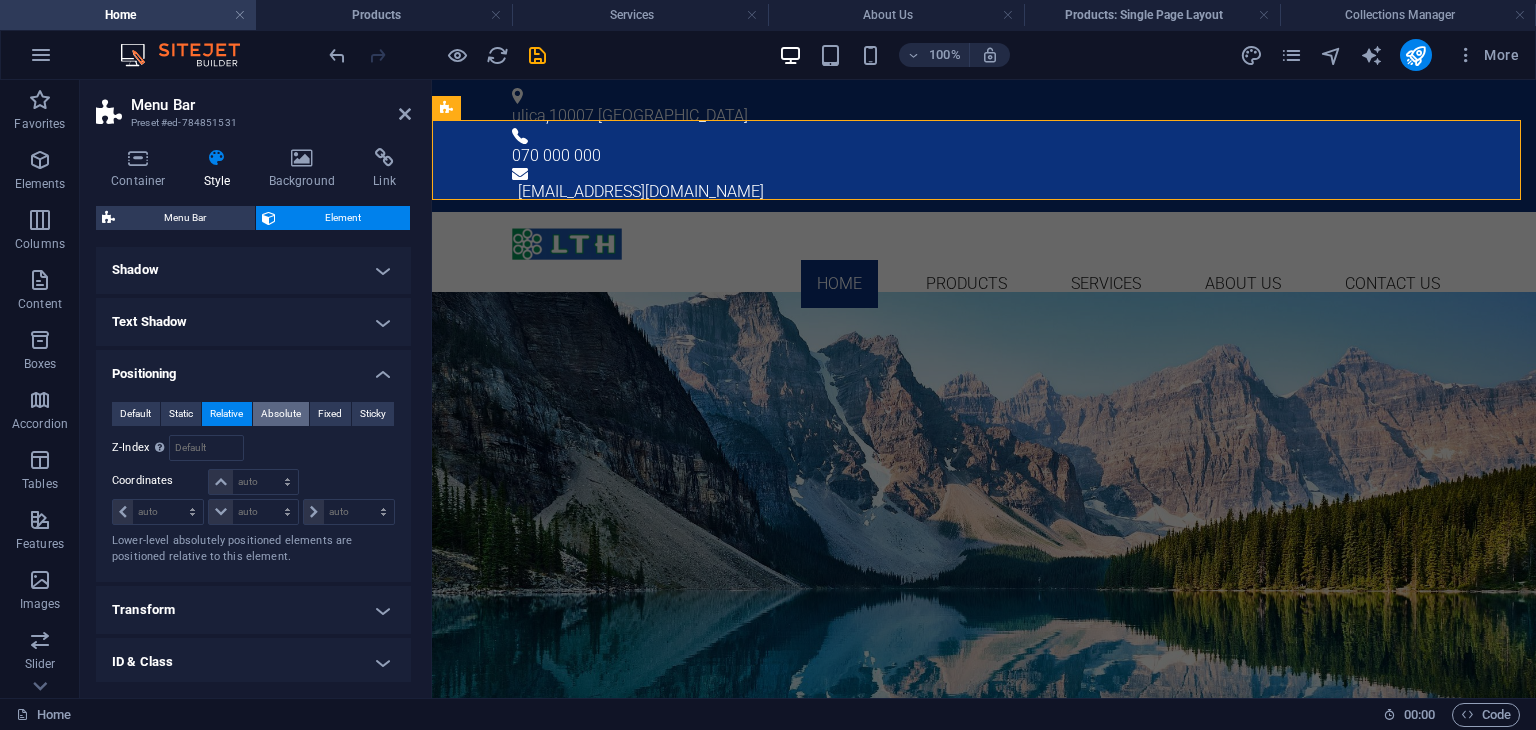 click on "Absolute" at bounding box center (281, 414) 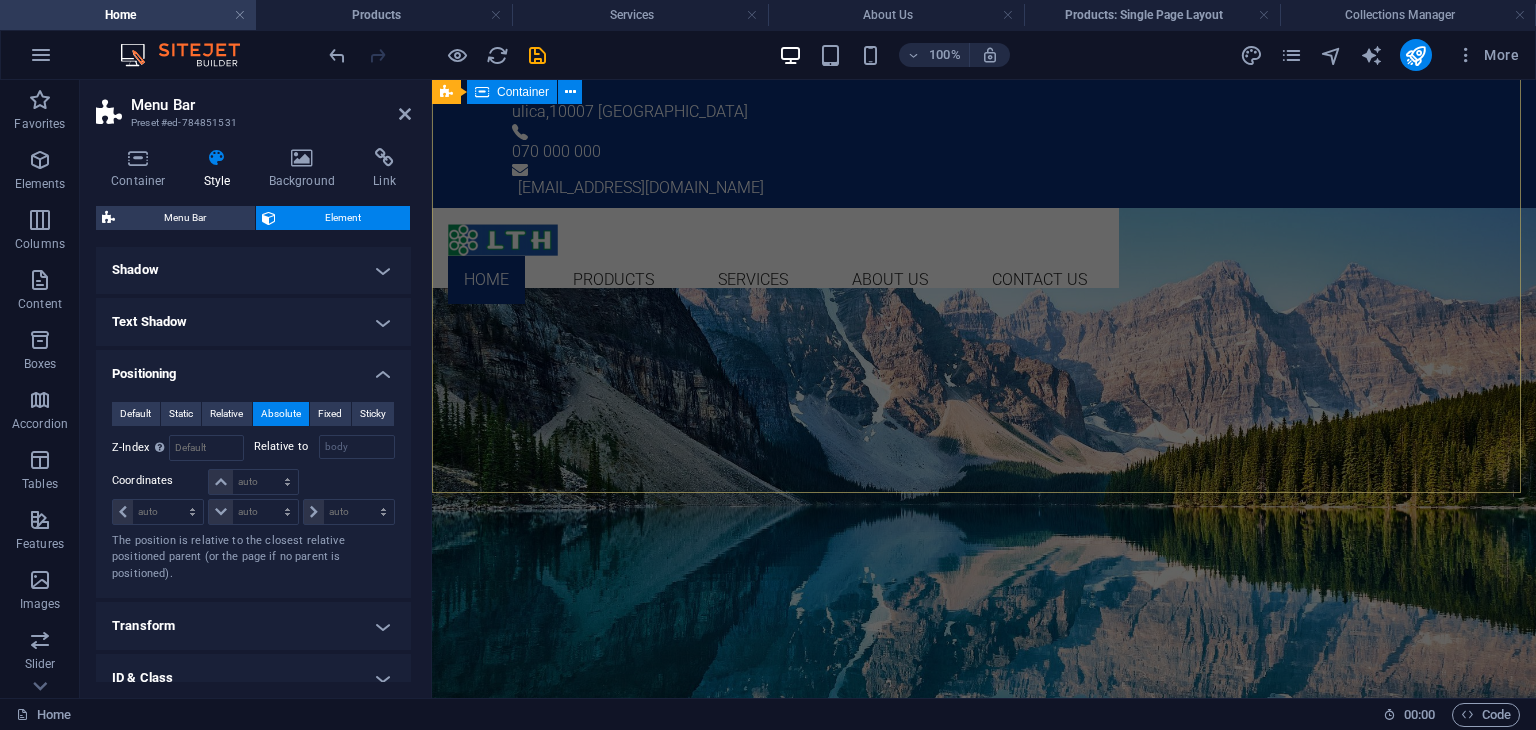 scroll, scrollTop: 0, scrollLeft: 0, axis: both 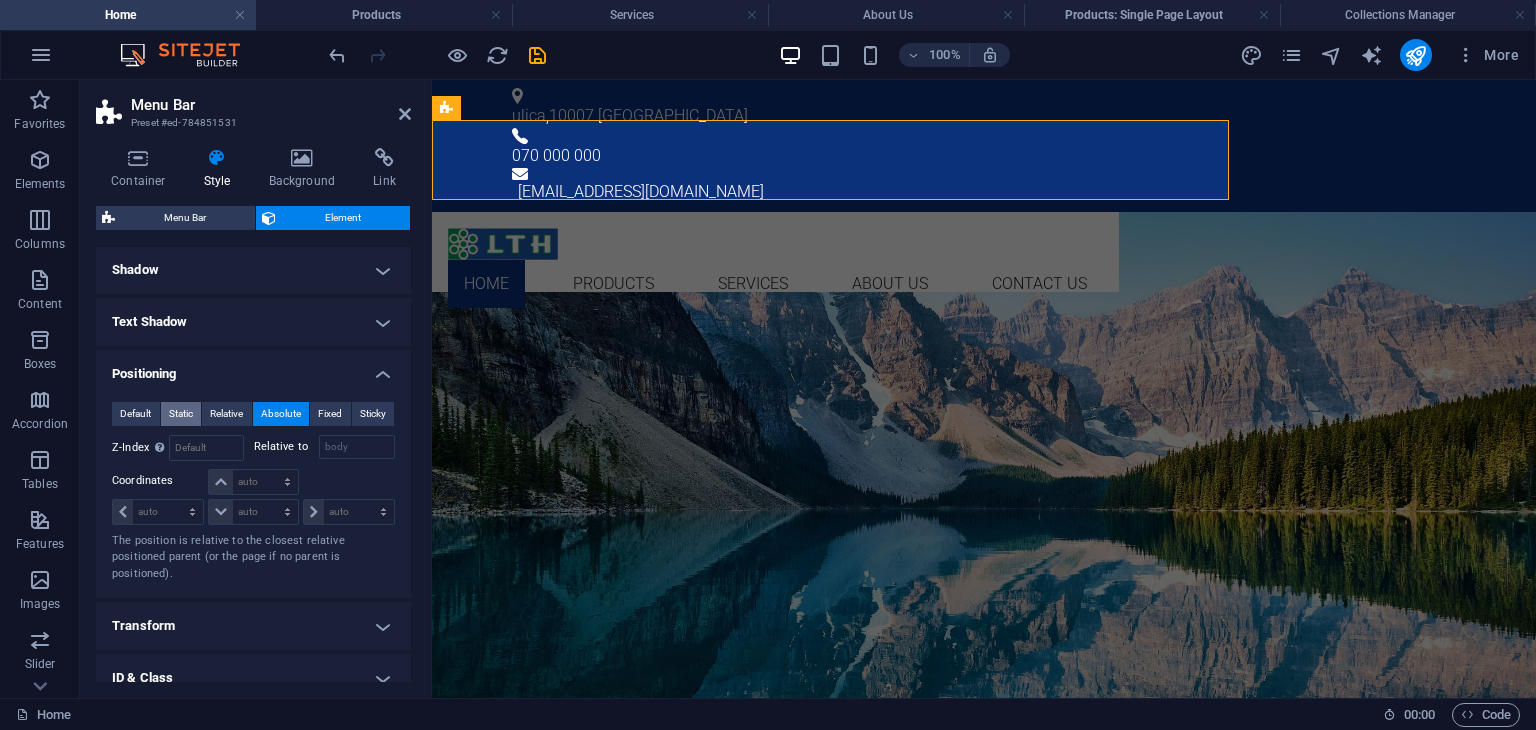 click on "Static" at bounding box center (181, 414) 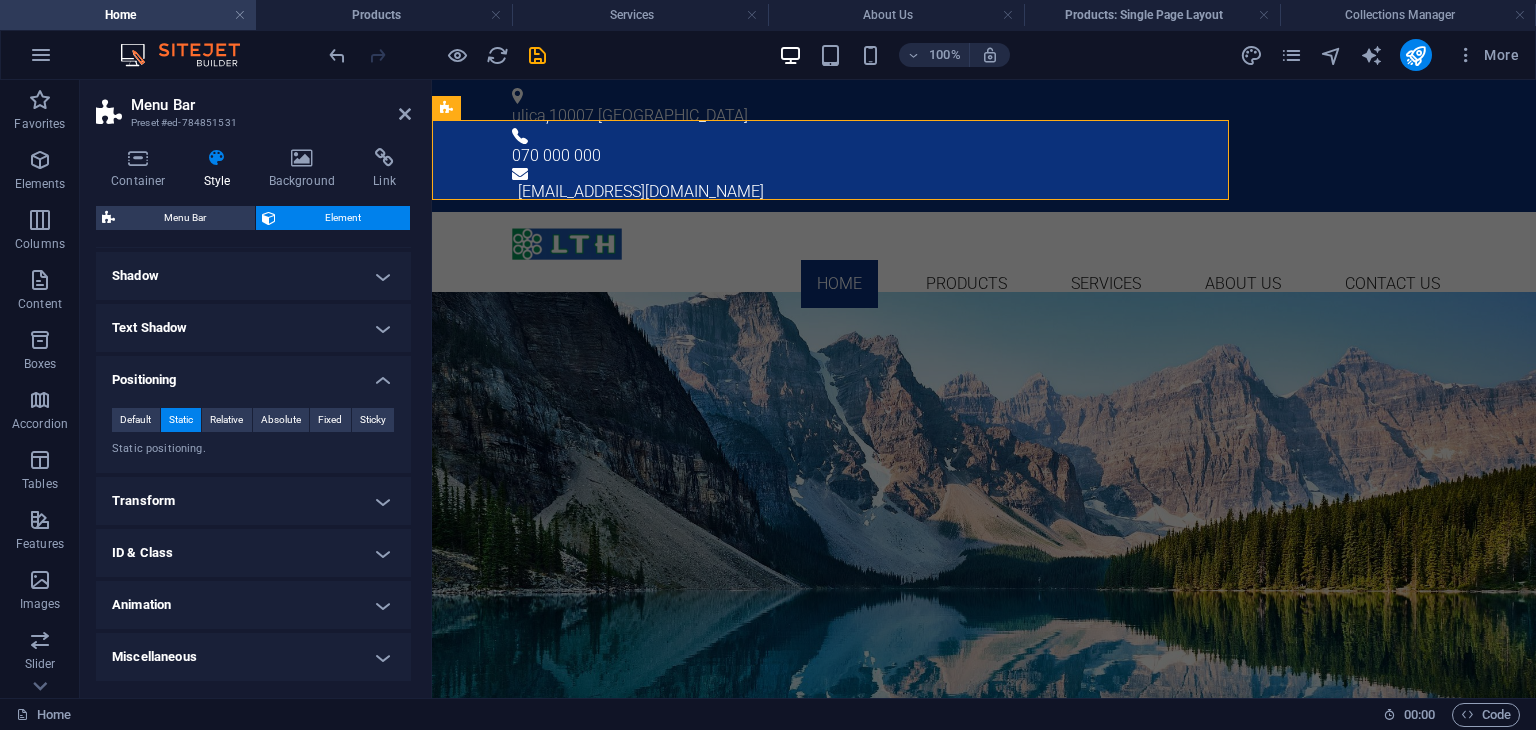 scroll, scrollTop: 269, scrollLeft: 0, axis: vertical 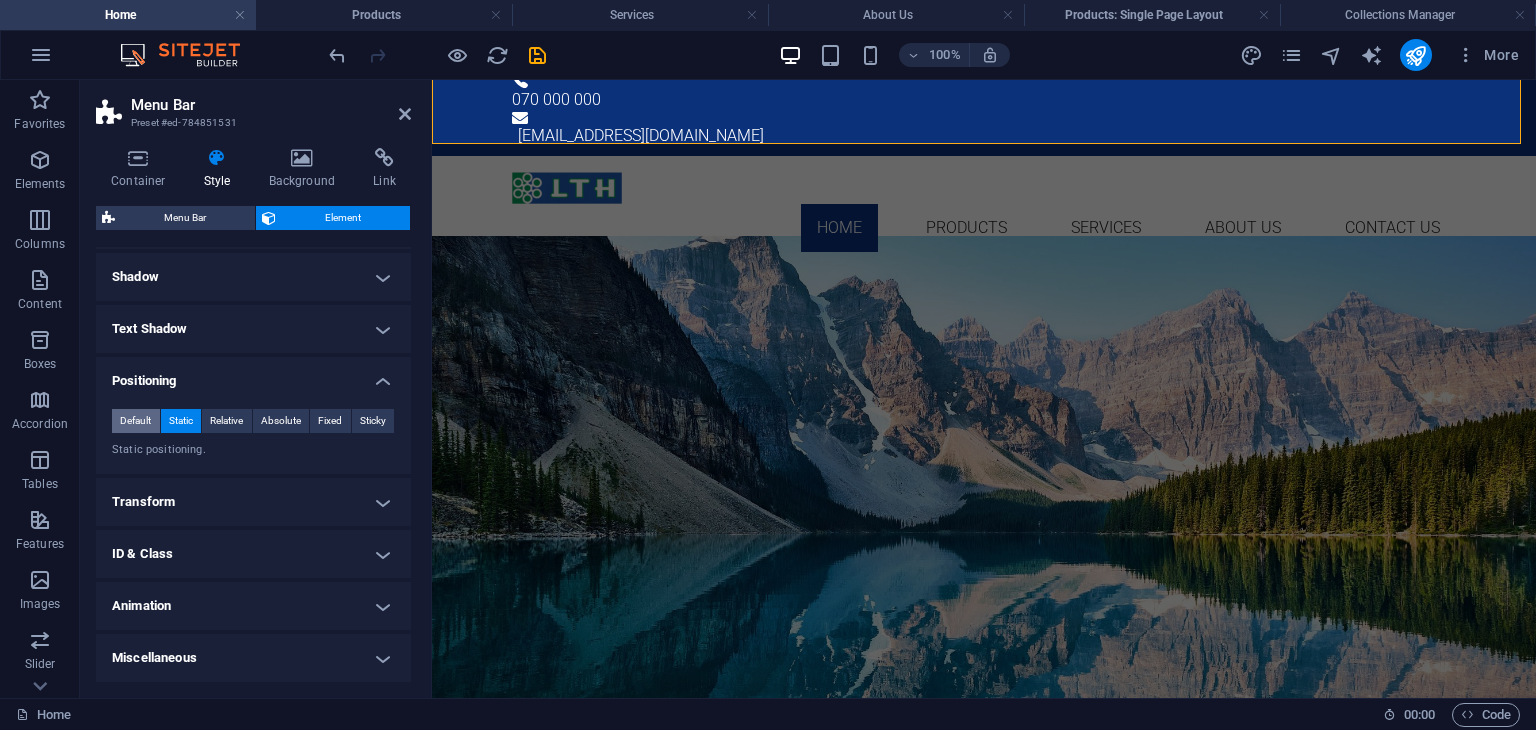 click on "Default" at bounding box center [135, 421] 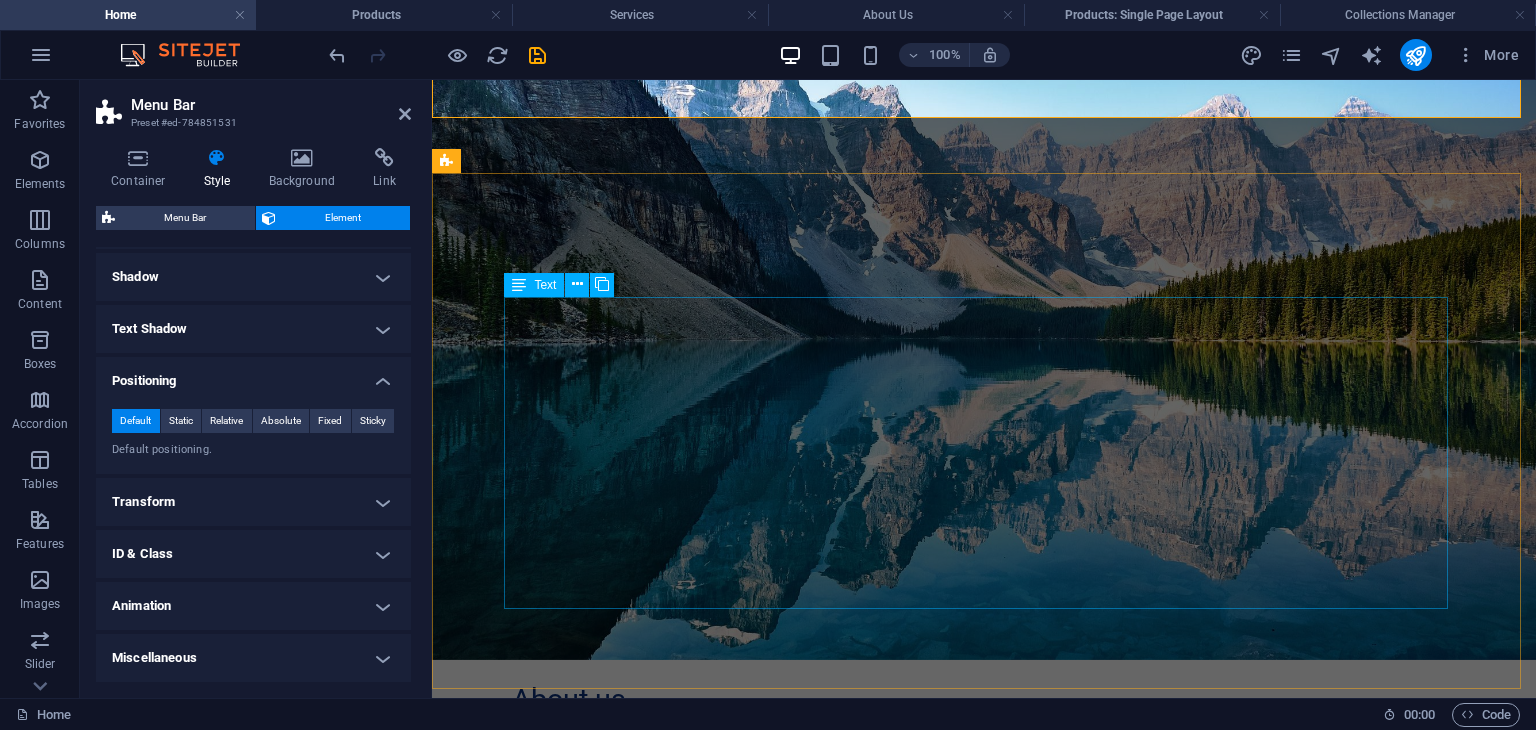 scroll, scrollTop: 0, scrollLeft: 0, axis: both 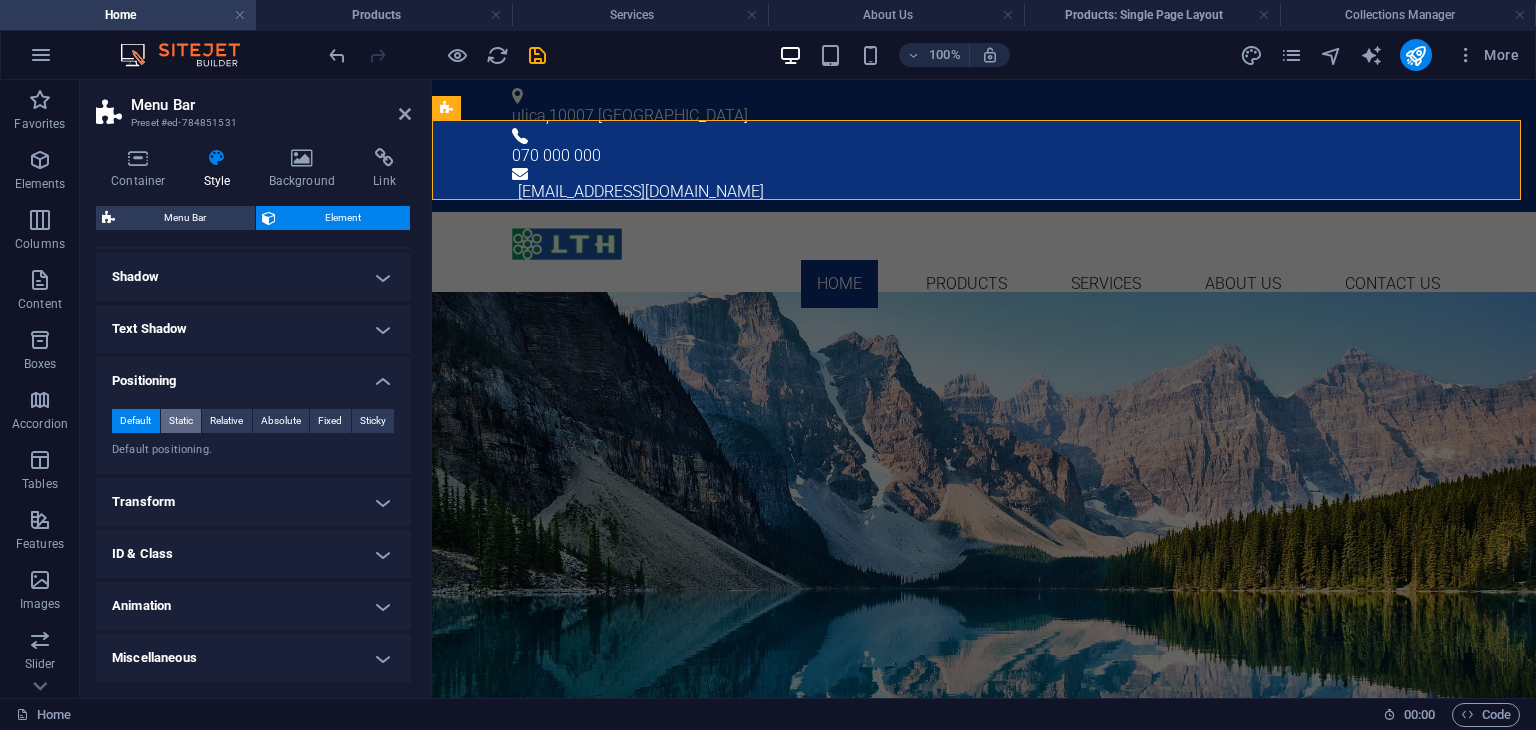 click on "Static" at bounding box center [181, 421] 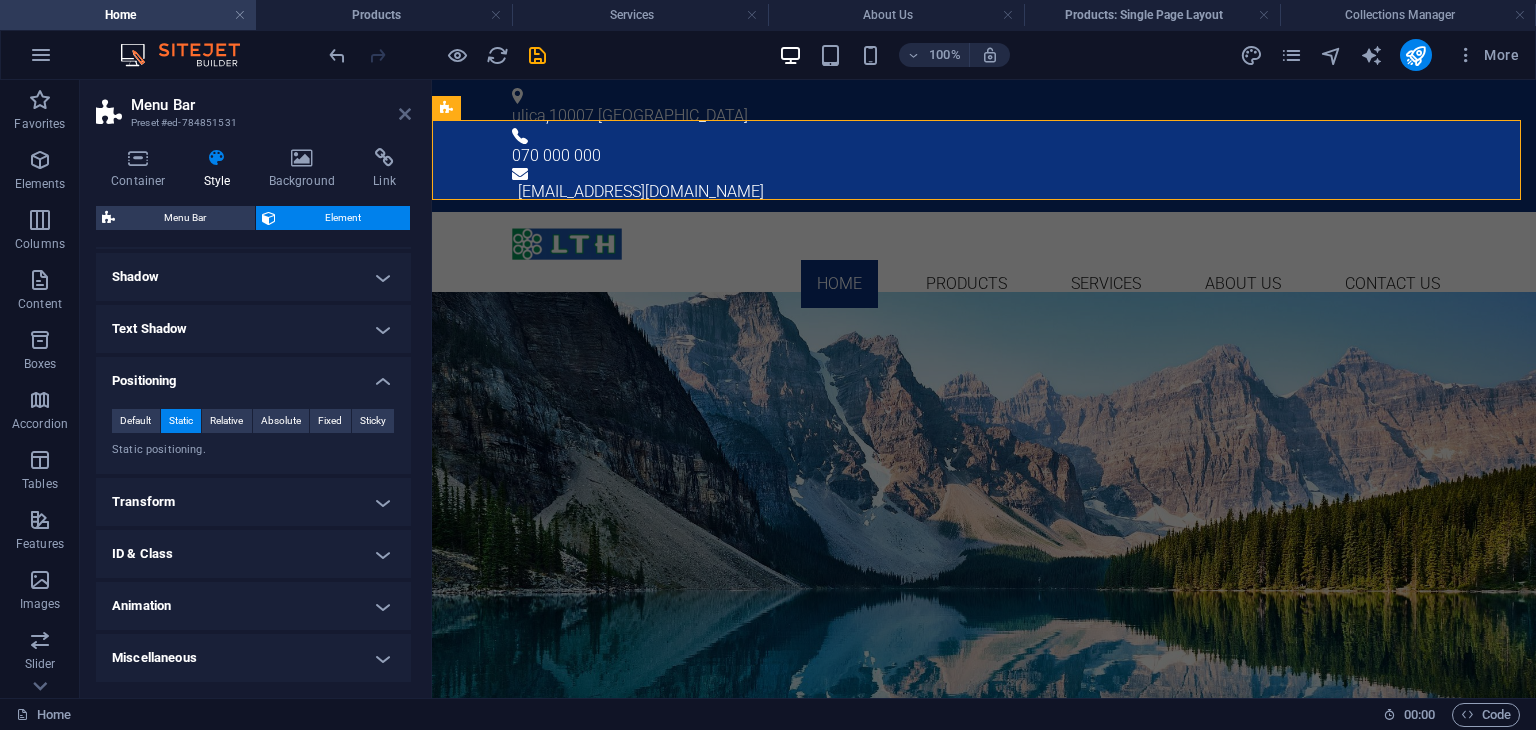click at bounding box center (405, 114) 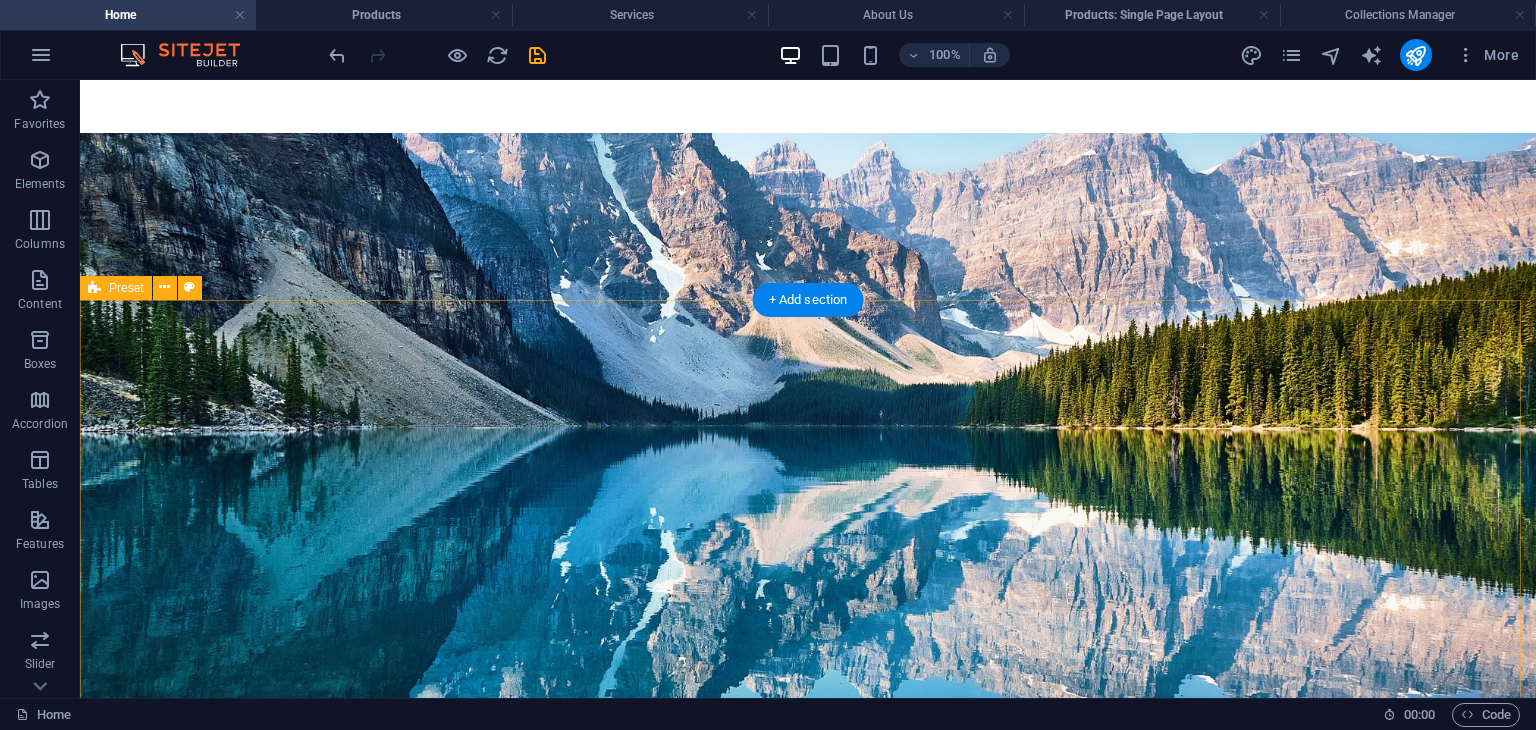 scroll, scrollTop: 0, scrollLeft: 0, axis: both 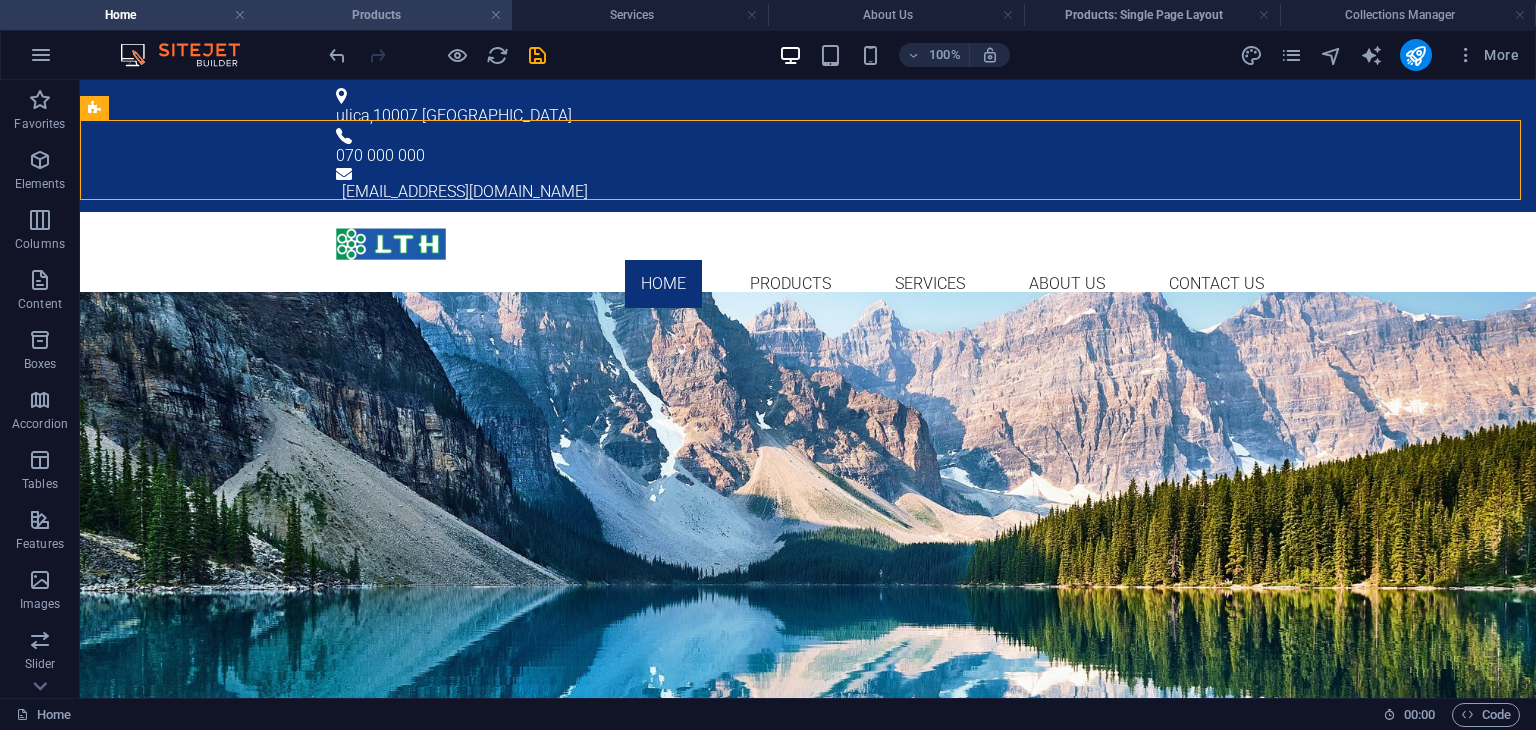 drag, startPoint x: 412, startPoint y: 23, endPoint x: 449, endPoint y: 270, distance: 249.75587 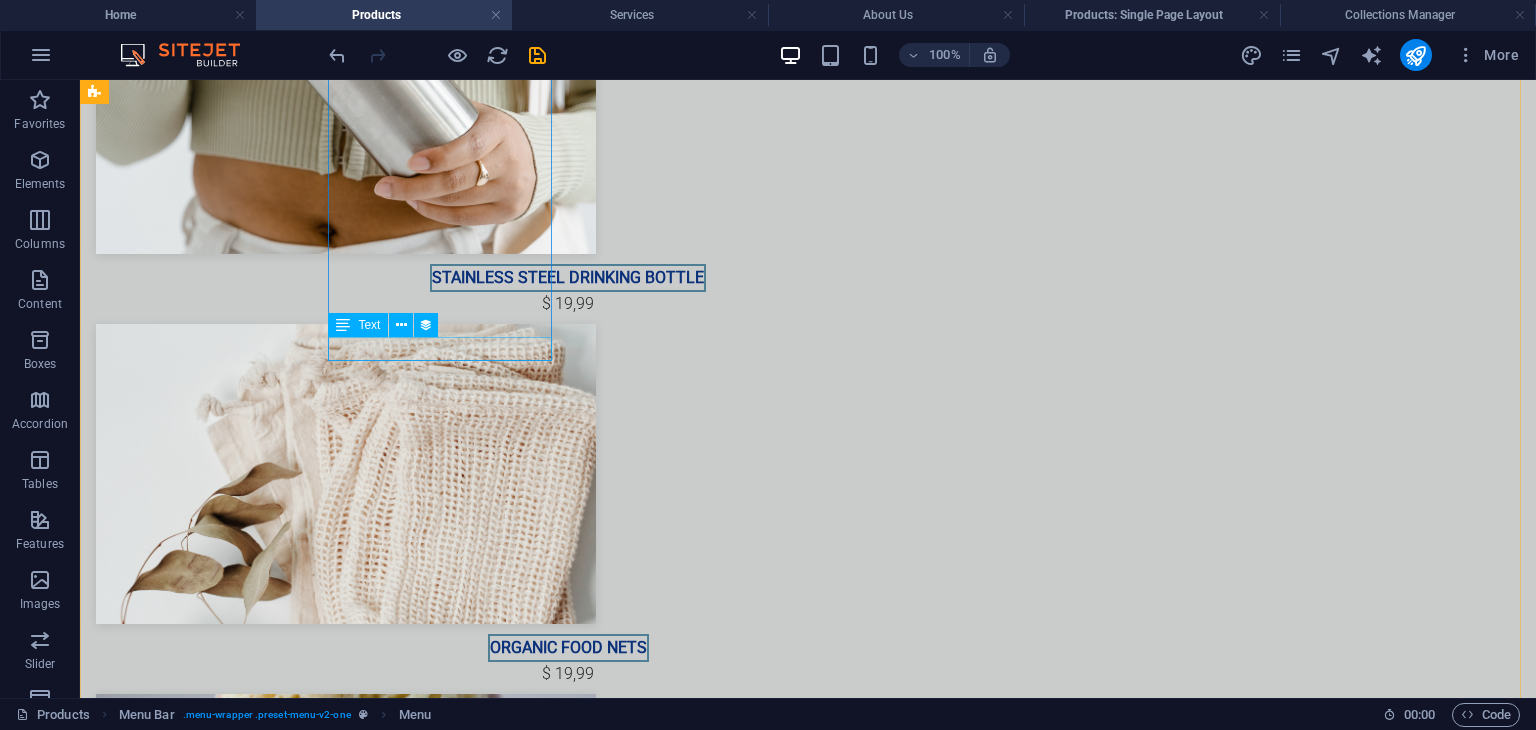 scroll, scrollTop: 0, scrollLeft: 0, axis: both 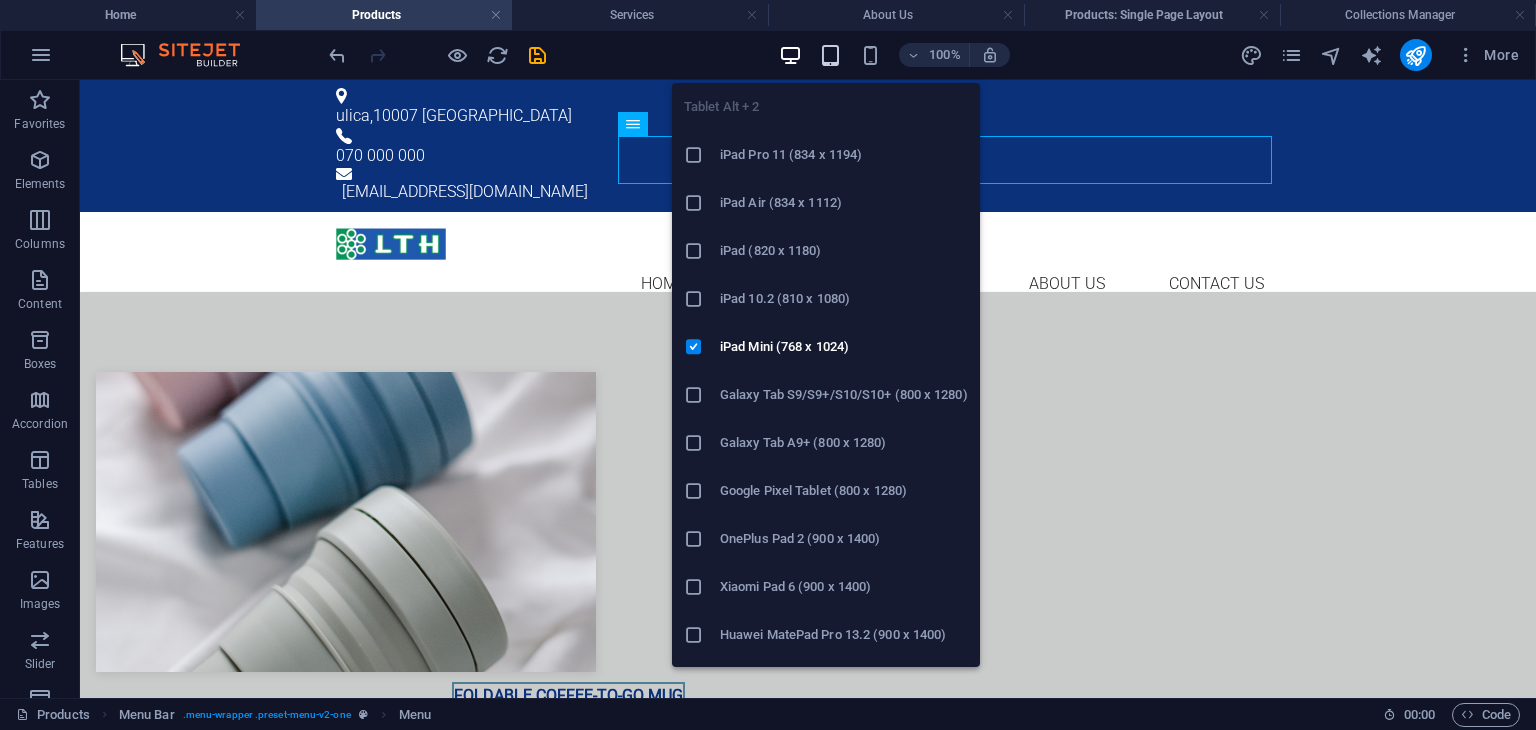 click at bounding box center [830, 55] 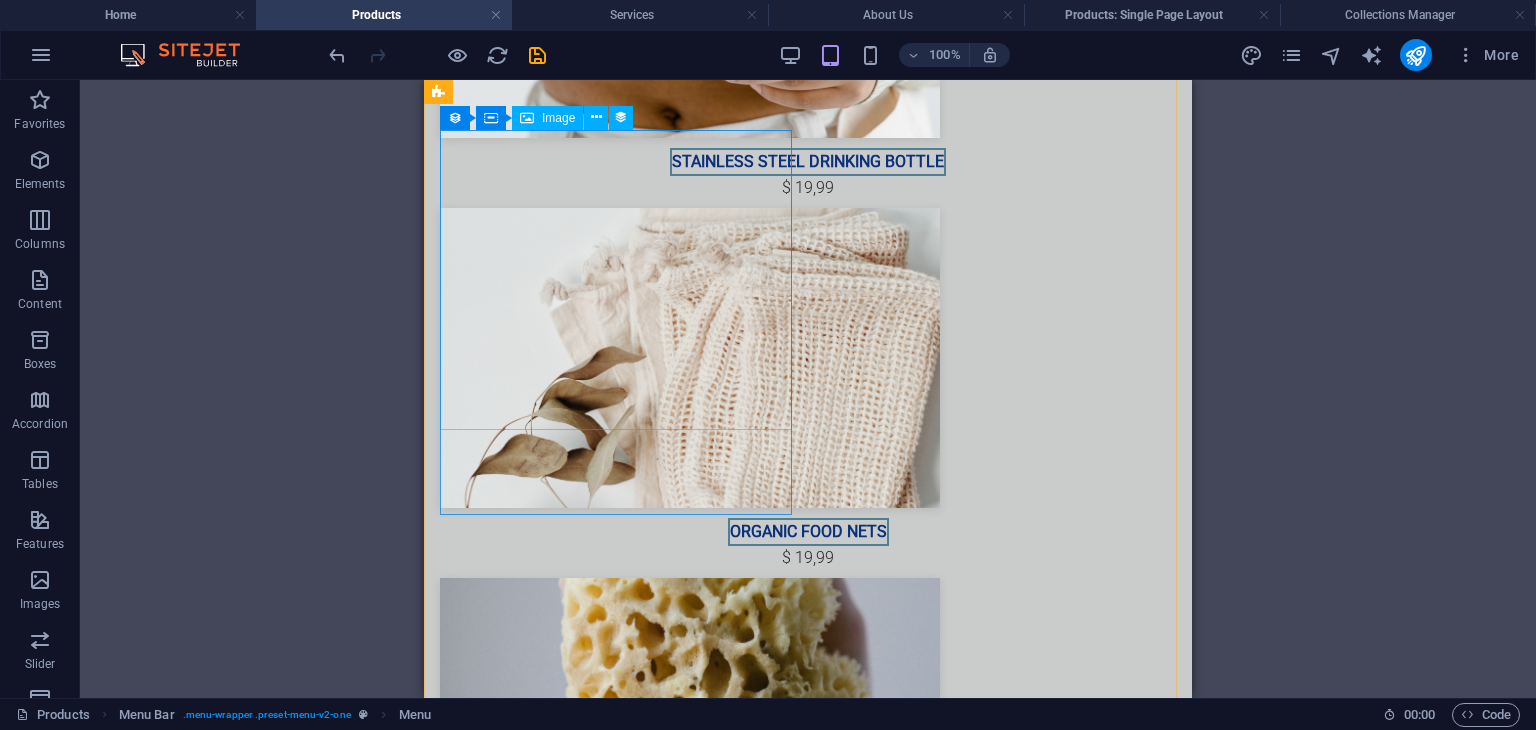 scroll, scrollTop: 0, scrollLeft: 0, axis: both 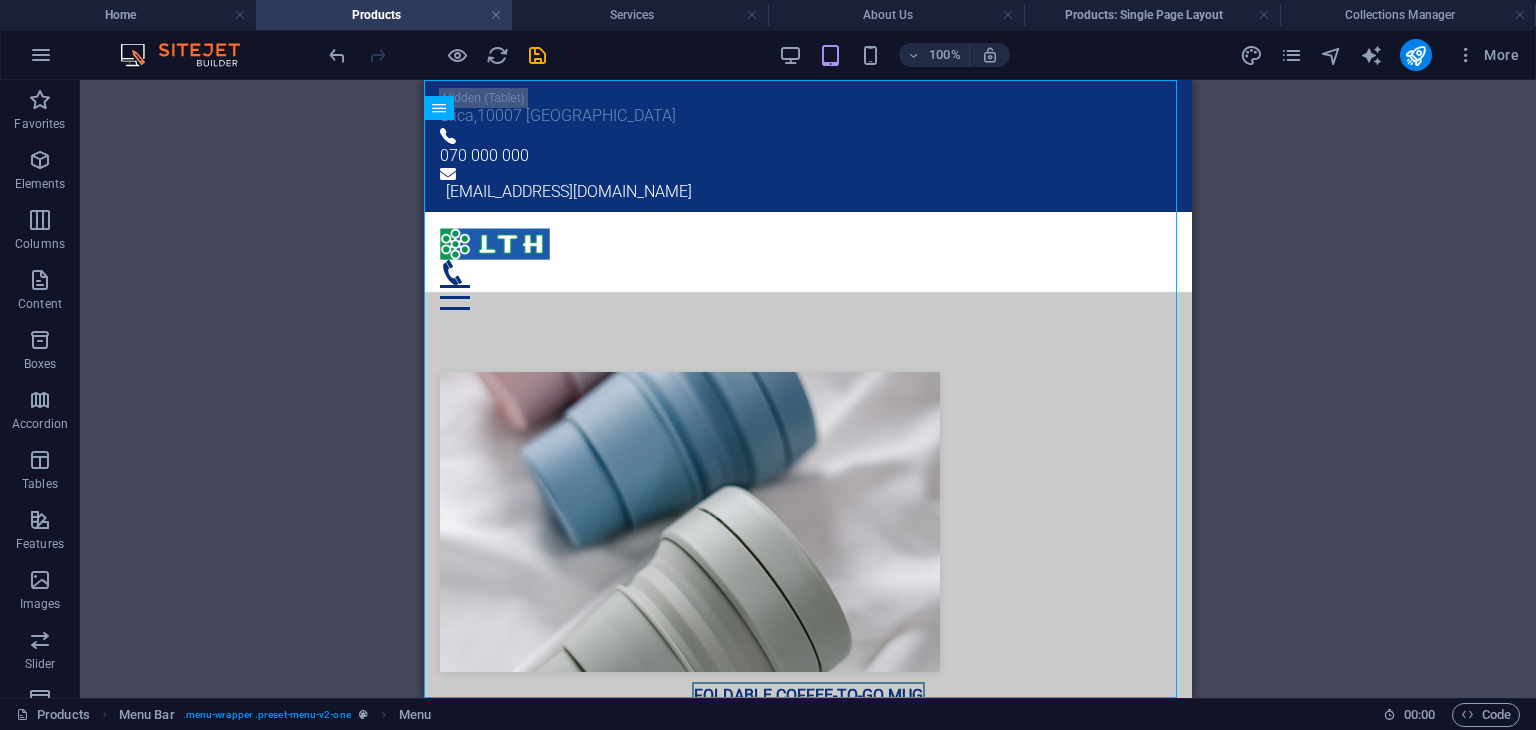 click on "100%" at bounding box center (894, 55) 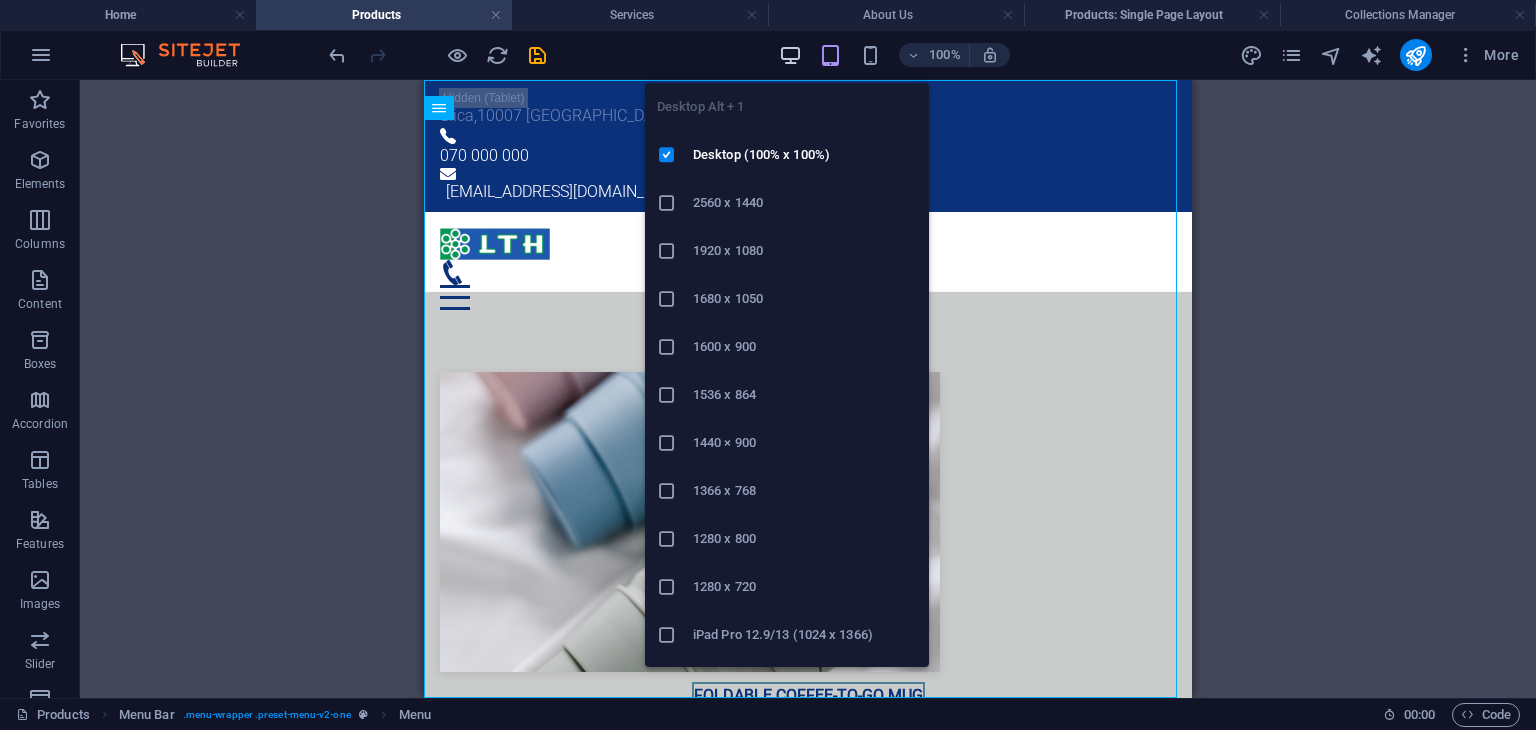 click at bounding box center [790, 55] 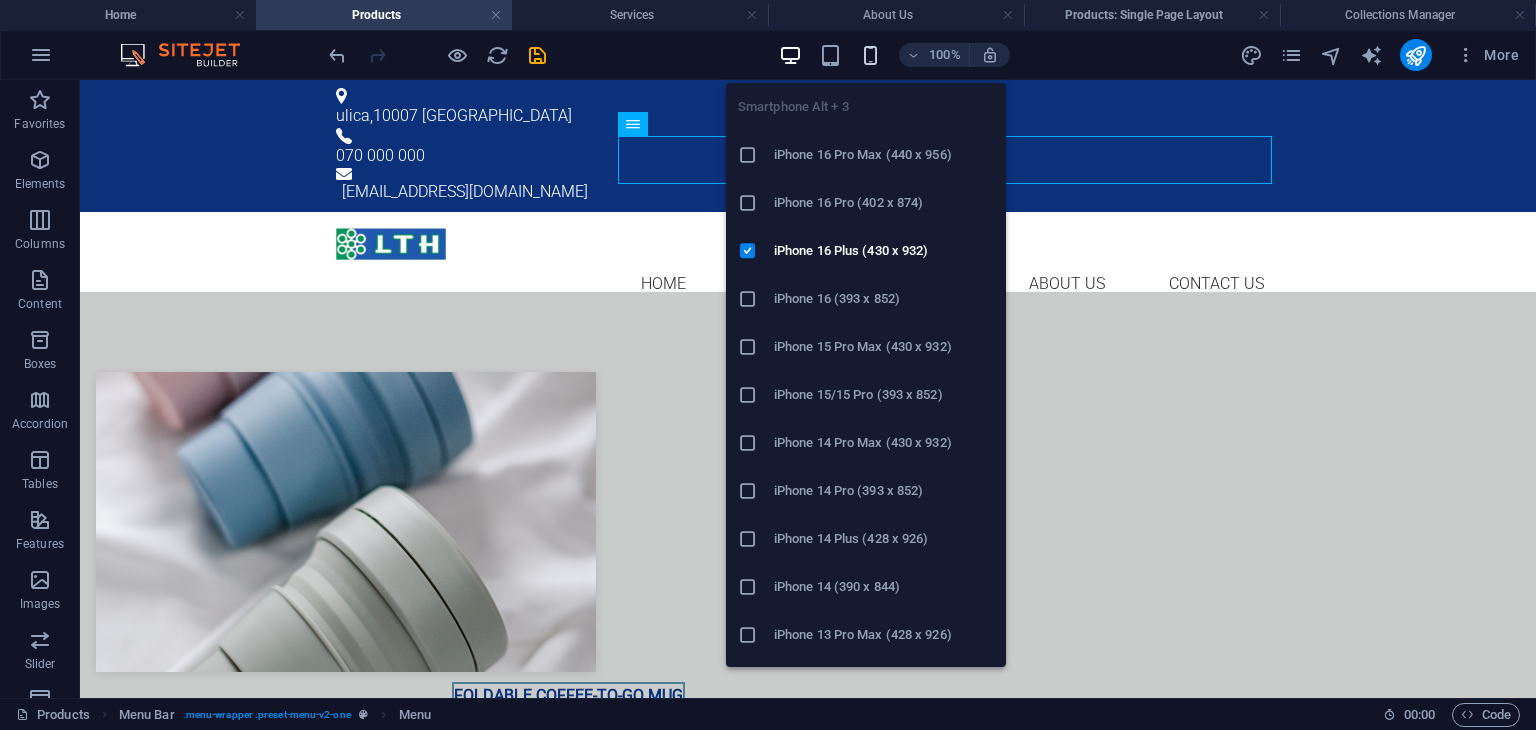 click at bounding box center [870, 55] 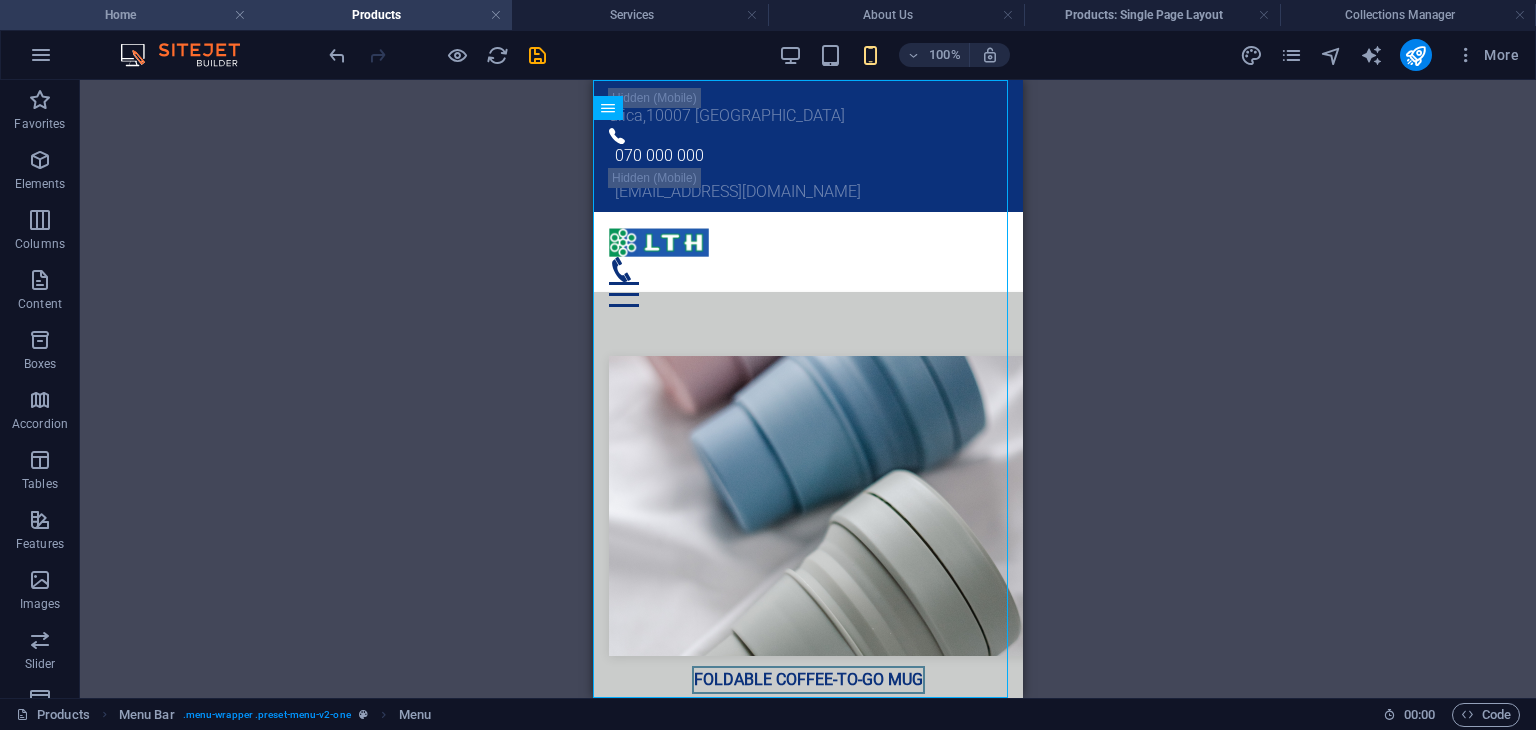 click on "Home" at bounding box center (128, 15) 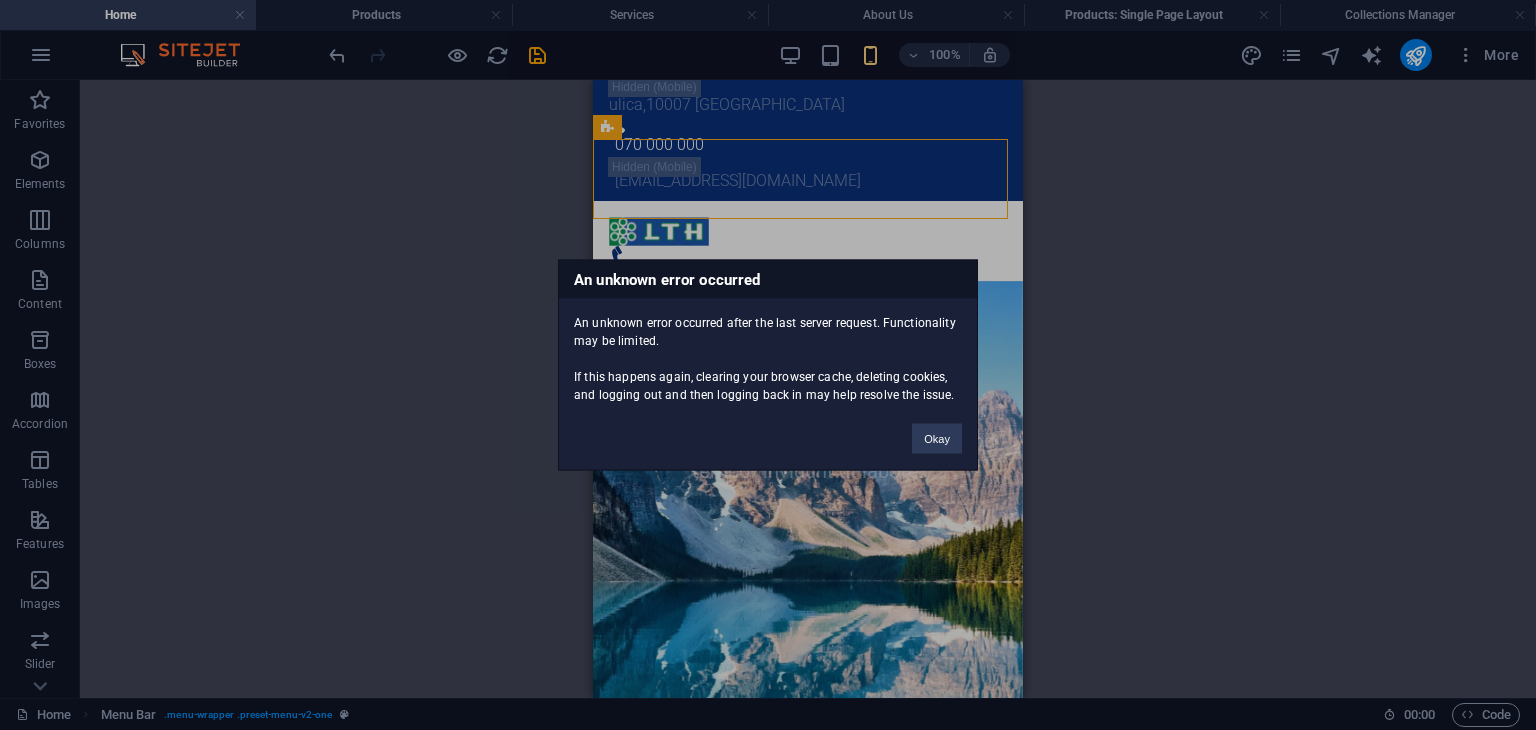 scroll, scrollTop: 0, scrollLeft: 0, axis: both 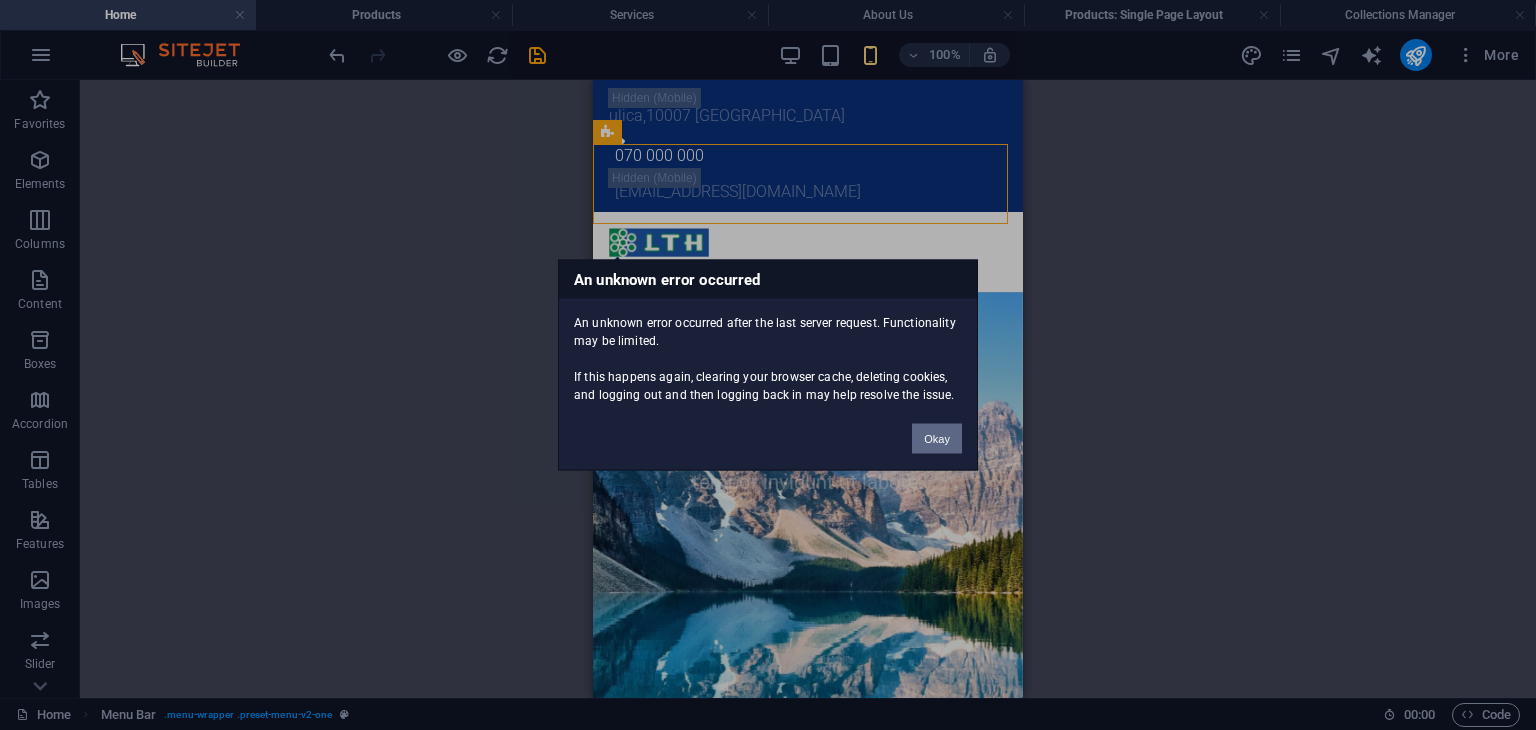 click on "Okay" at bounding box center (937, 439) 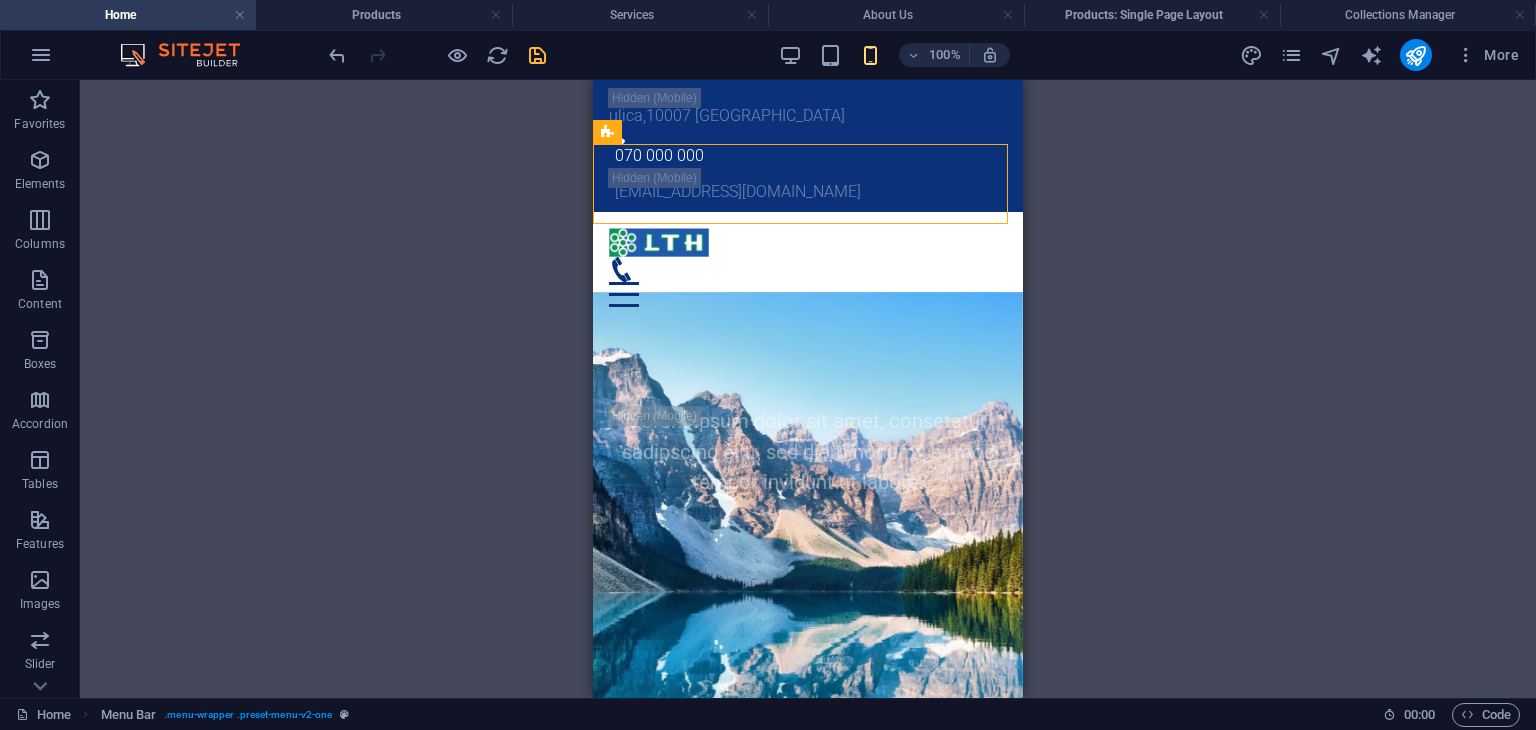 click at bounding box center (537, 55) 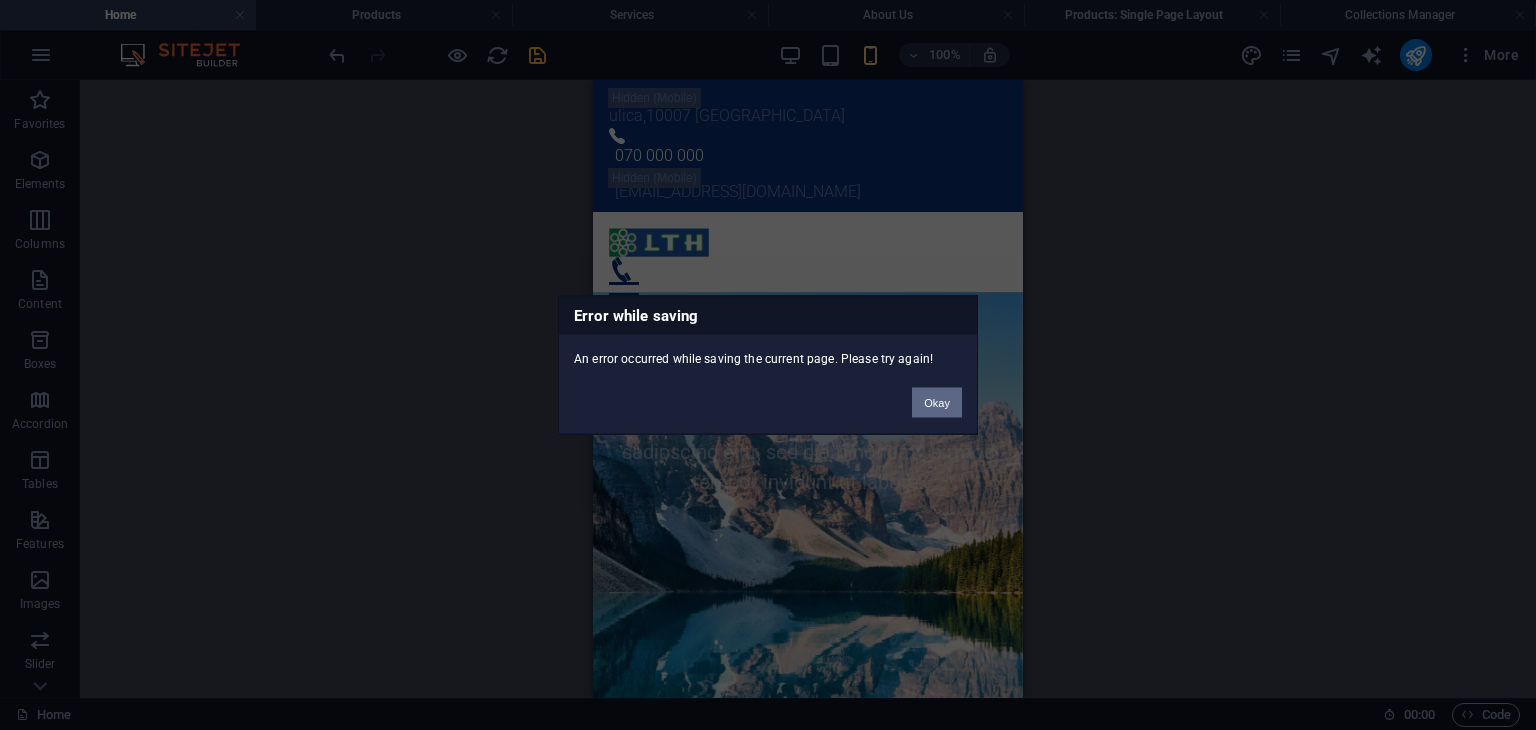 click on "Okay" at bounding box center [937, 403] 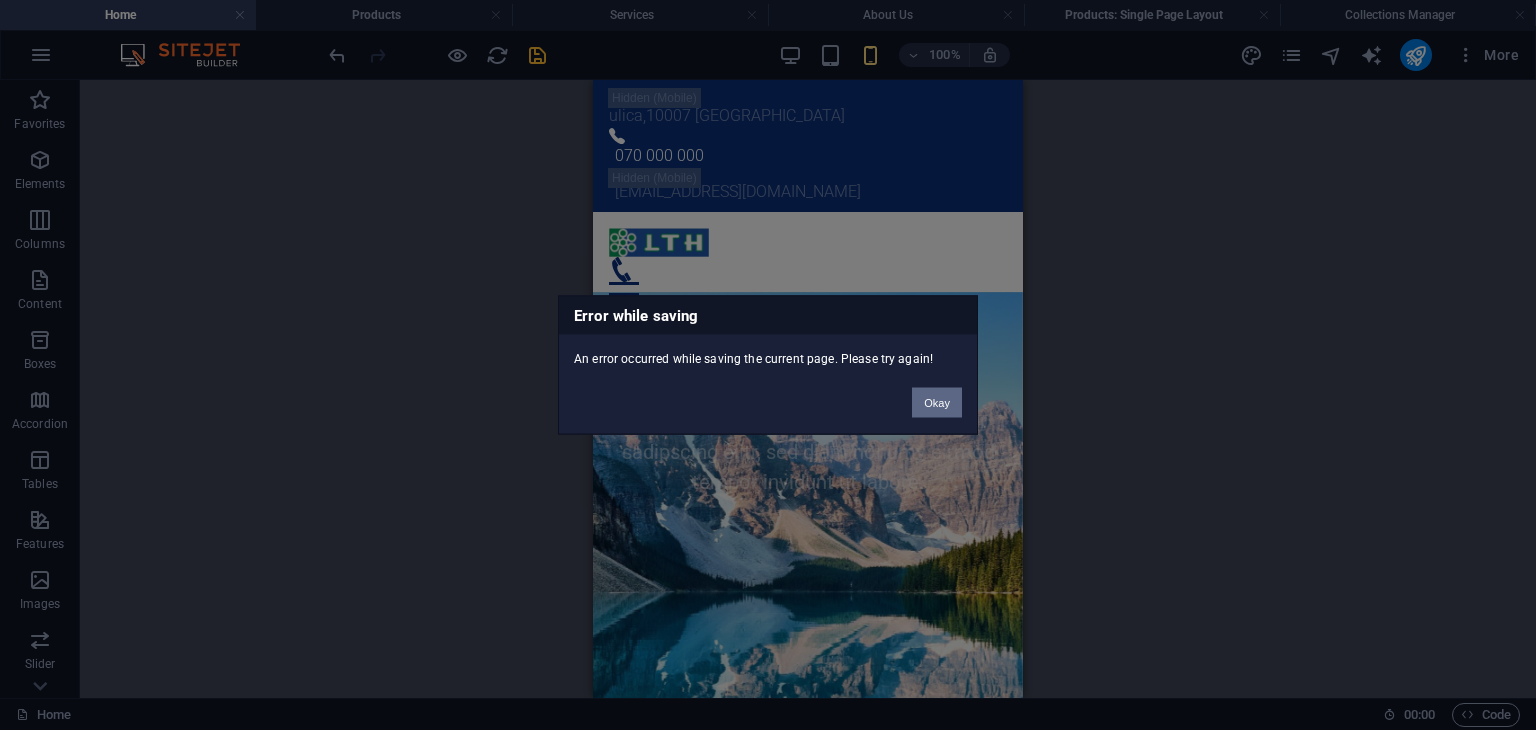click on "Okay" at bounding box center [937, 403] 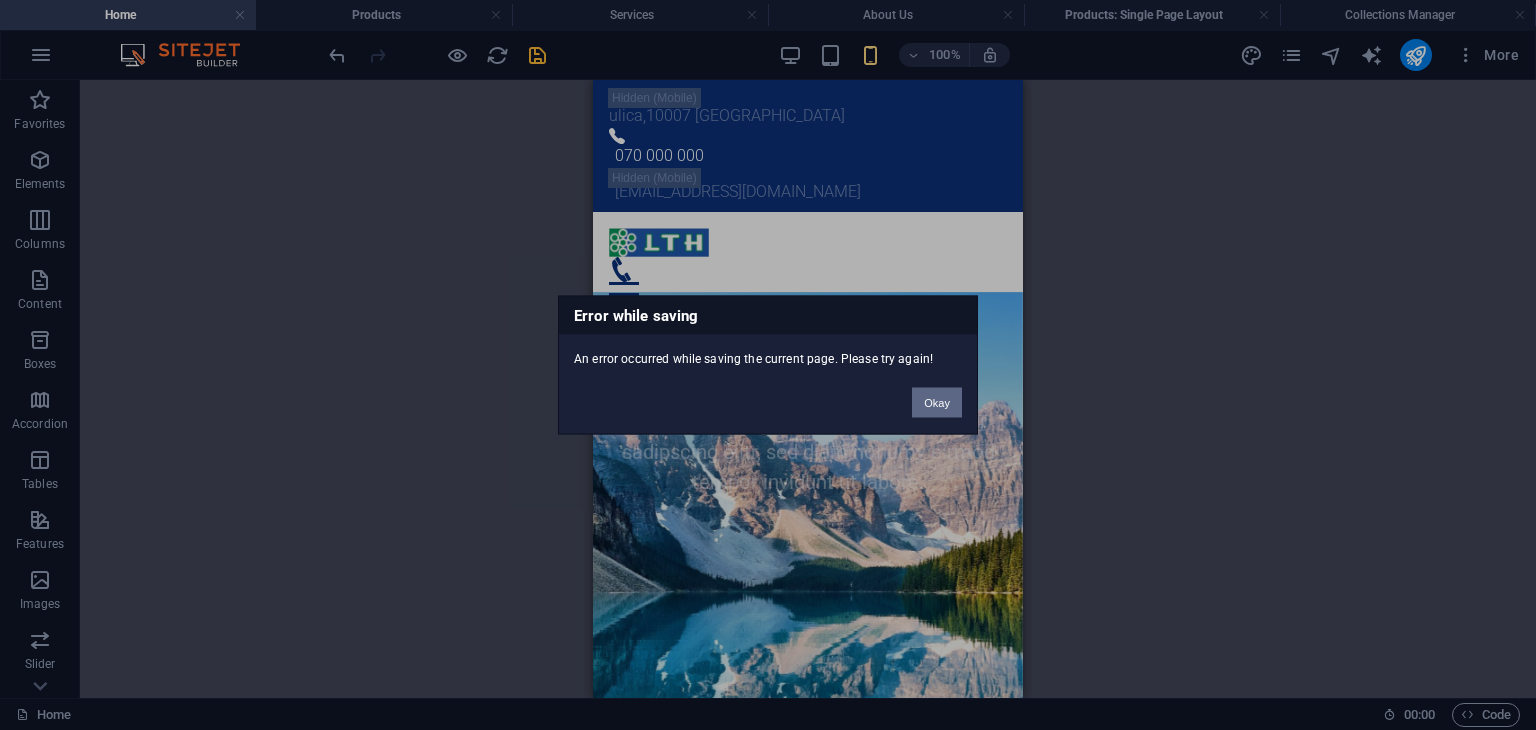 click on "Okay" at bounding box center (937, 403) 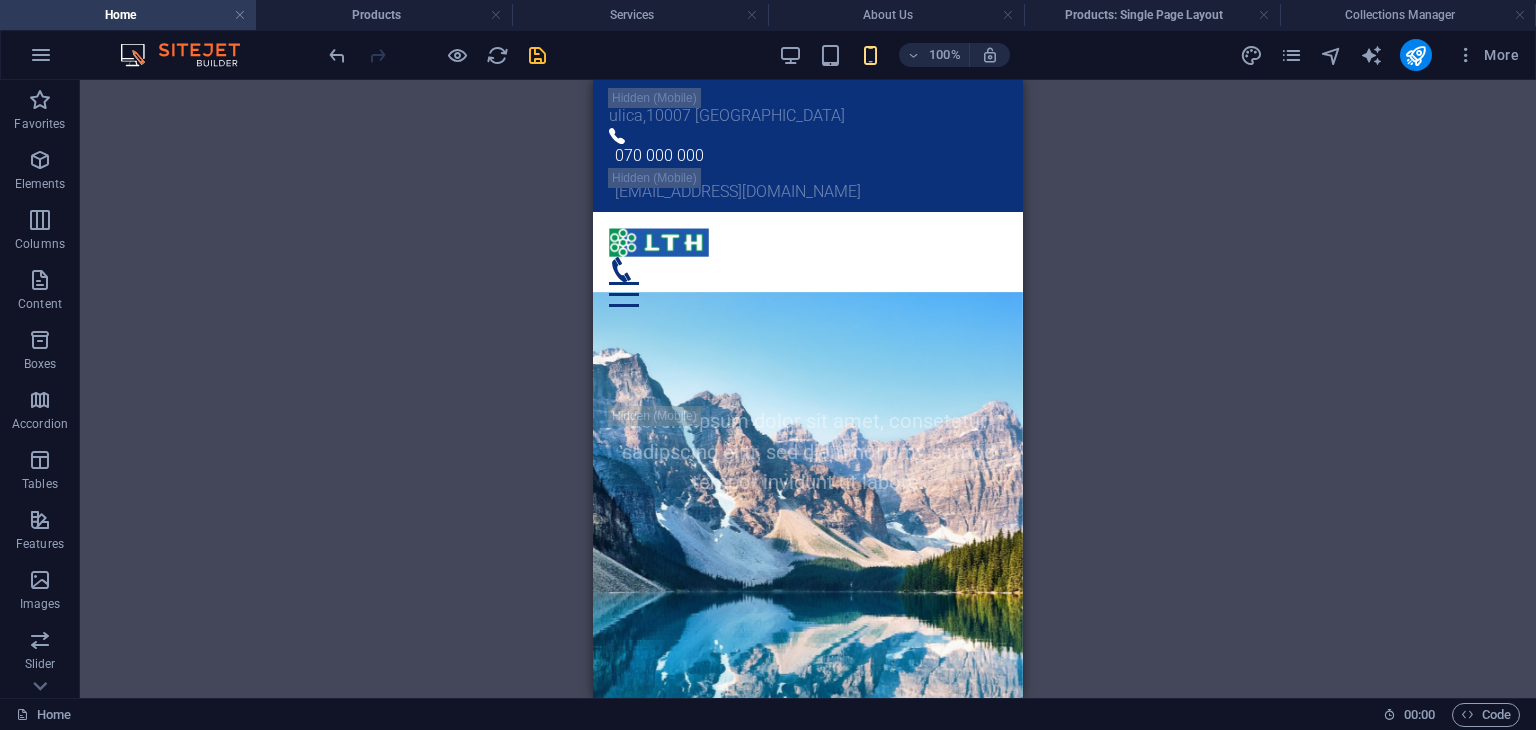 click at bounding box center [537, 55] 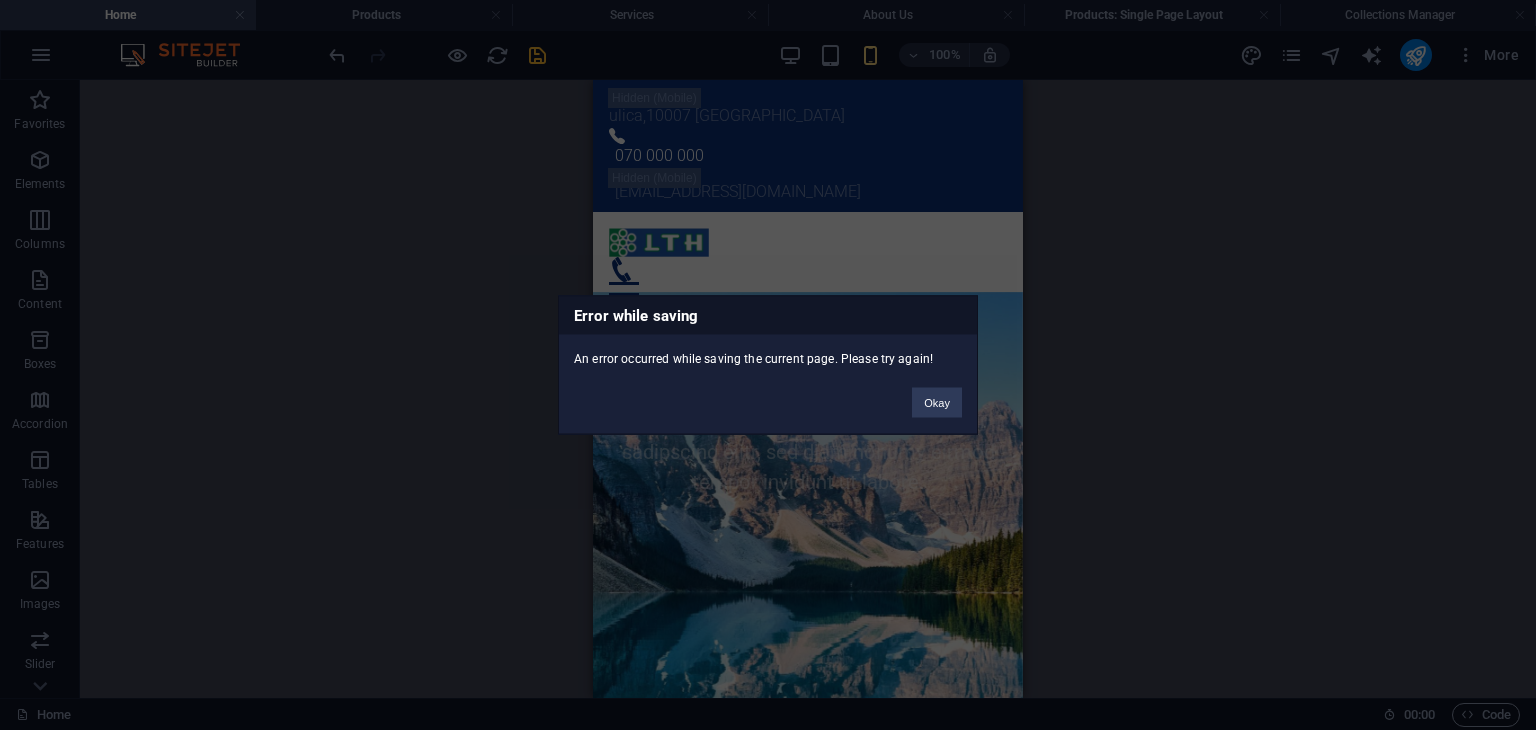 click on "Okay" at bounding box center [937, 403] 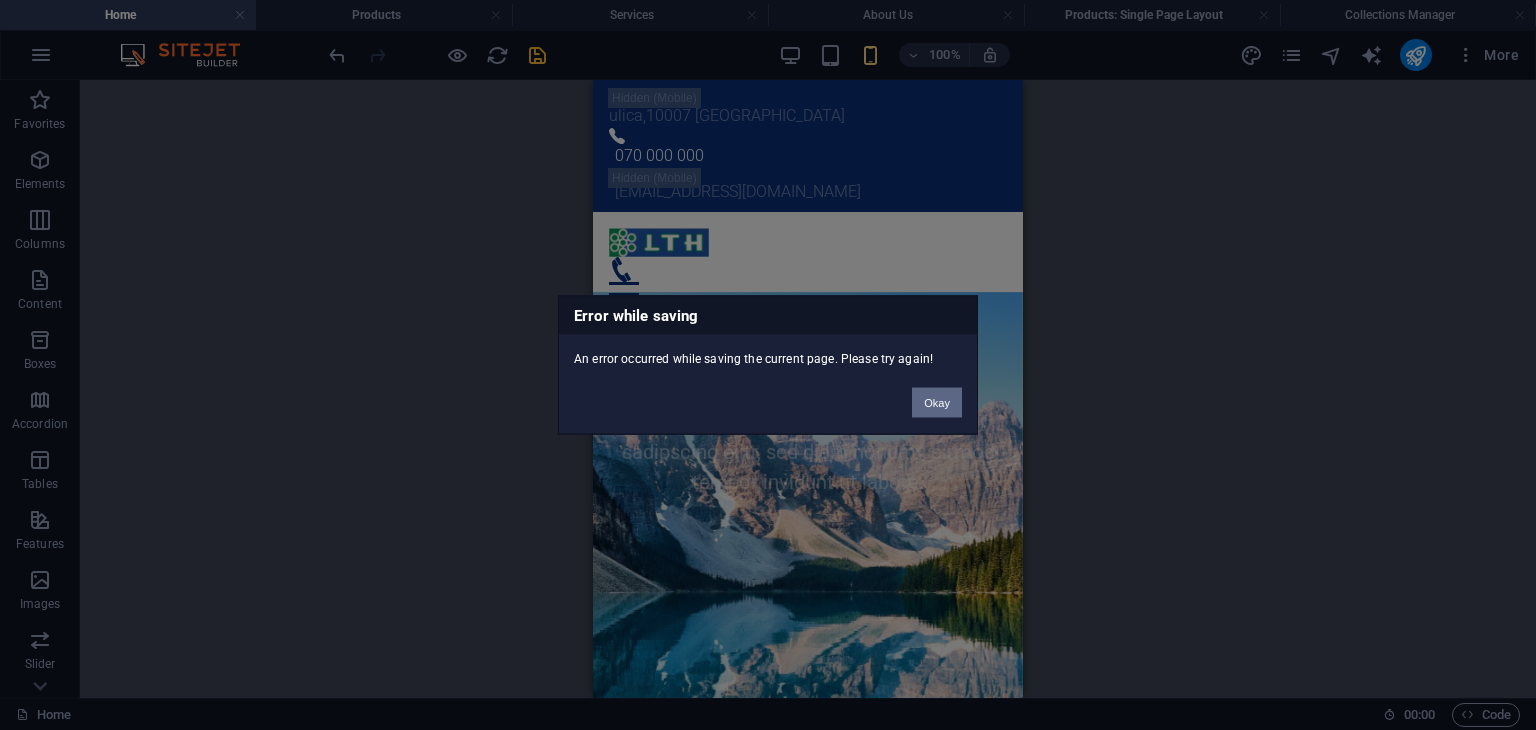 click on "Okay" at bounding box center (937, 403) 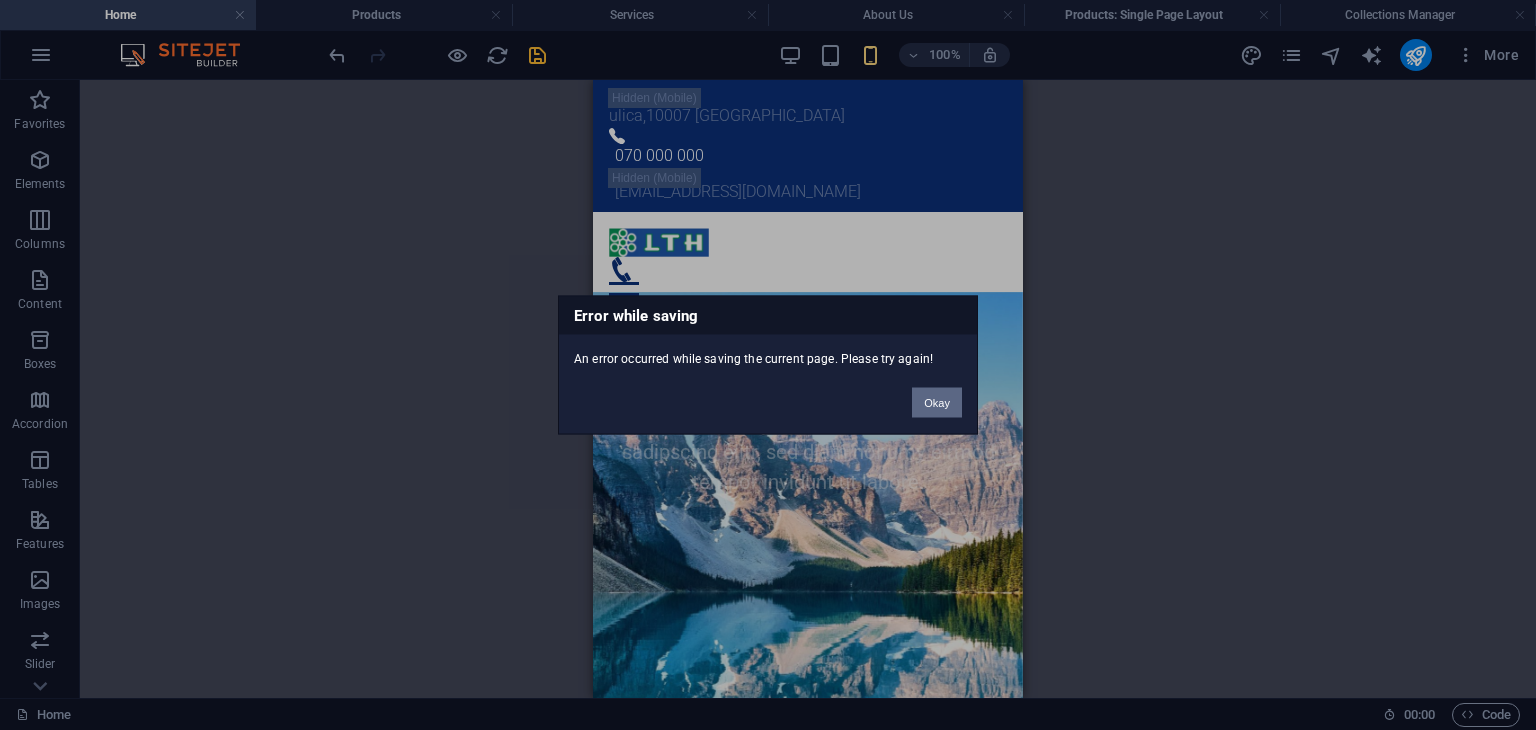click on "Okay" at bounding box center [937, 403] 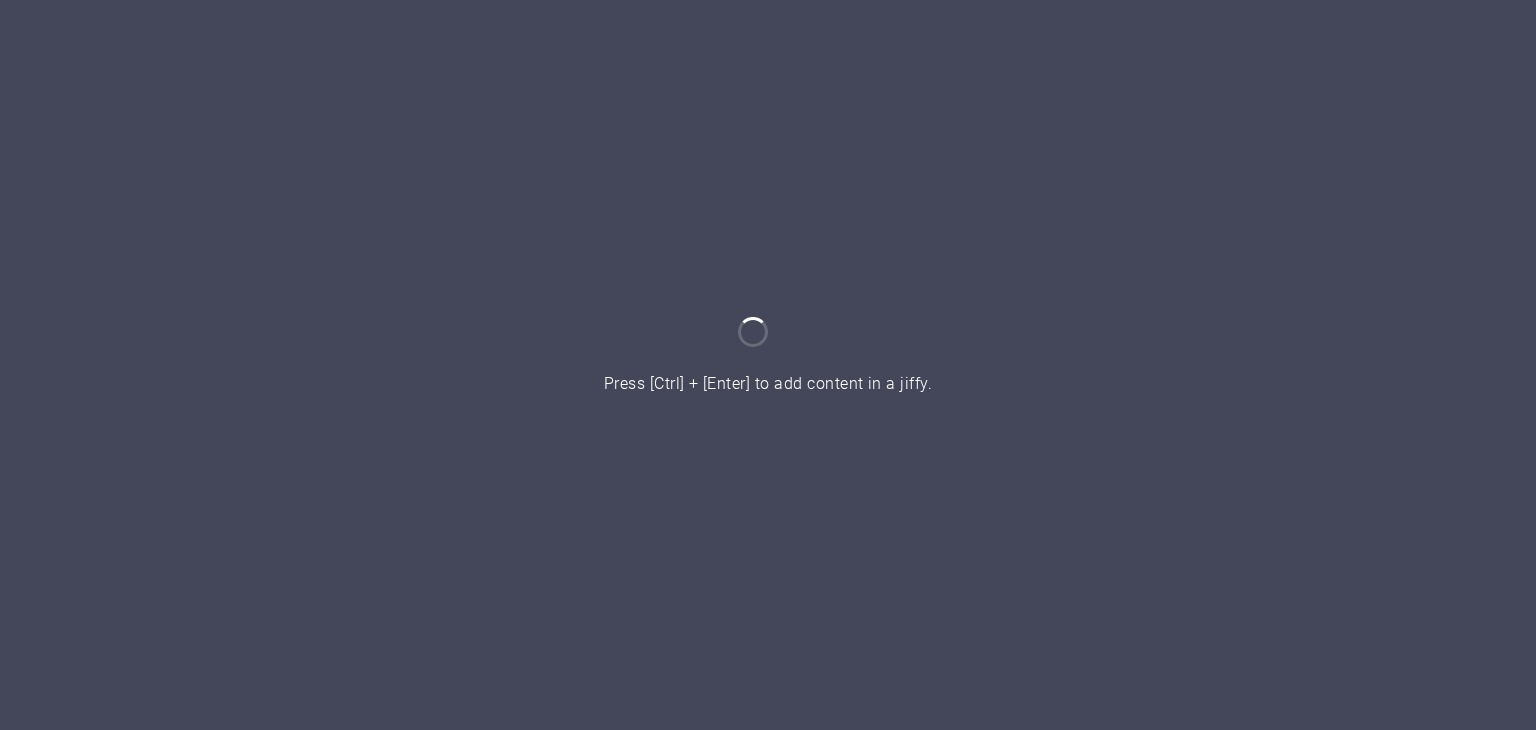 scroll, scrollTop: 0, scrollLeft: 0, axis: both 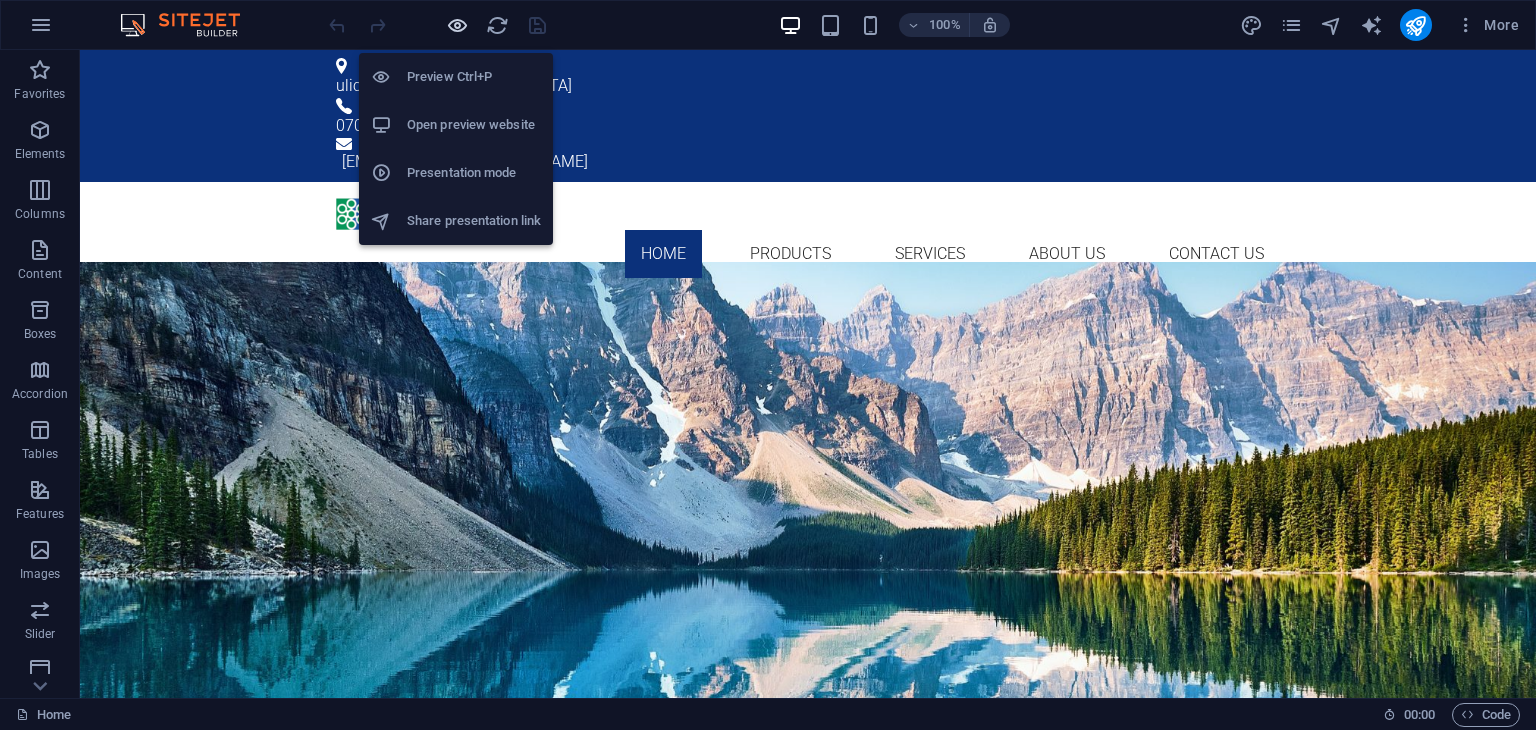 click at bounding box center (457, 25) 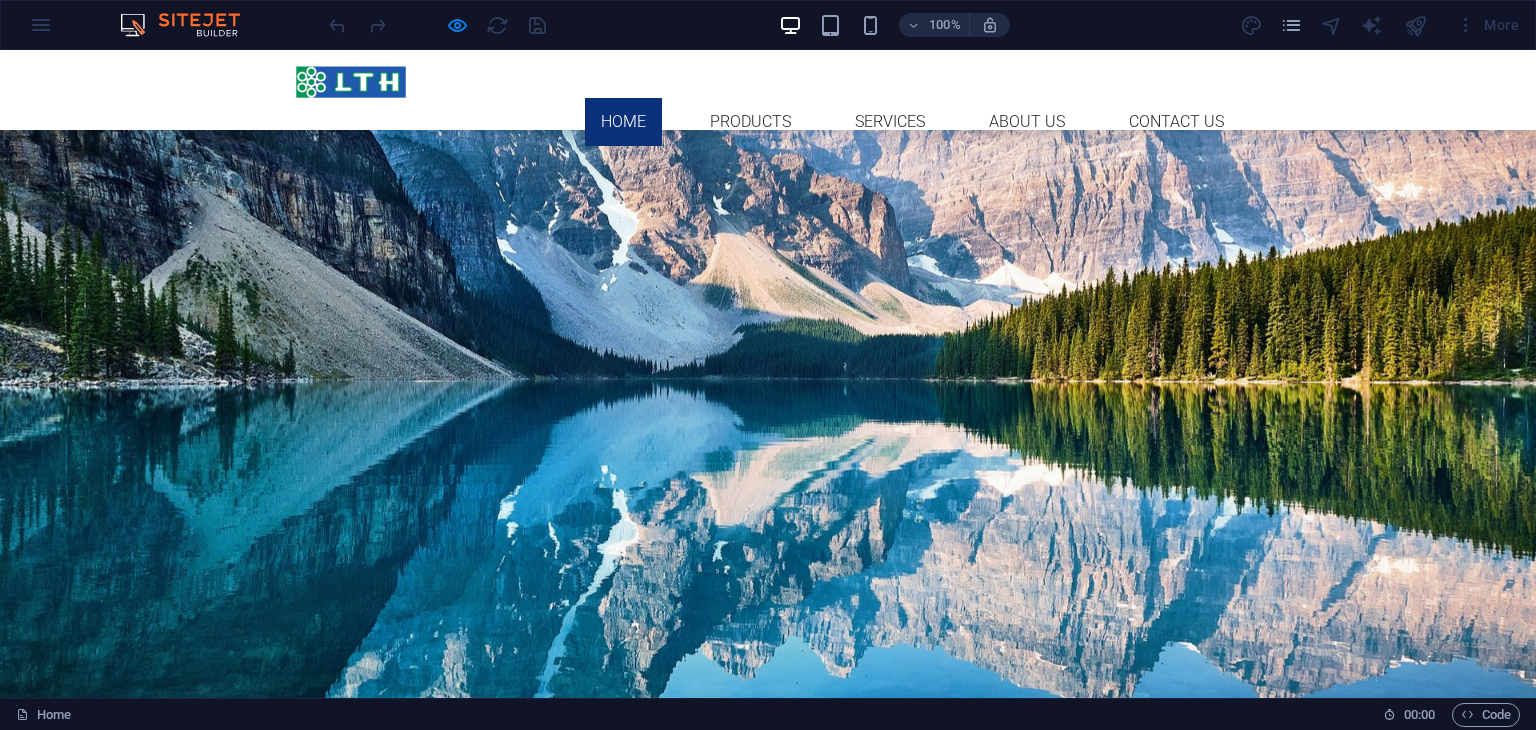 scroll, scrollTop: 0, scrollLeft: 0, axis: both 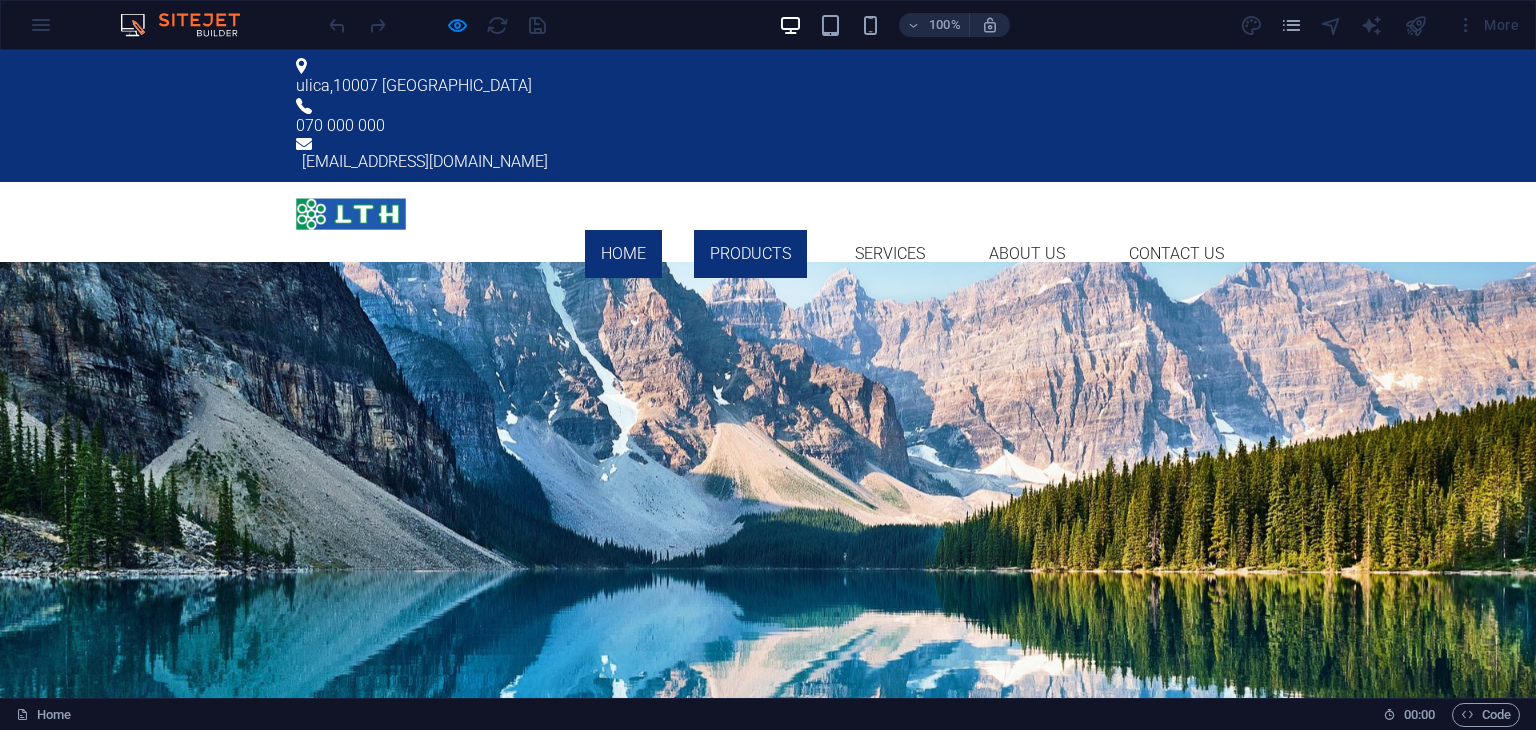 click on "Products" at bounding box center (750, 254) 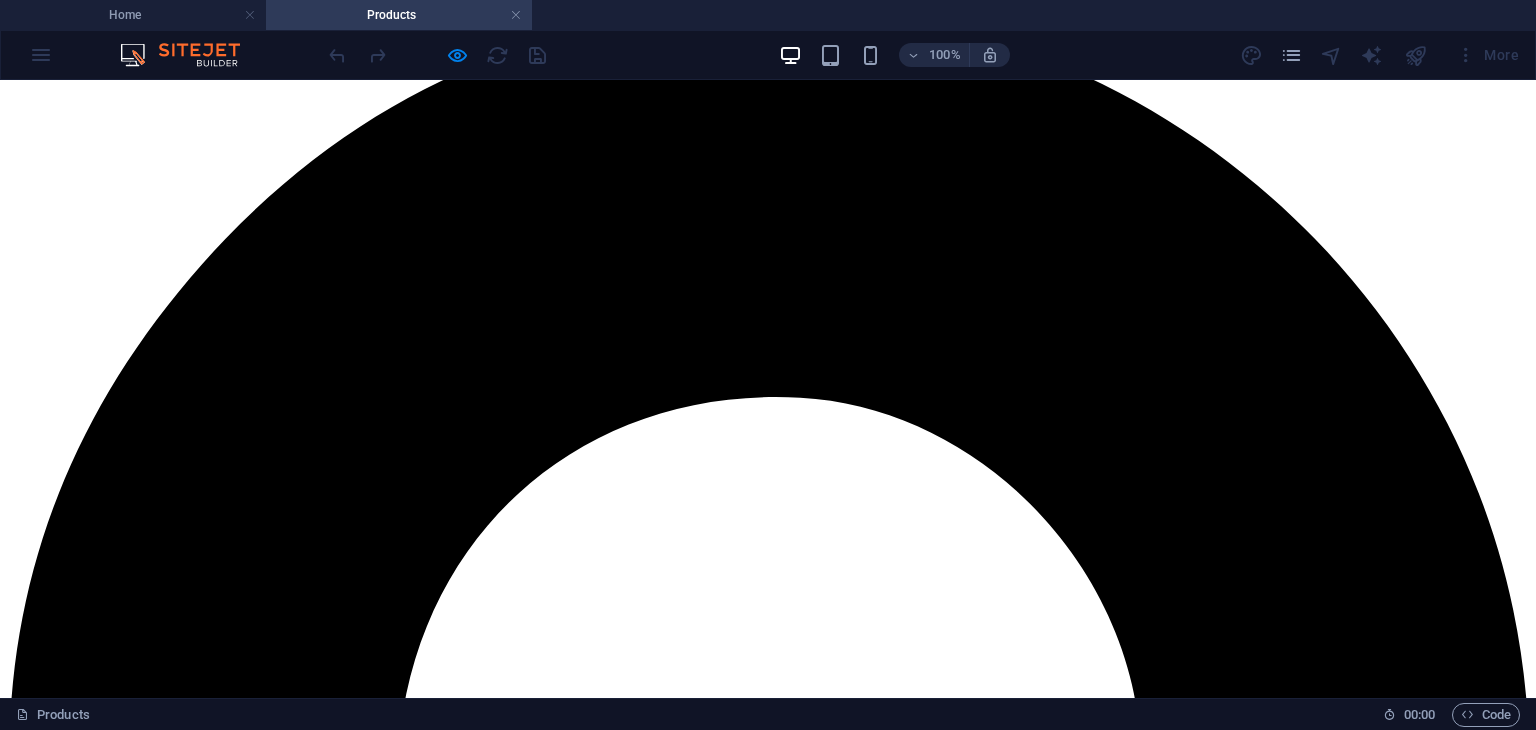 scroll, scrollTop: 0, scrollLeft: 0, axis: both 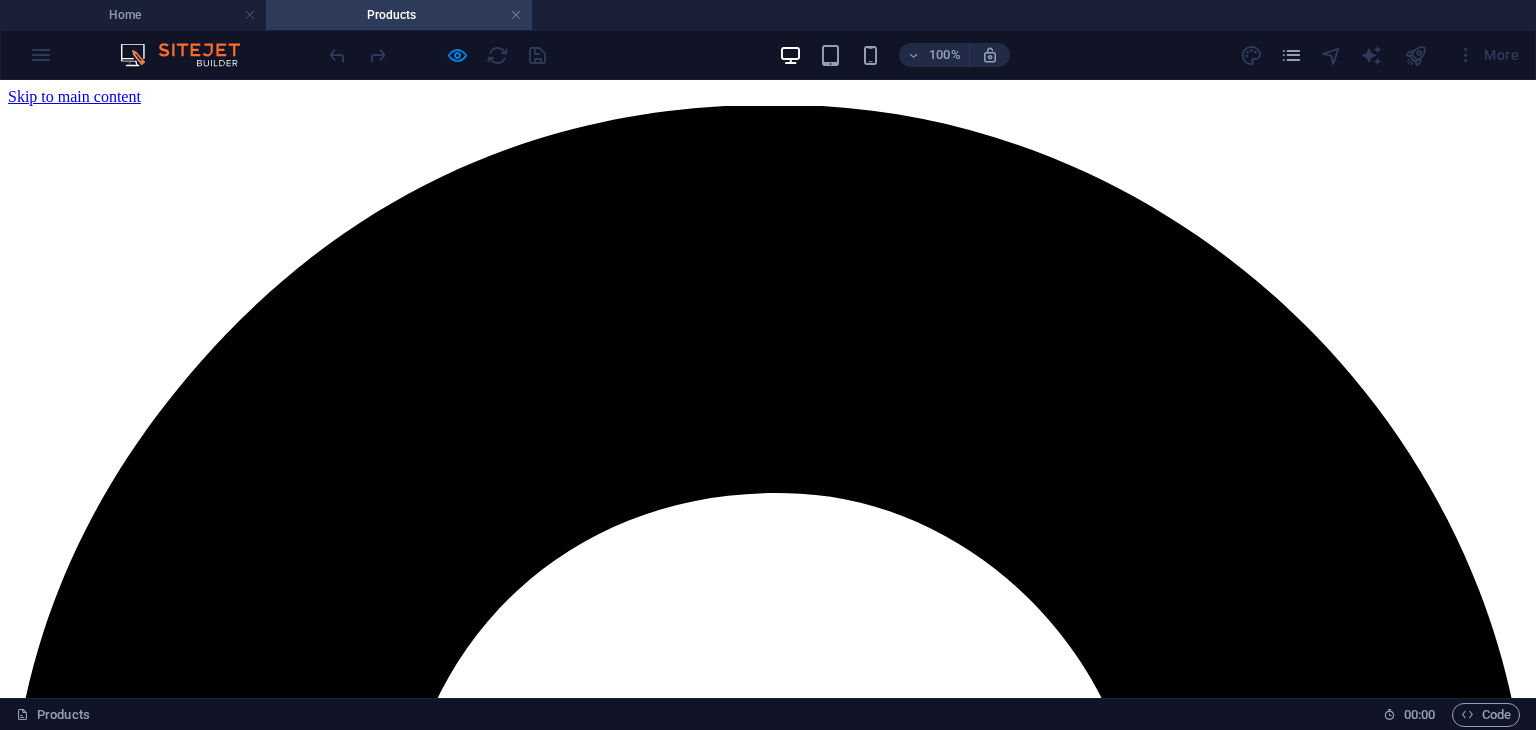 click on "Home Products Services About Us Contact Us" at bounding box center [768, 5260] 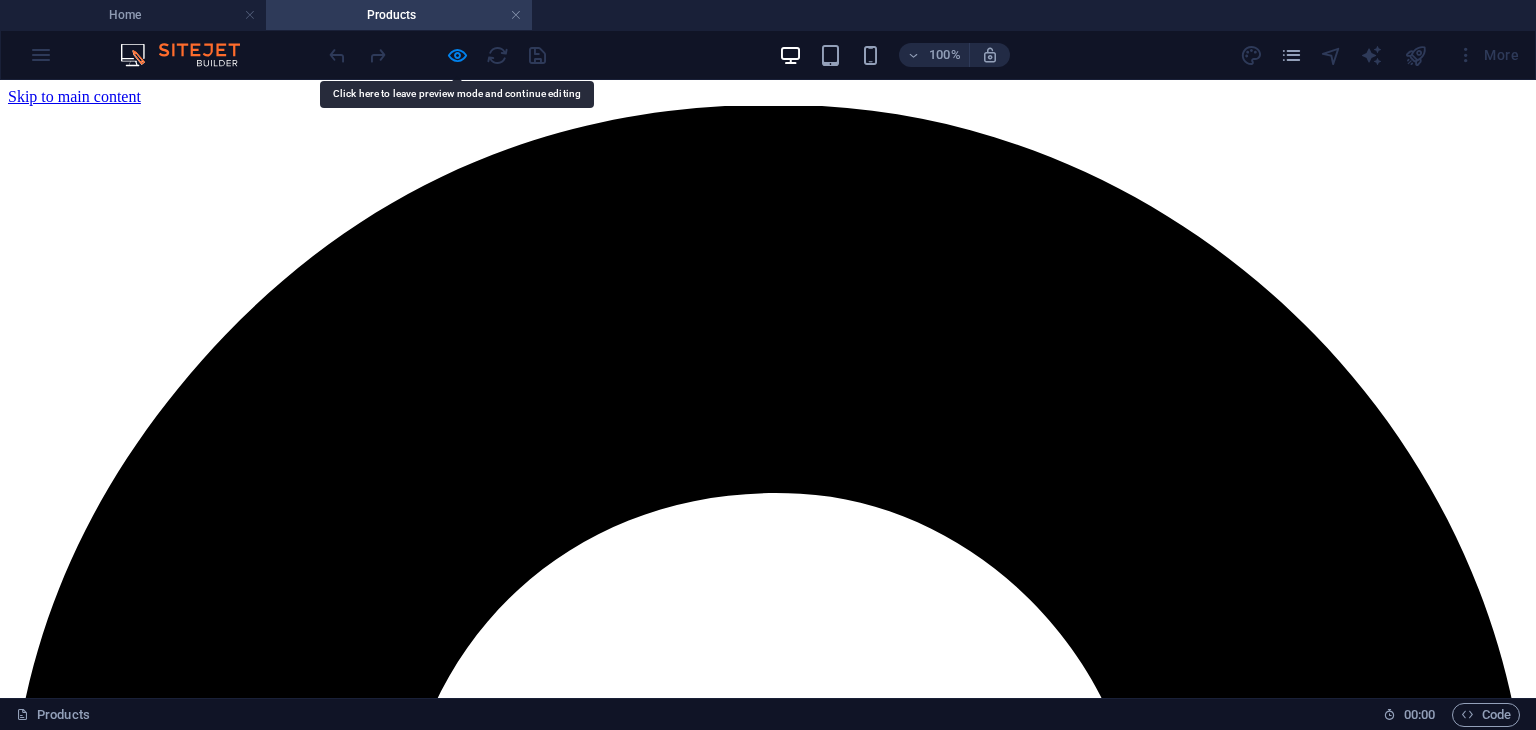 click on "Home Products Services About Us Contact Us" at bounding box center (768, 5260) 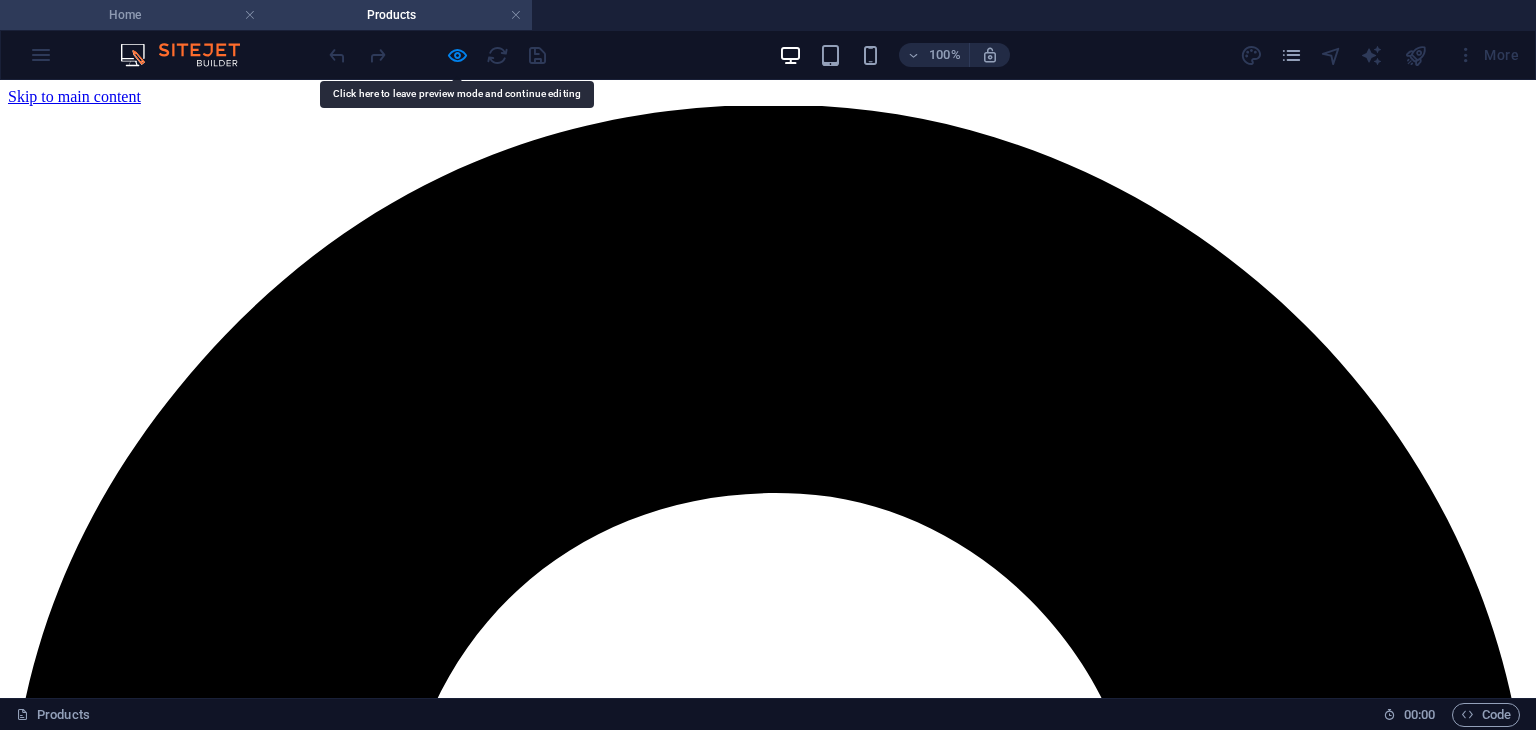 click on "Home" at bounding box center [133, 15] 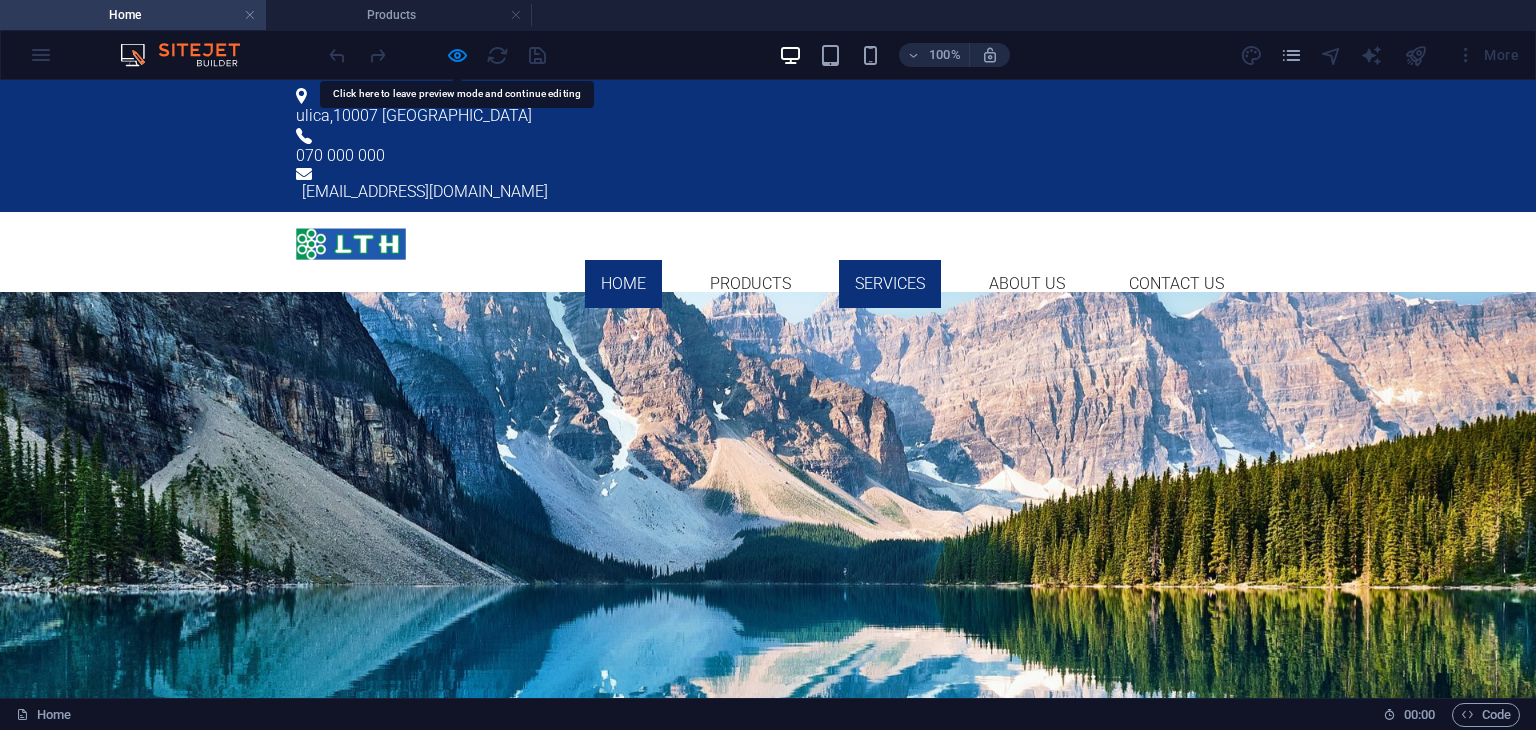 click on "Services" at bounding box center [890, 284] 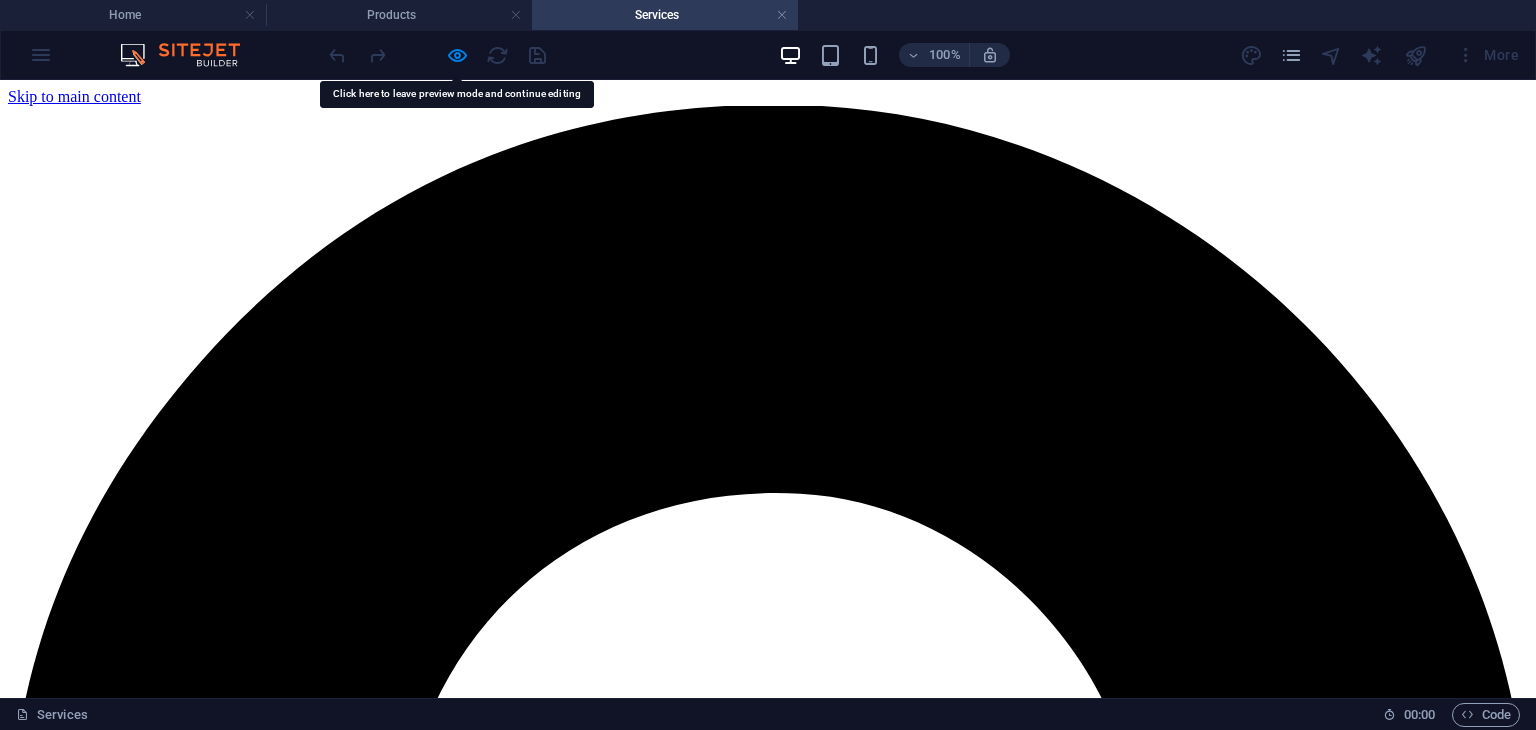 scroll, scrollTop: 0, scrollLeft: 0, axis: both 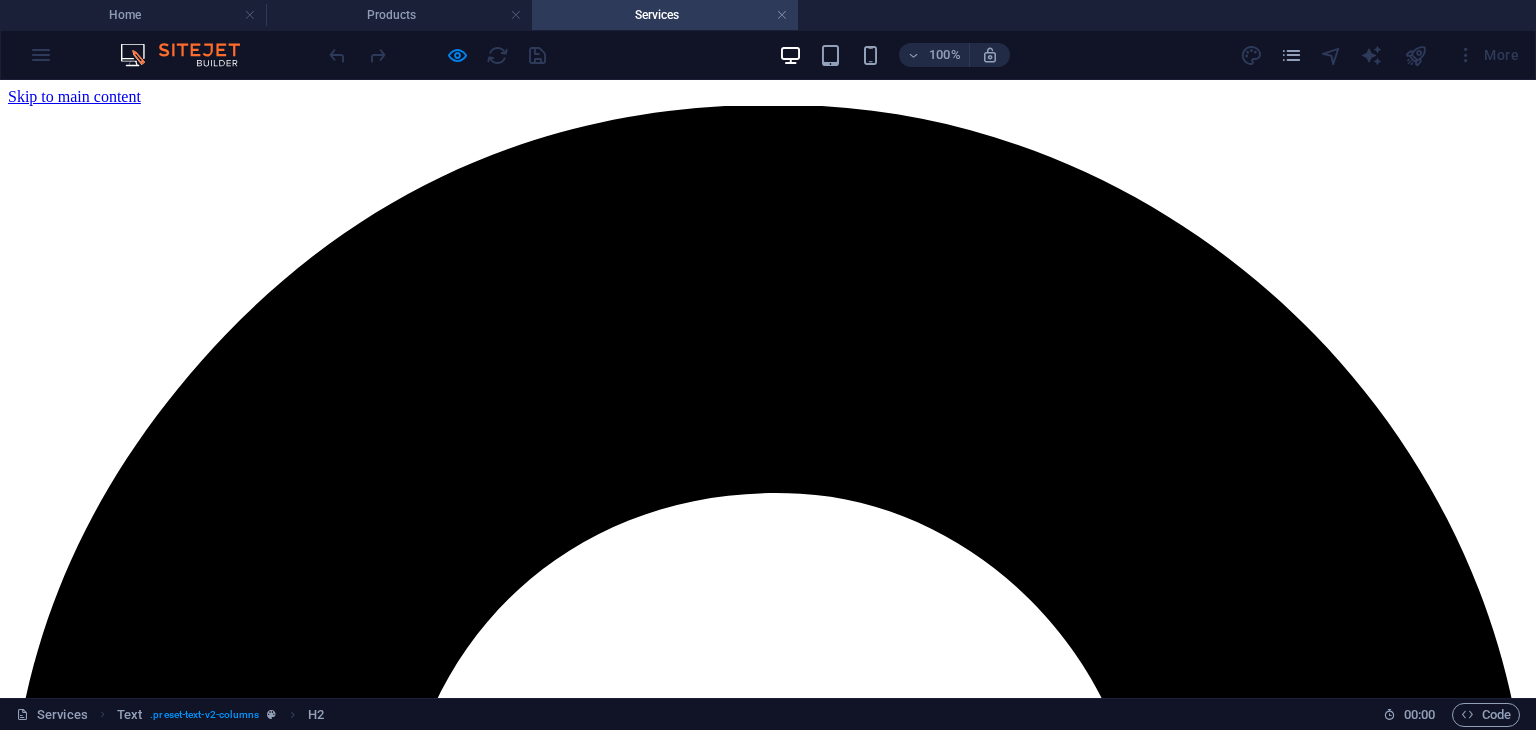 click on "Home Products Services About Us Contact Us" at bounding box center (768, 5260) 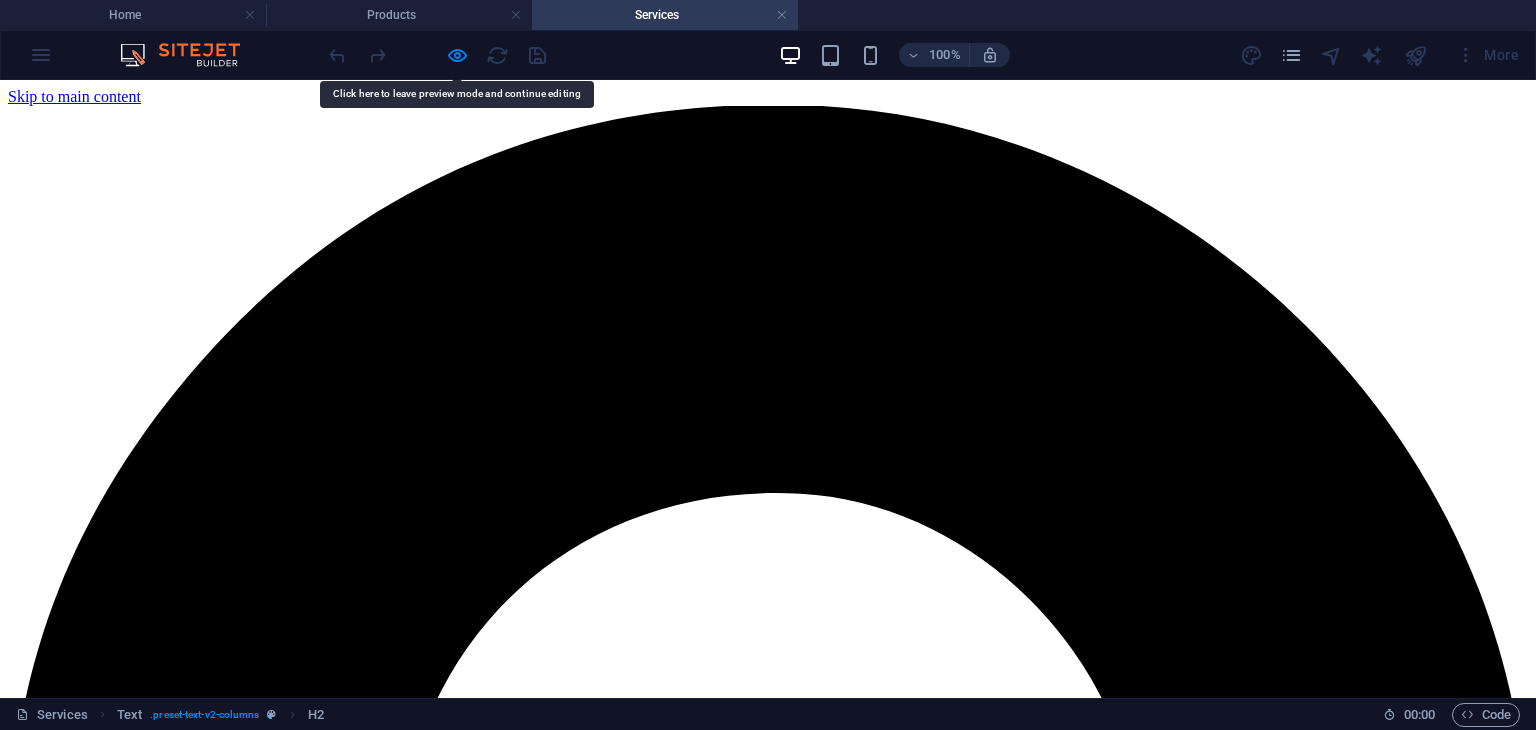 click on "Home Products Services About Us Contact Us" at bounding box center (768, 5260) 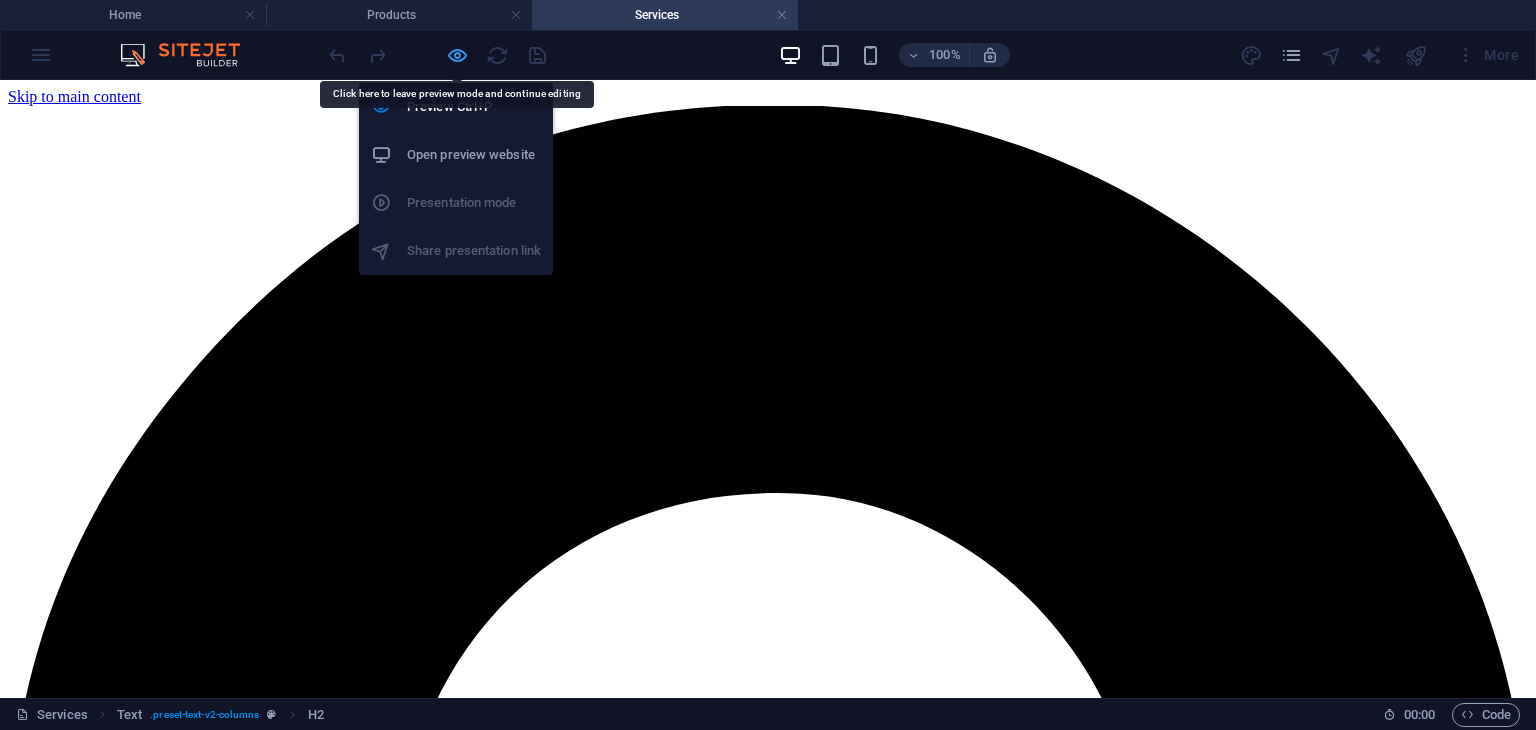 click at bounding box center [457, 55] 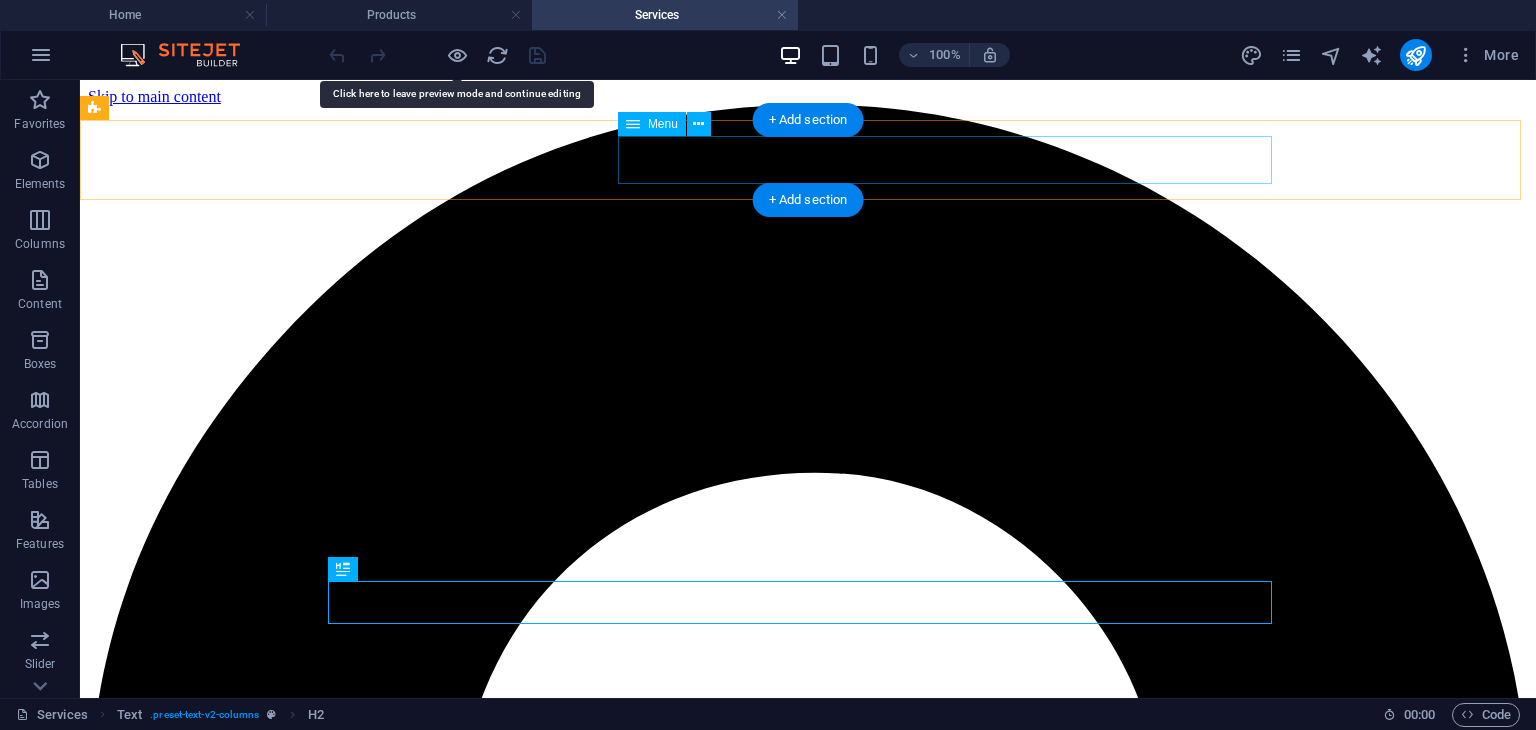 click on "Home Products Services About Us Contact Us" at bounding box center (808, 5003) 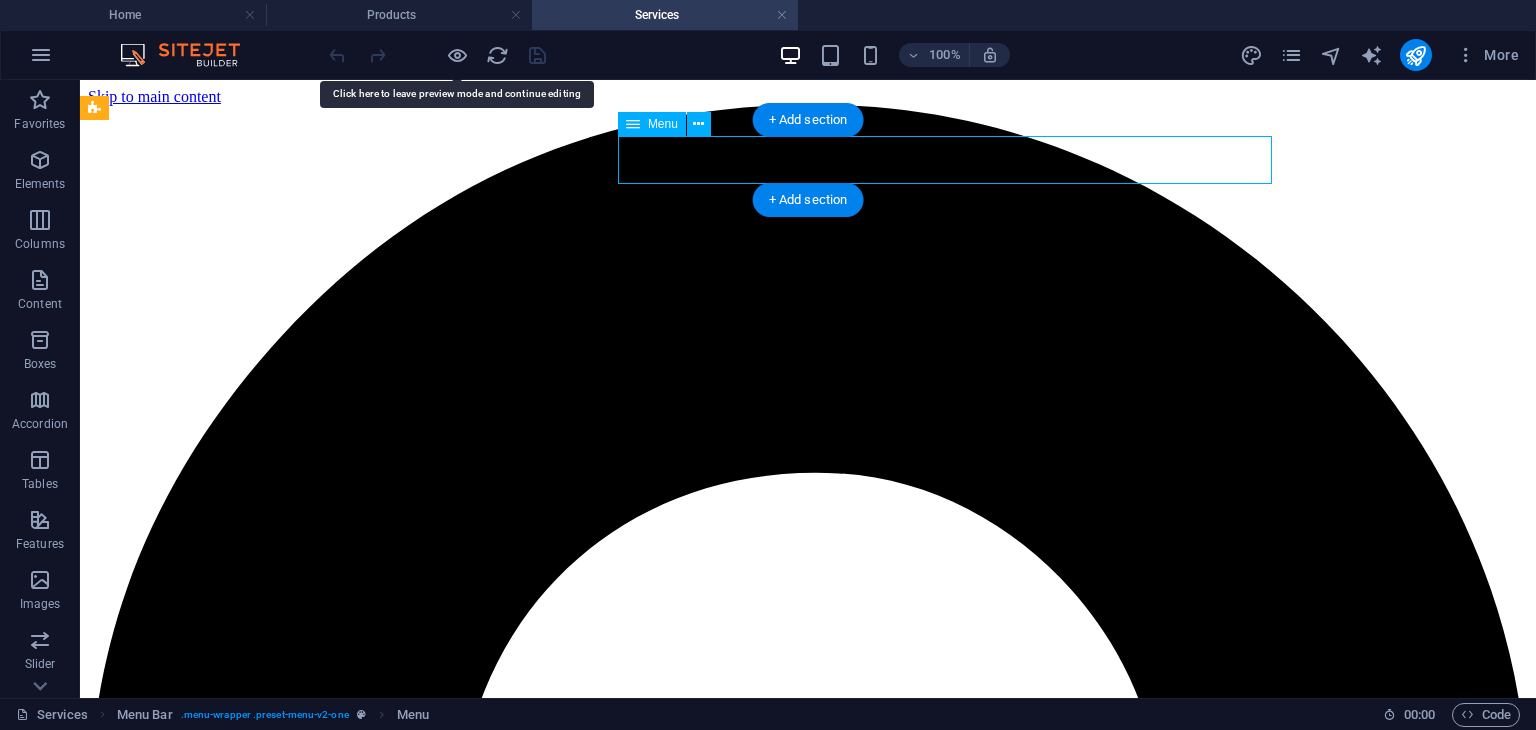 click on "Home Products Services About Us Contact Us" at bounding box center [808, 5003] 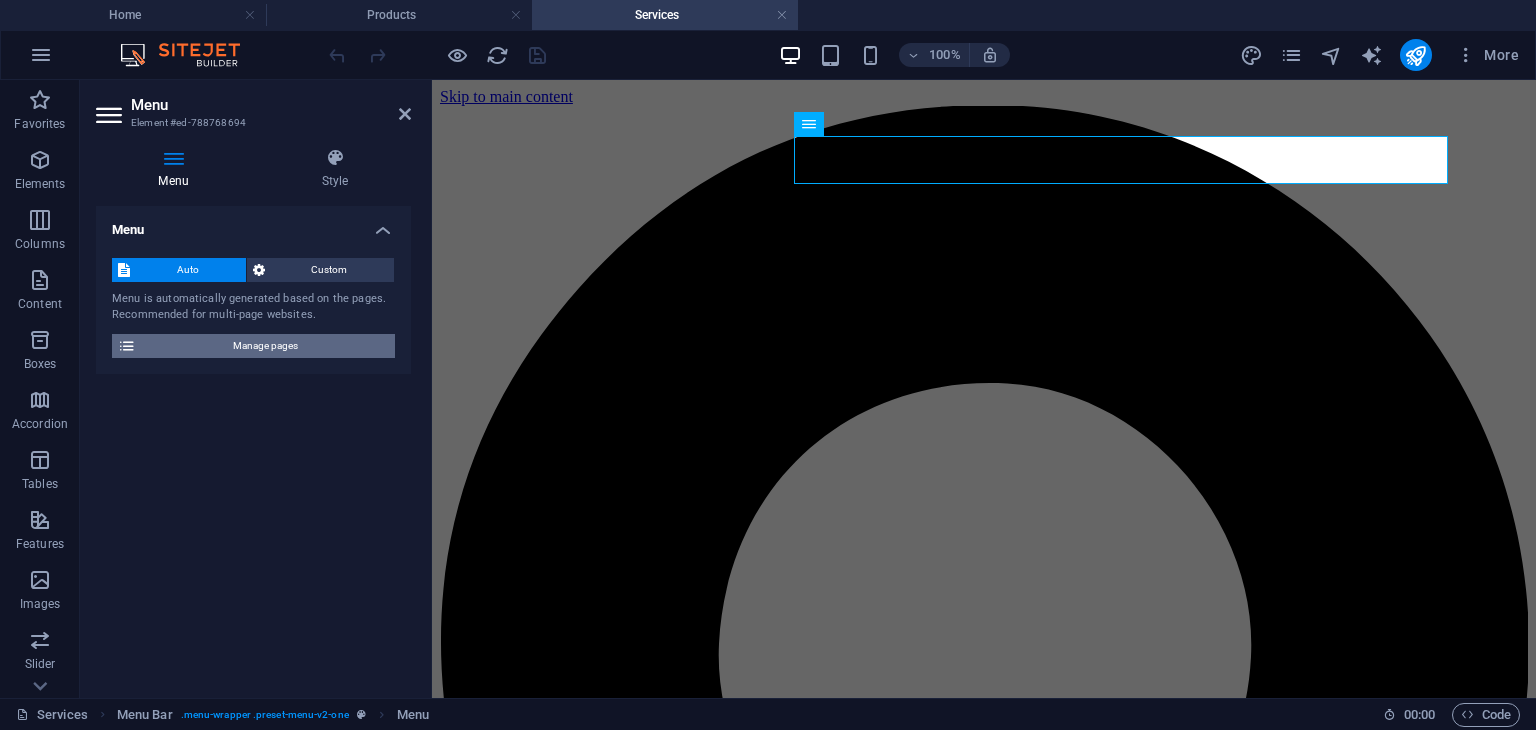 click on "Manage pages" at bounding box center [265, 346] 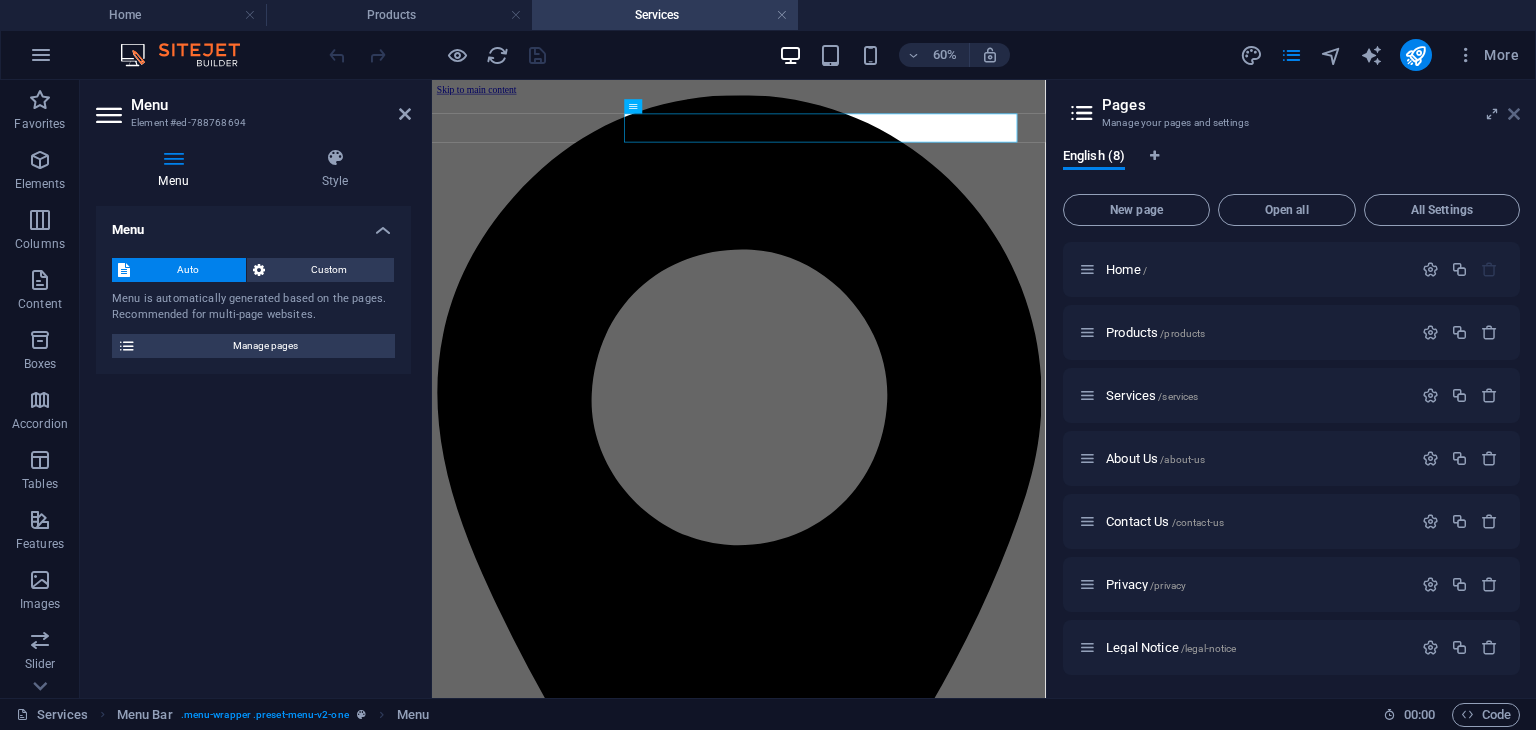 click at bounding box center [1514, 114] 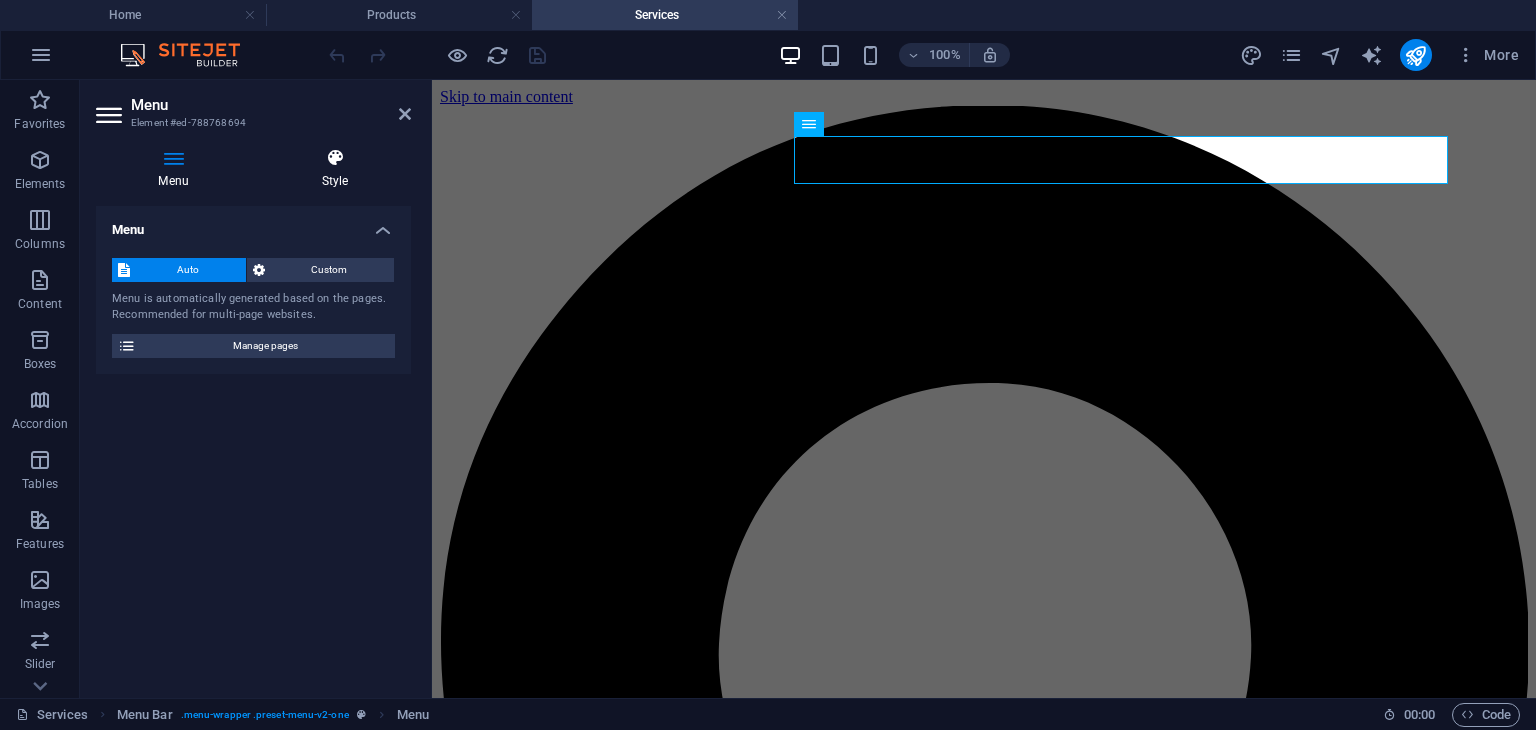 click on "Style" at bounding box center (335, 169) 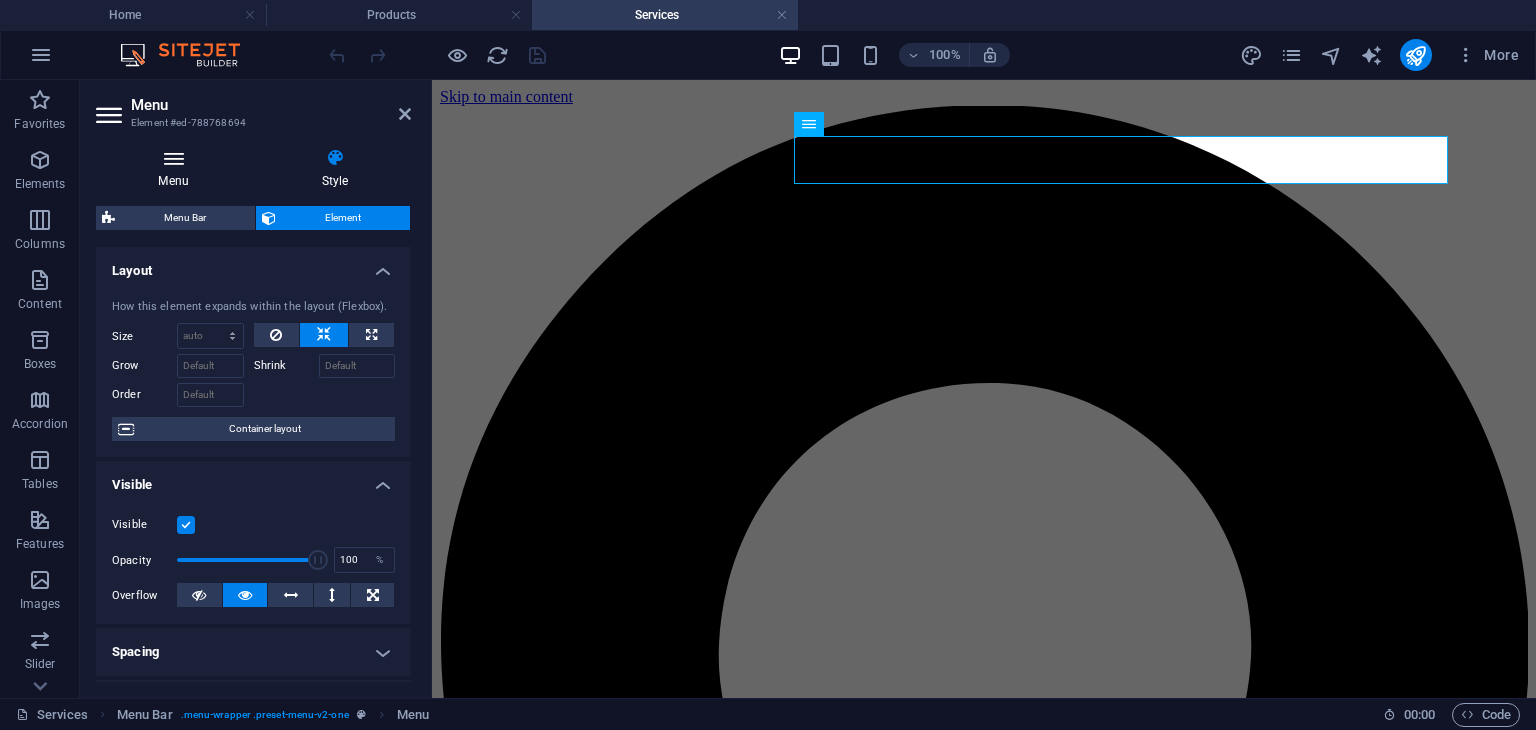 click on "Menu" at bounding box center (177, 169) 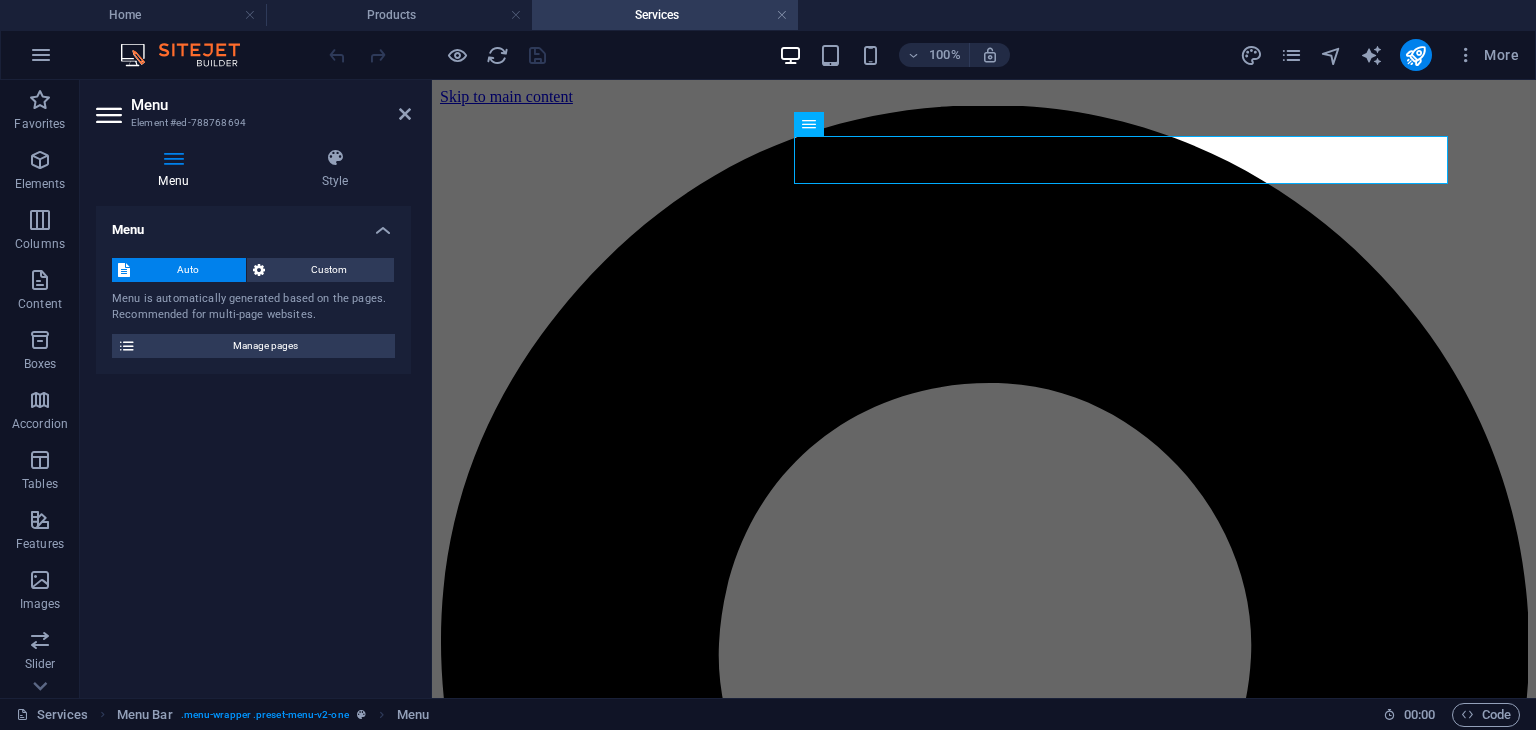 click on "Menu" at bounding box center [271, 105] 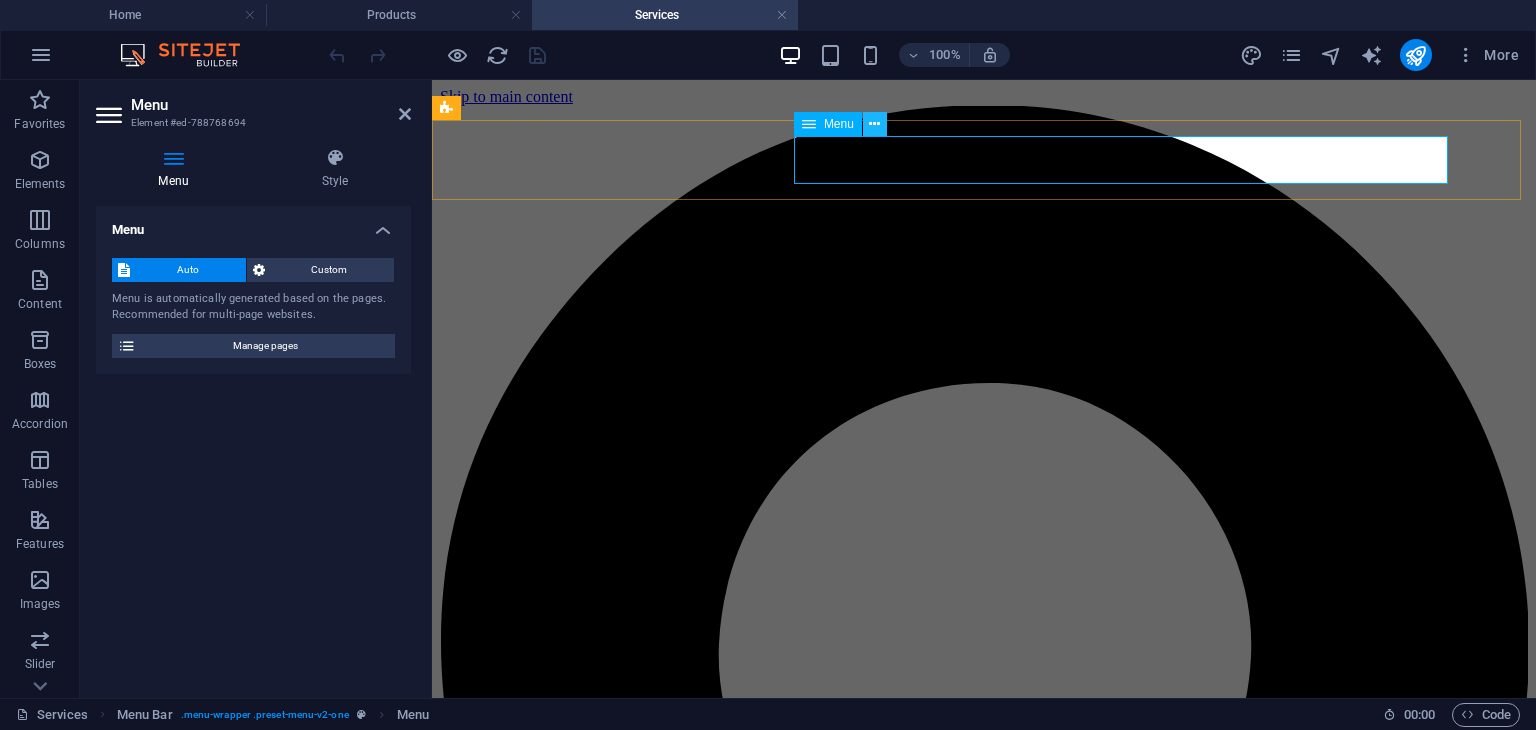 click at bounding box center (874, 124) 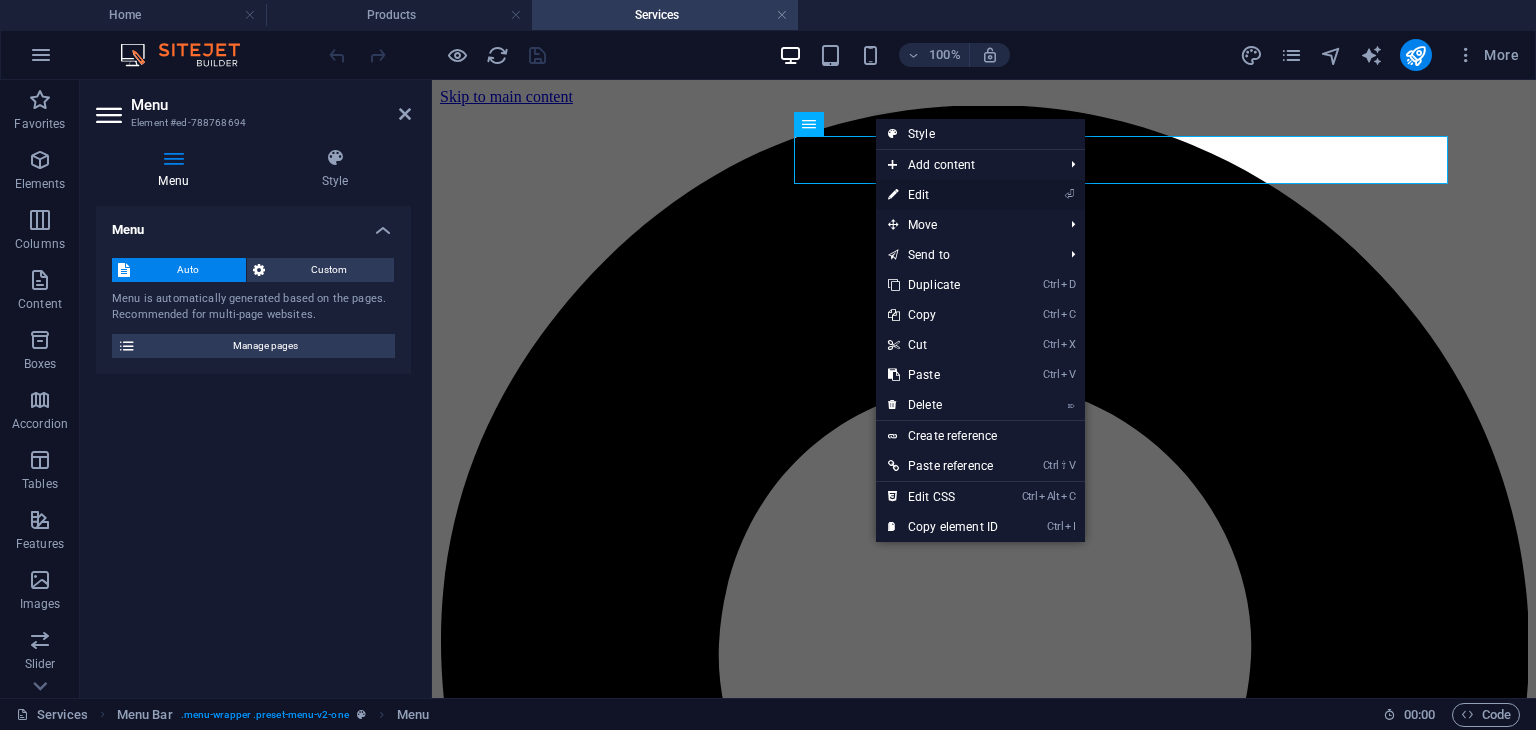 click on "⏎  Edit" at bounding box center [943, 195] 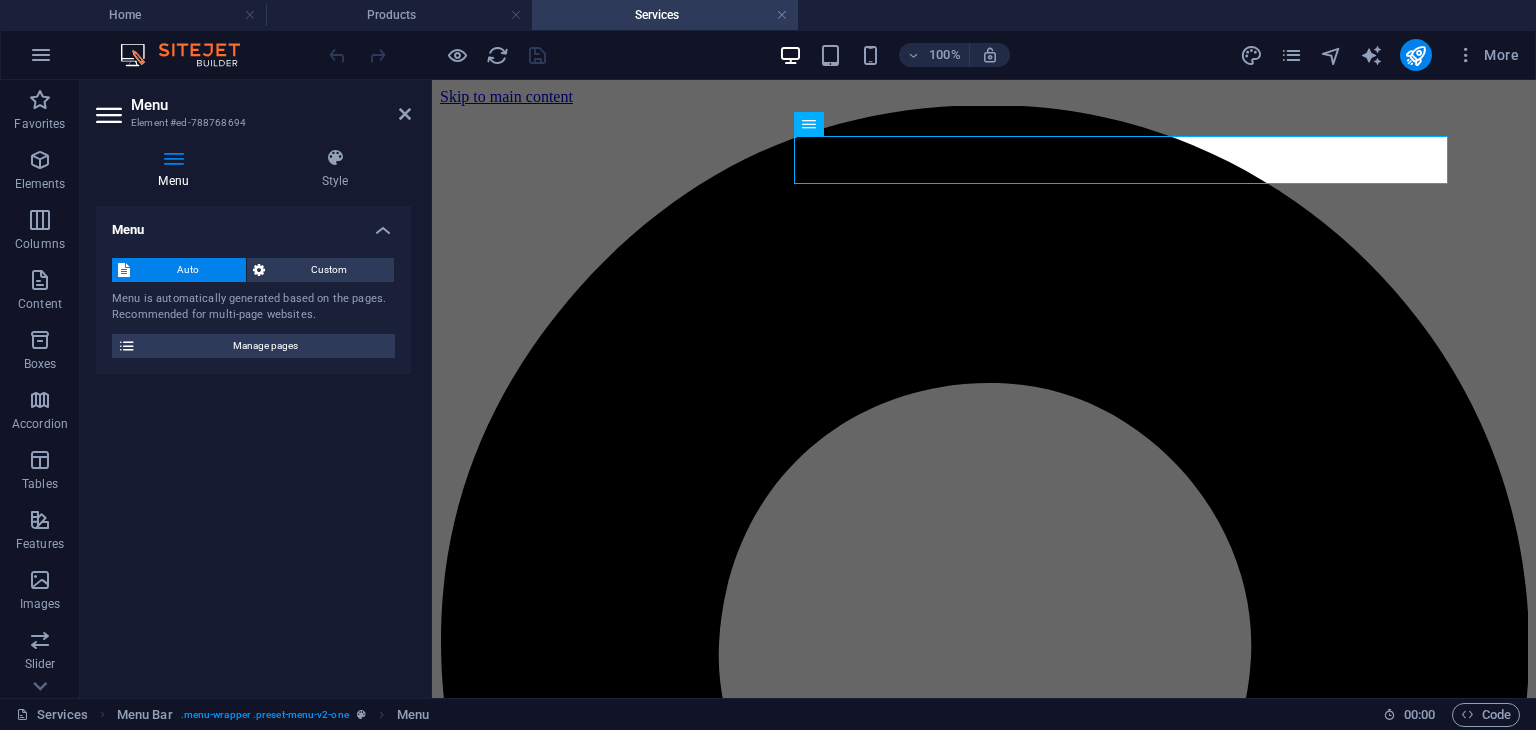 click on "Menu" at bounding box center (253, 224) 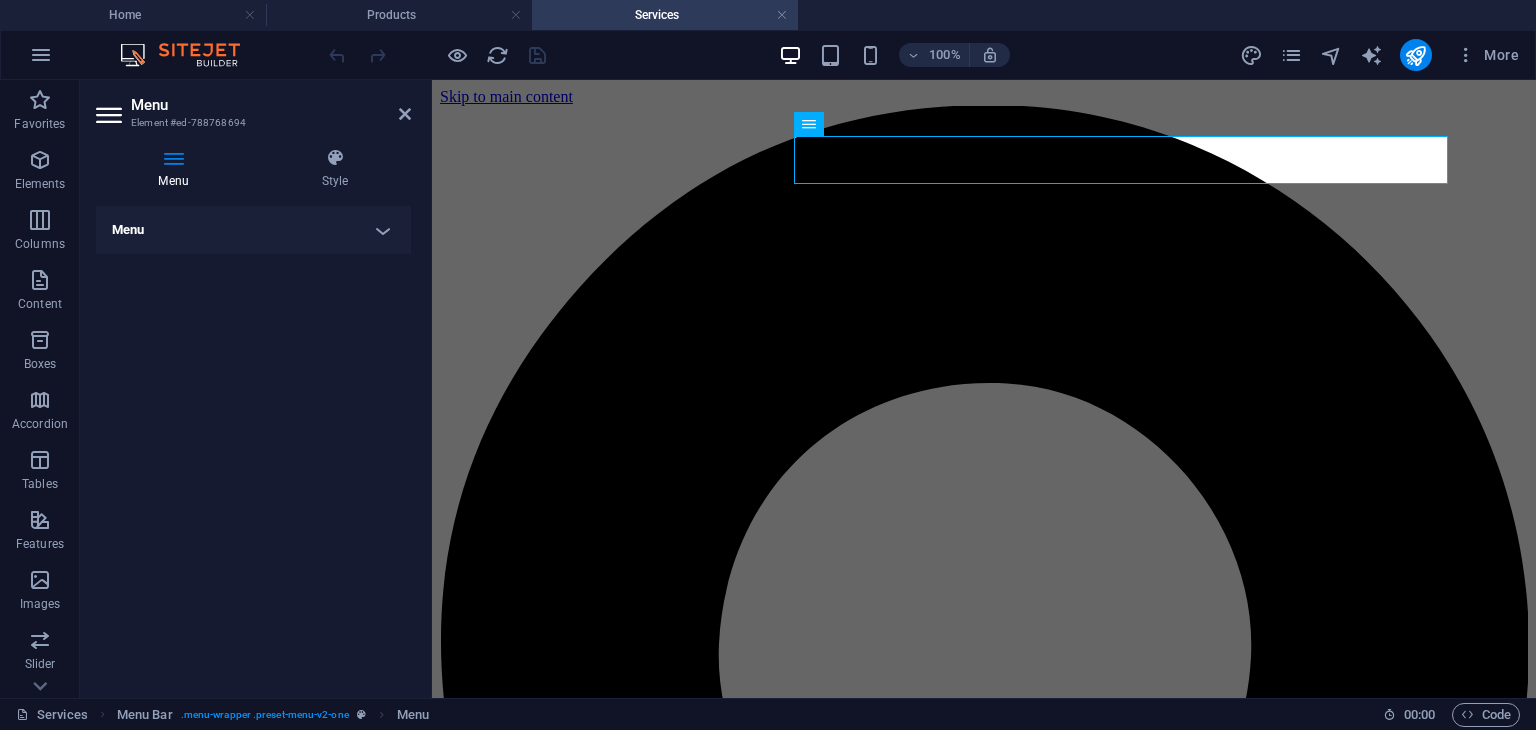 click on "Menu" at bounding box center [253, 230] 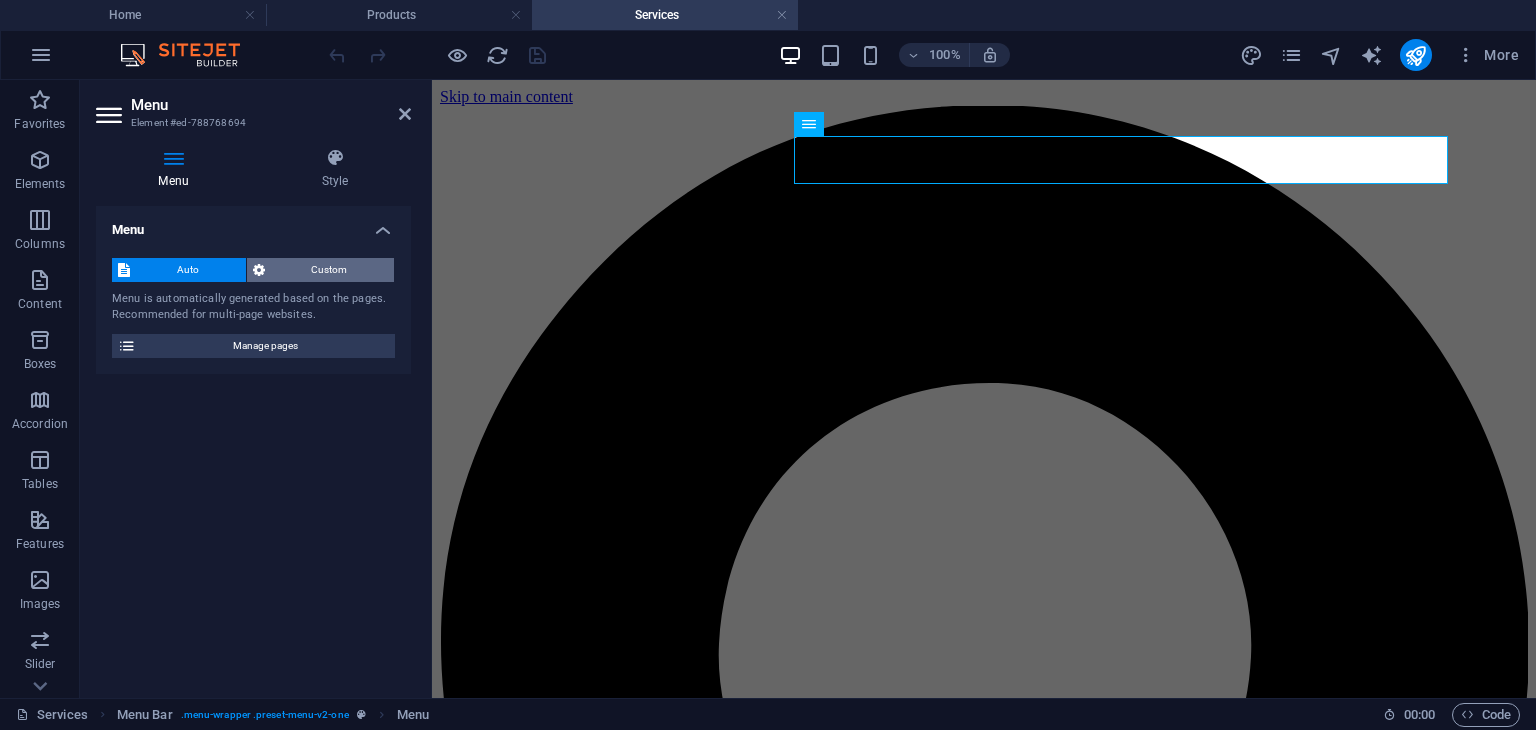 click on "Custom" at bounding box center [330, 270] 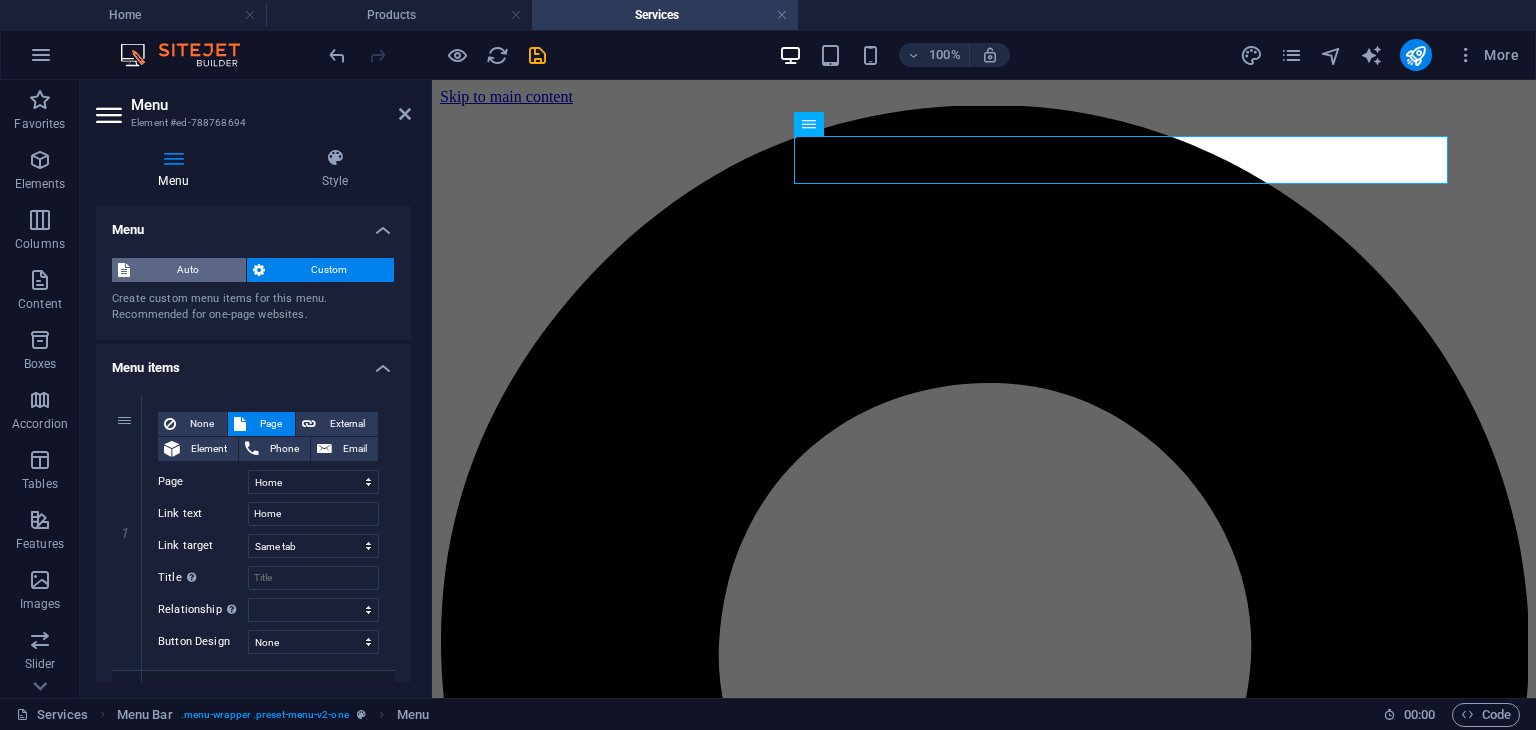 click on "Auto" at bounding box center (188, 270) 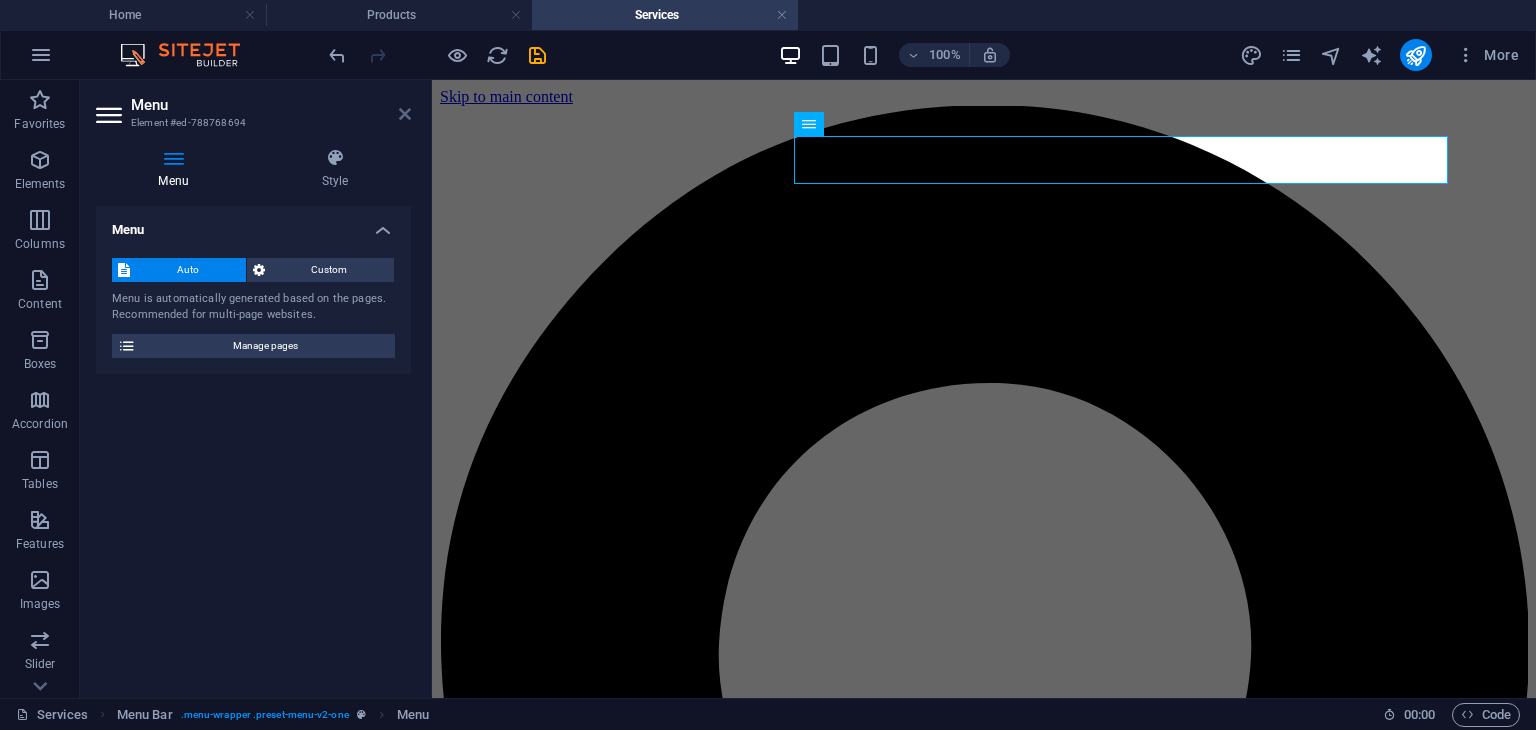 click at bounding box center (405, 114) 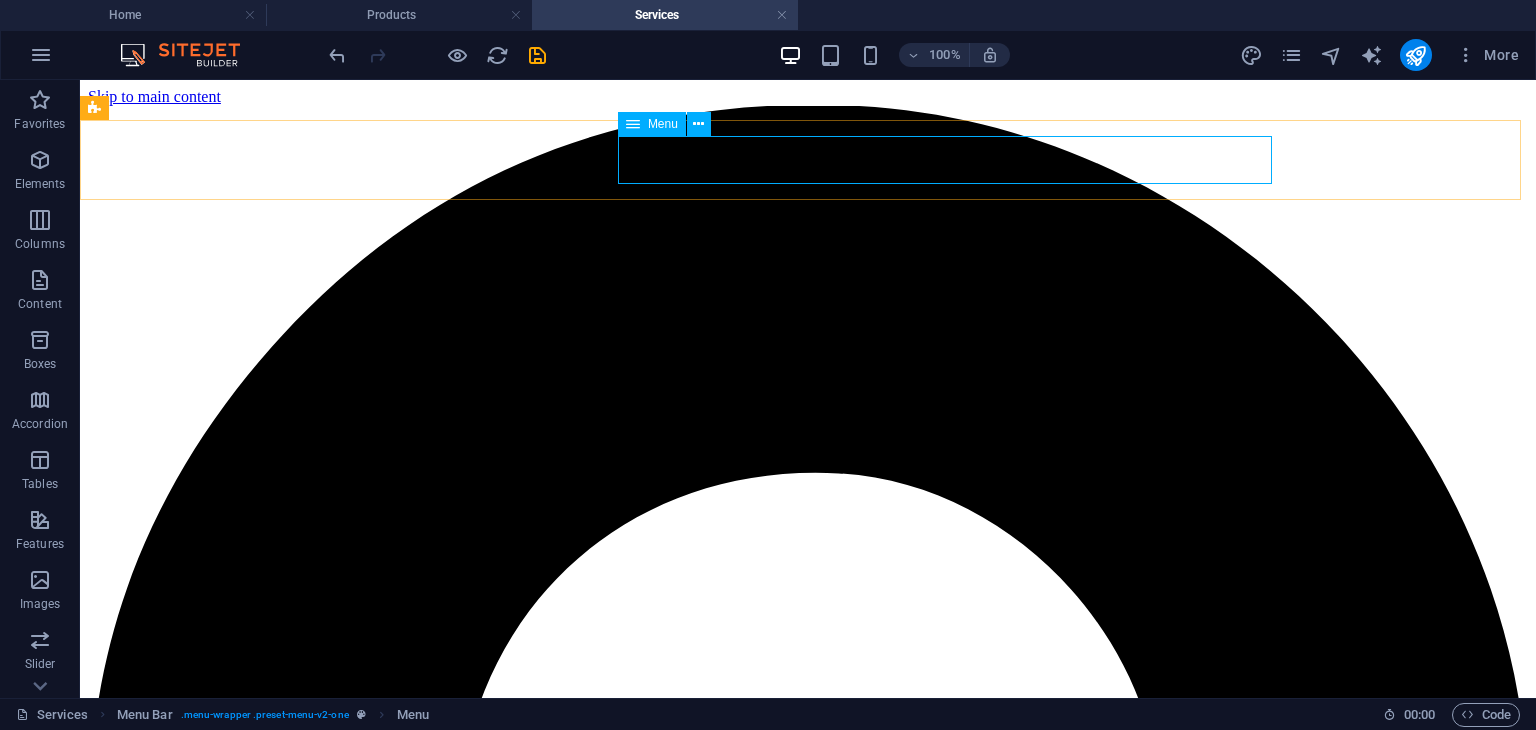 click at bounding box center (633, 124) 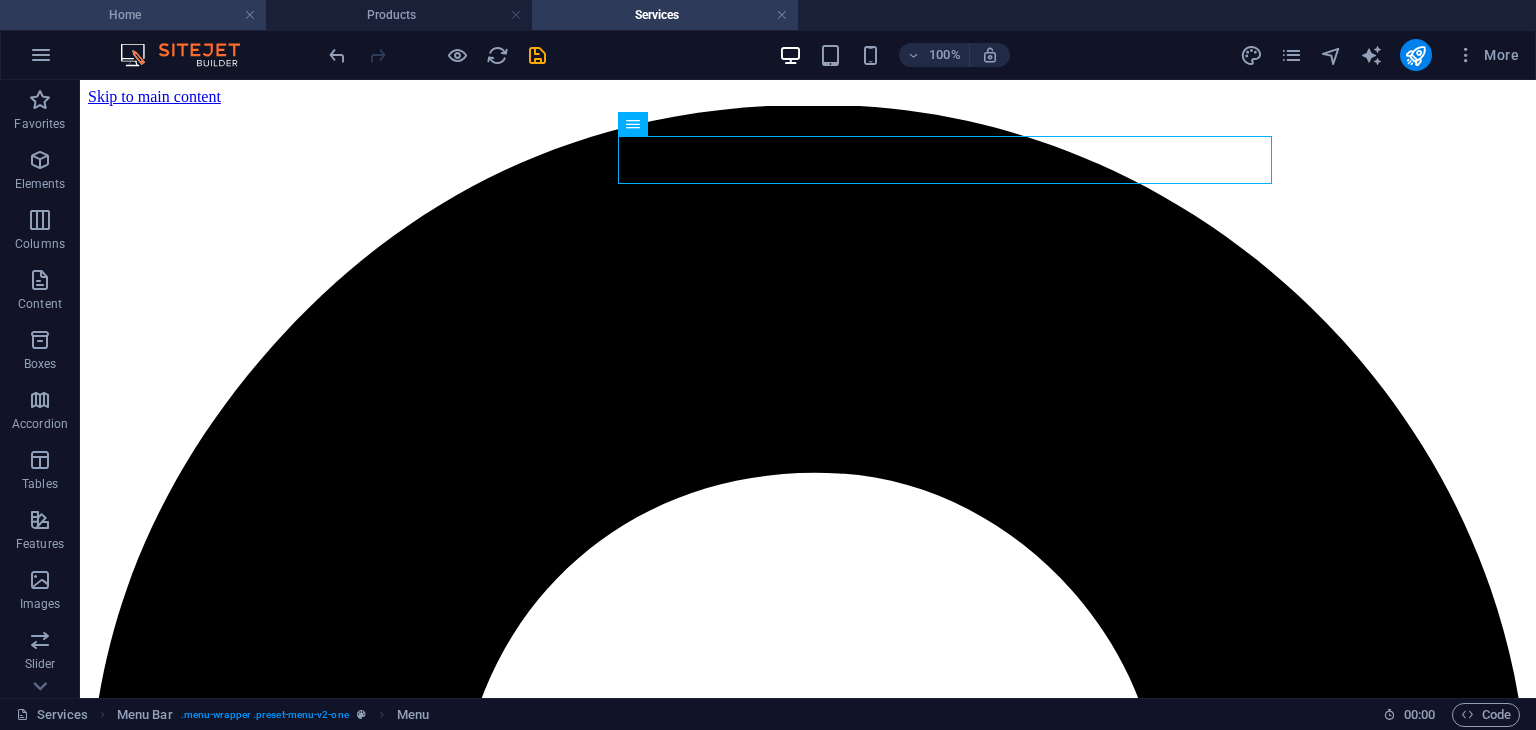 click on "Home" at bounding box center [133, 15] 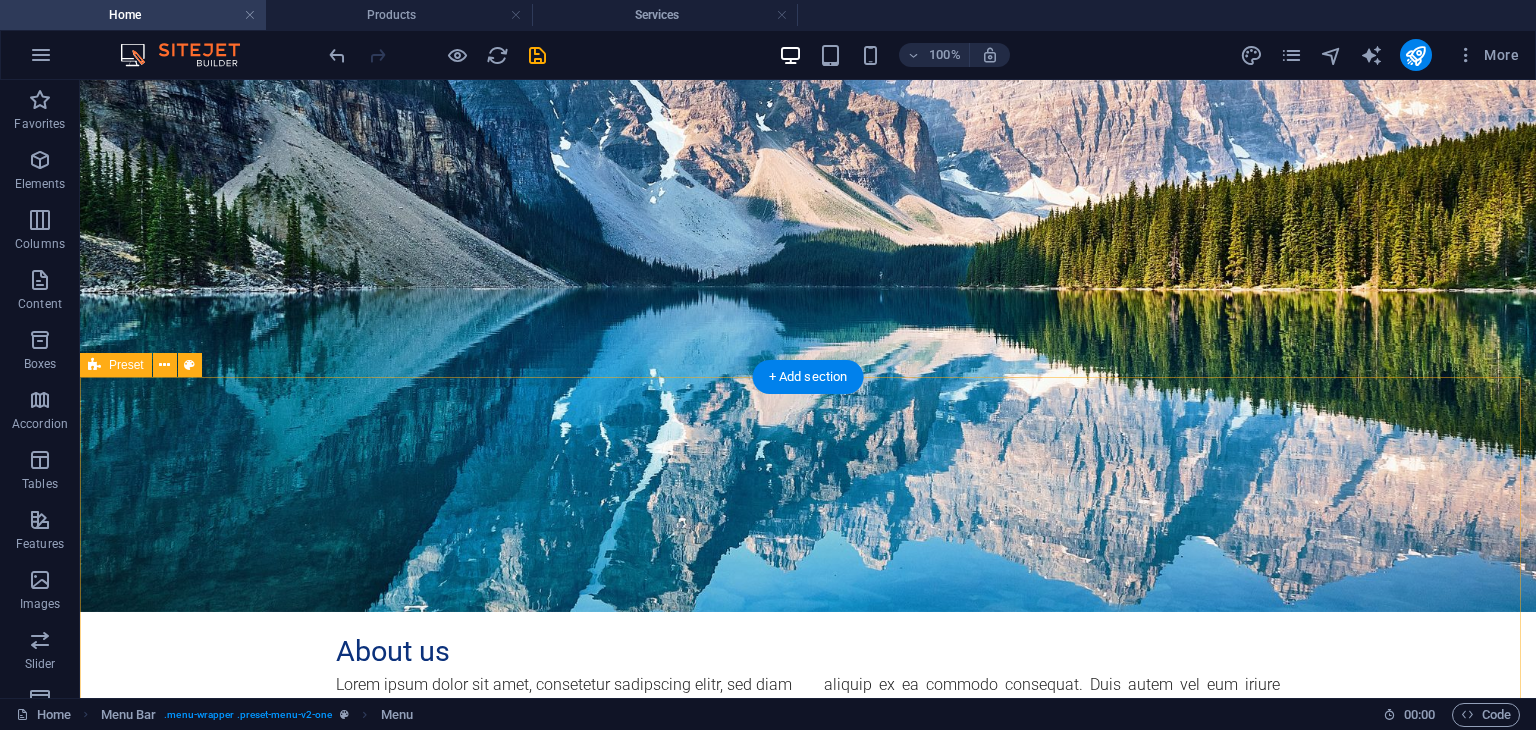 scroll, scrollTop: 0, scrollLeft: 0, axis: both 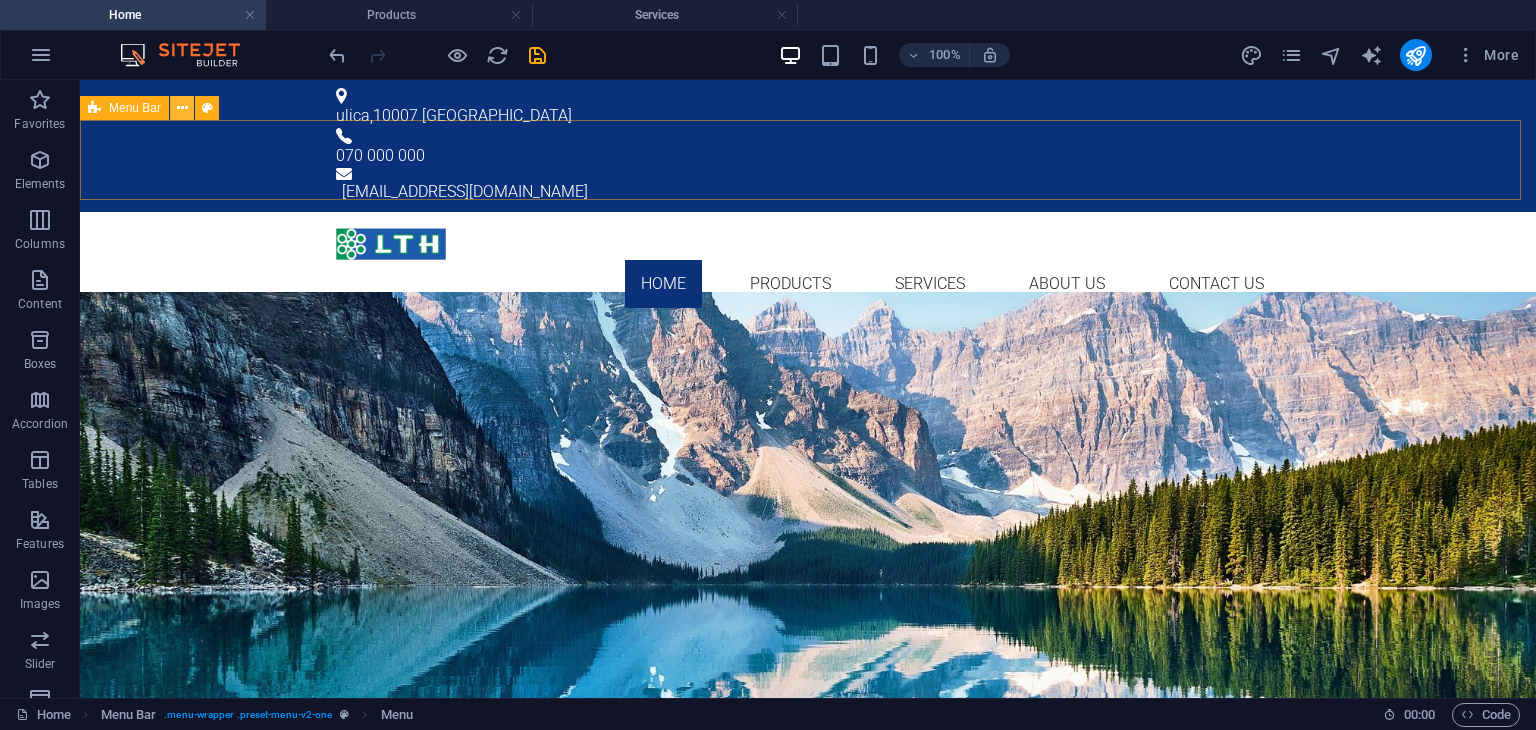 click at bounding box center [182, 108] 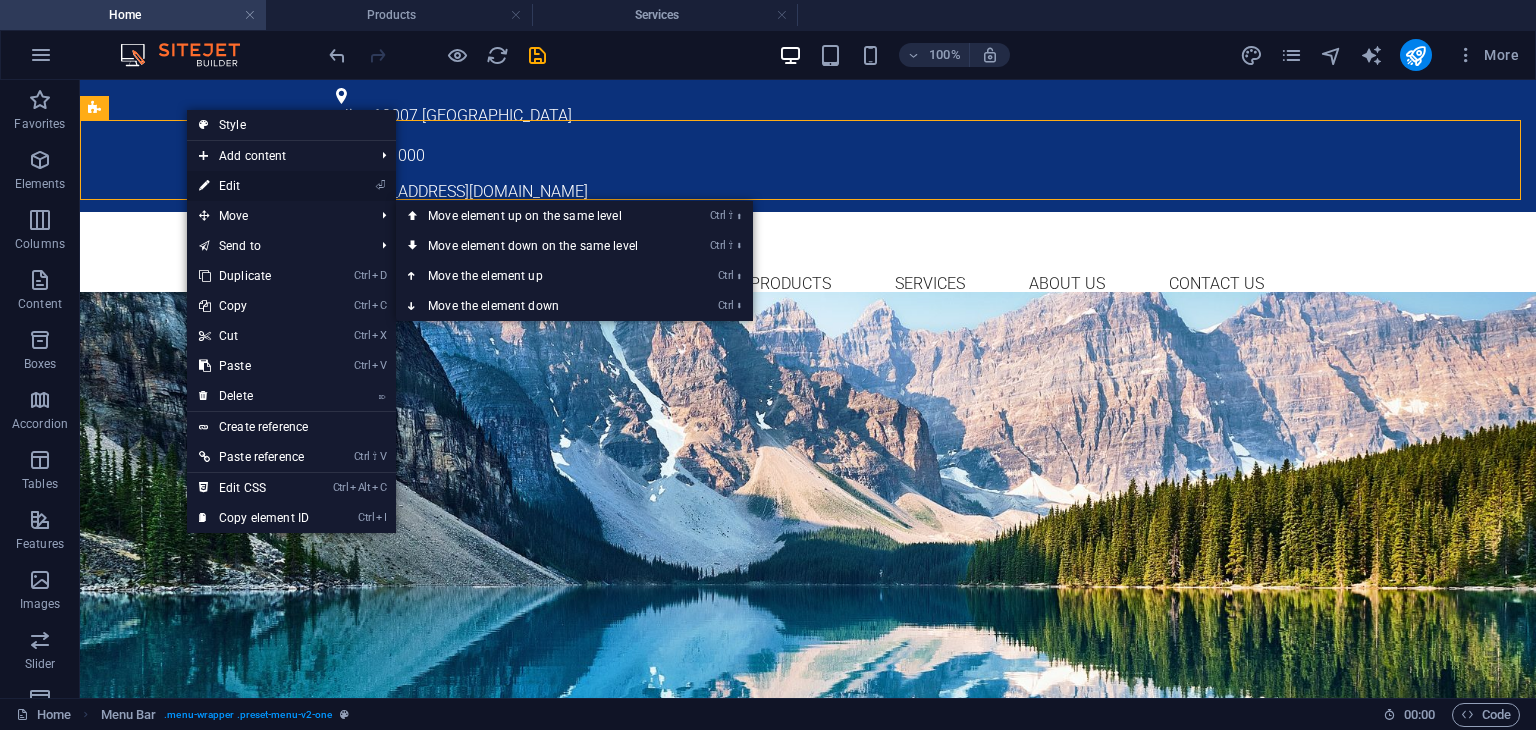 click on "⏎  Edit" at bounding box center (254, 186) 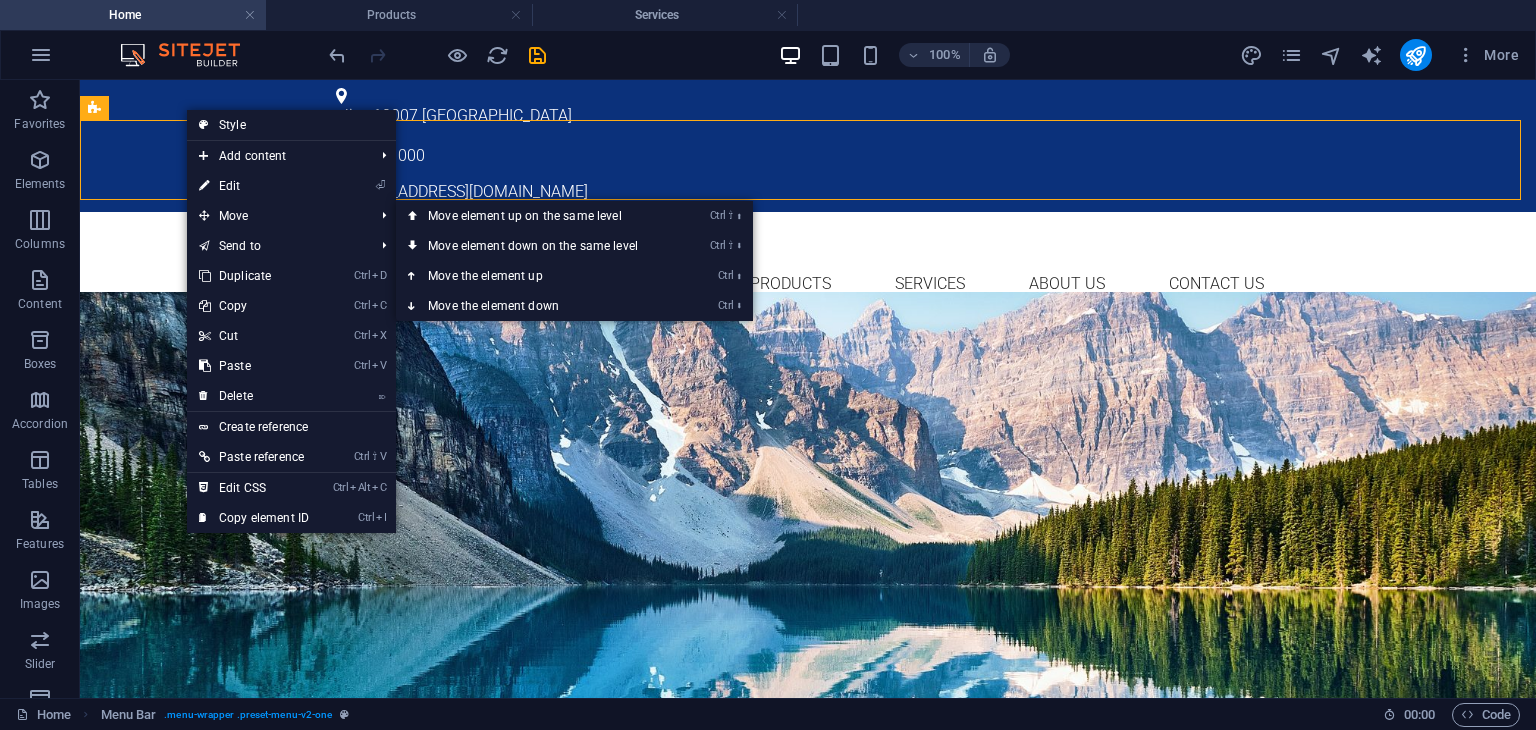 select on "px" 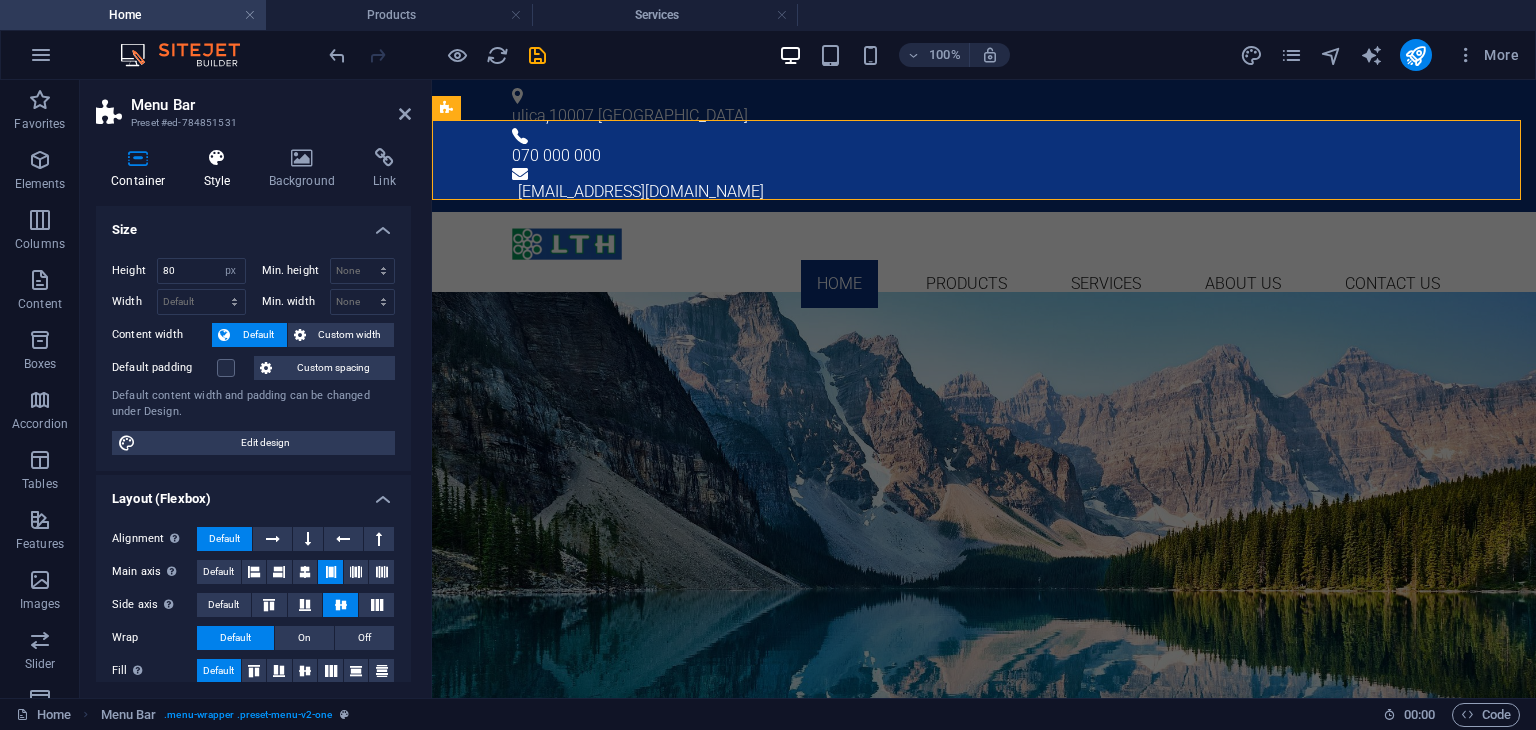 click at bounding box center (217, 158) 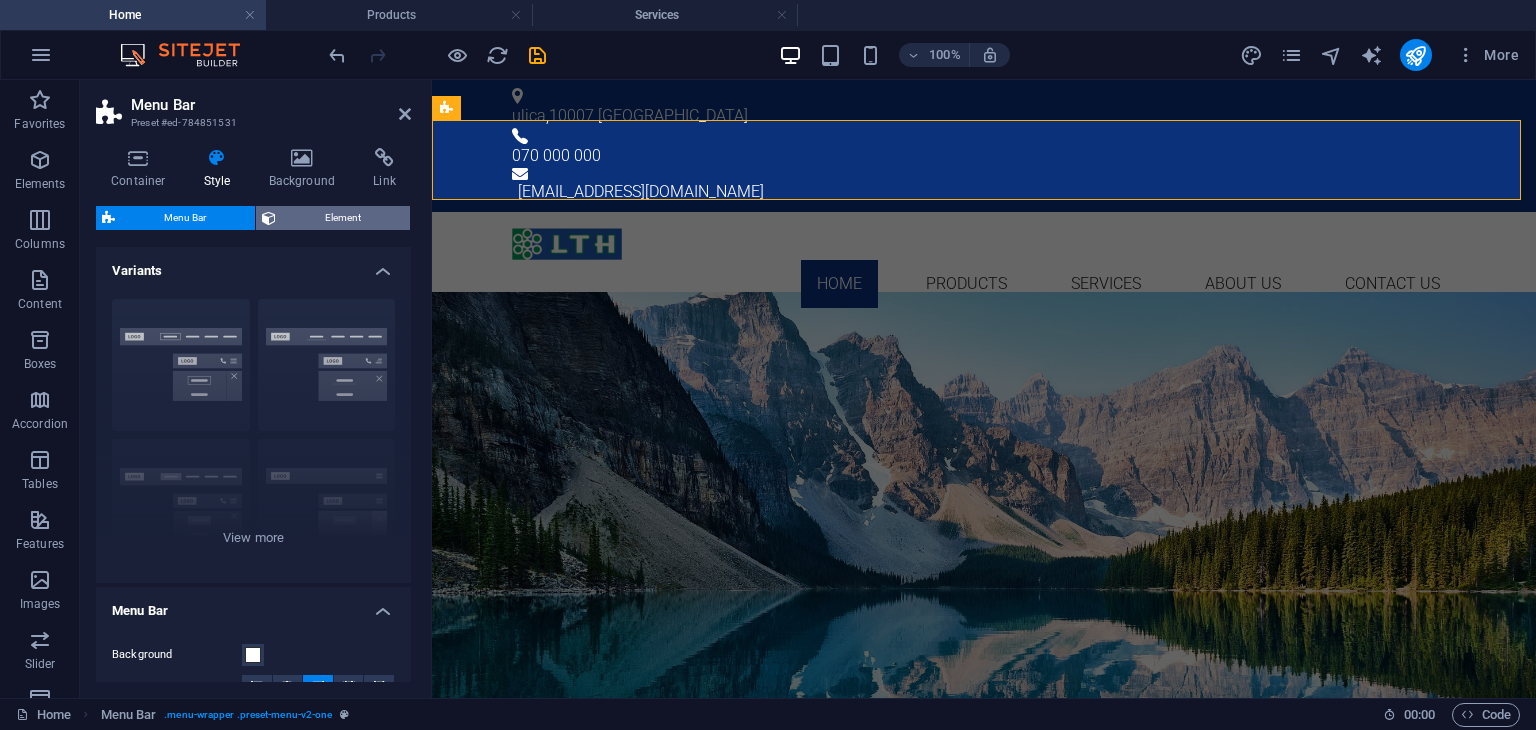 click on "Element" at bounding box center (343, 218) 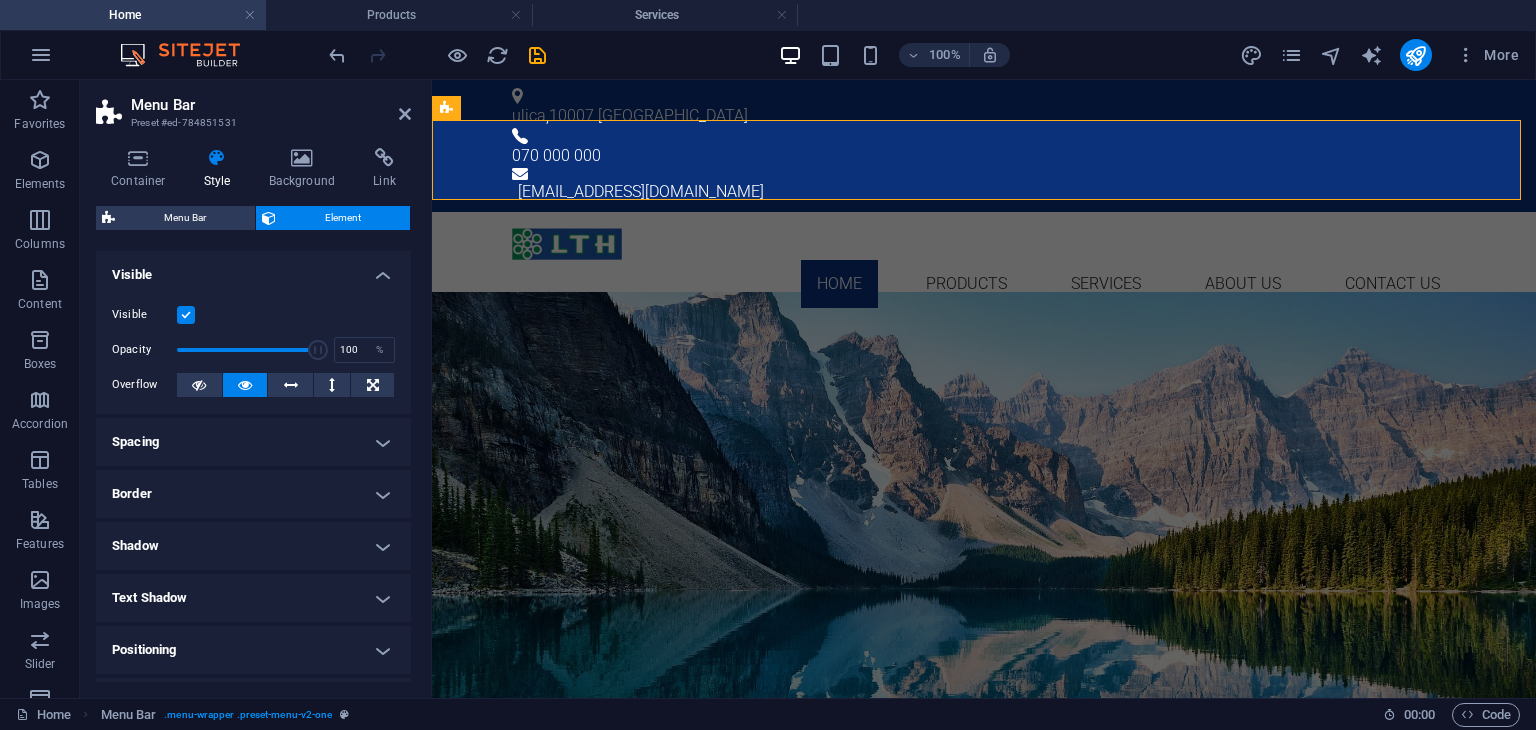 drag, startPoint x: 332, startPoint y: 221, endPoint x: 248, endPoint y: 617, distance: 404.81107 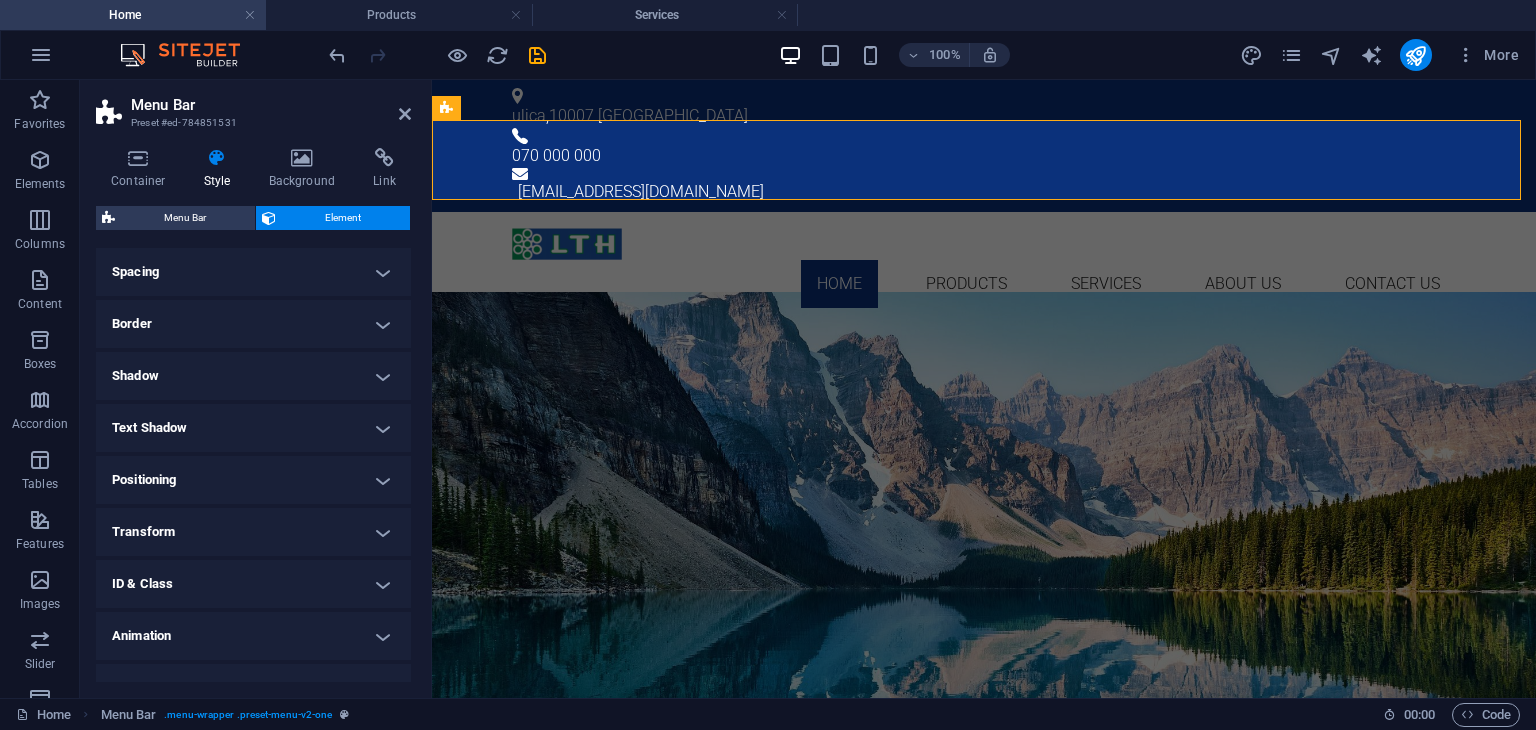 scroll, scrollTop: 200, scrollLeft: 0, axis: vertical 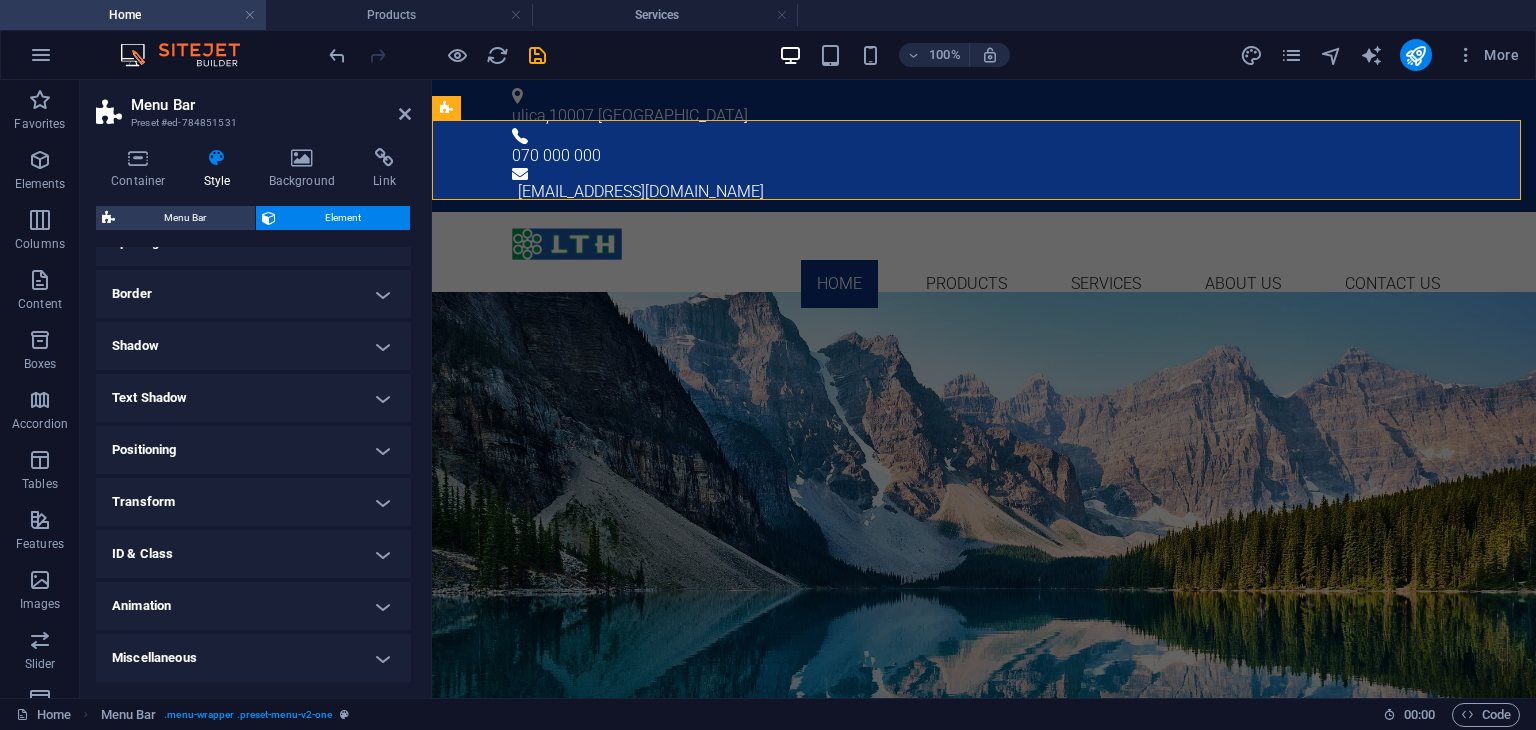 click on "Positioning" at bounding box center (253, 450) 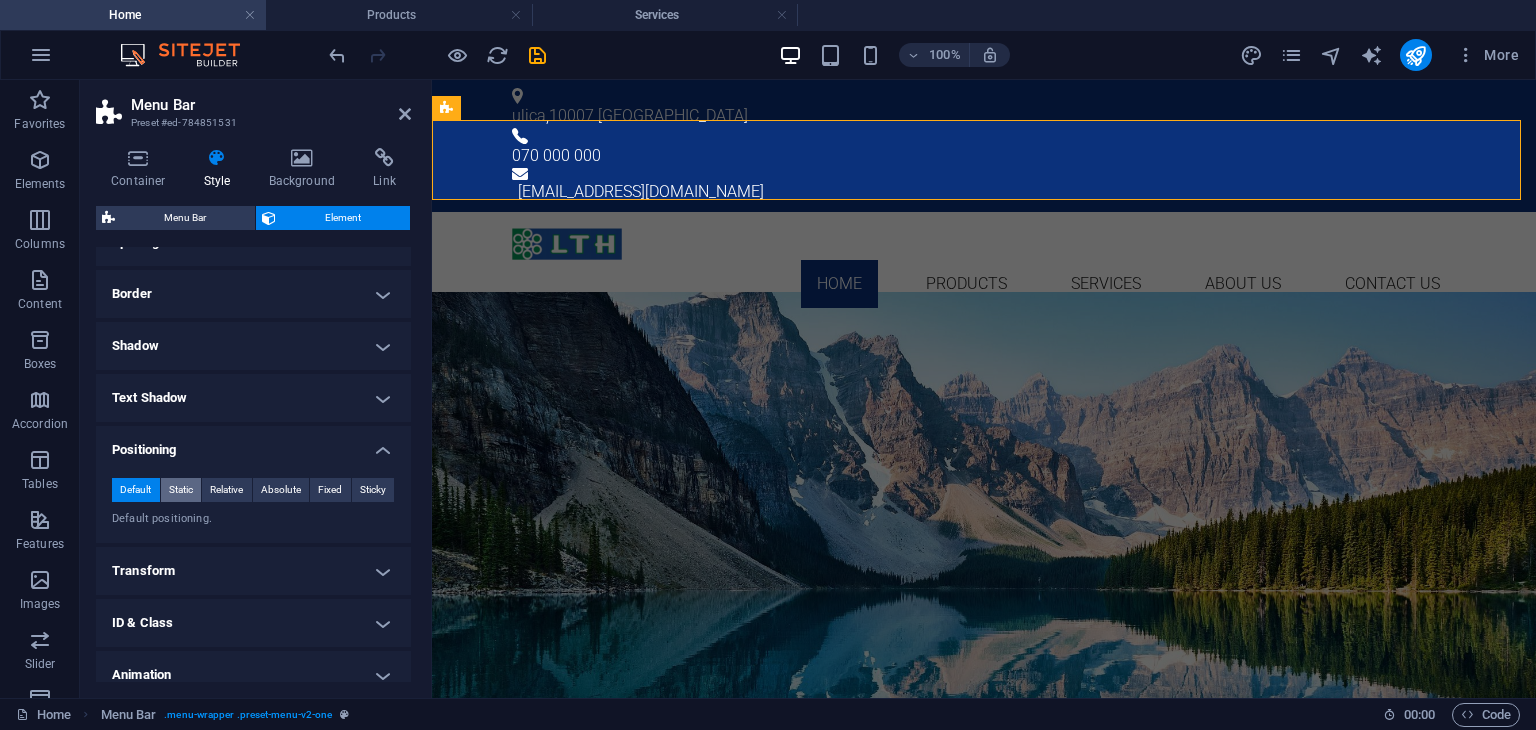 click on "Static" at bounding box center (181, 490) 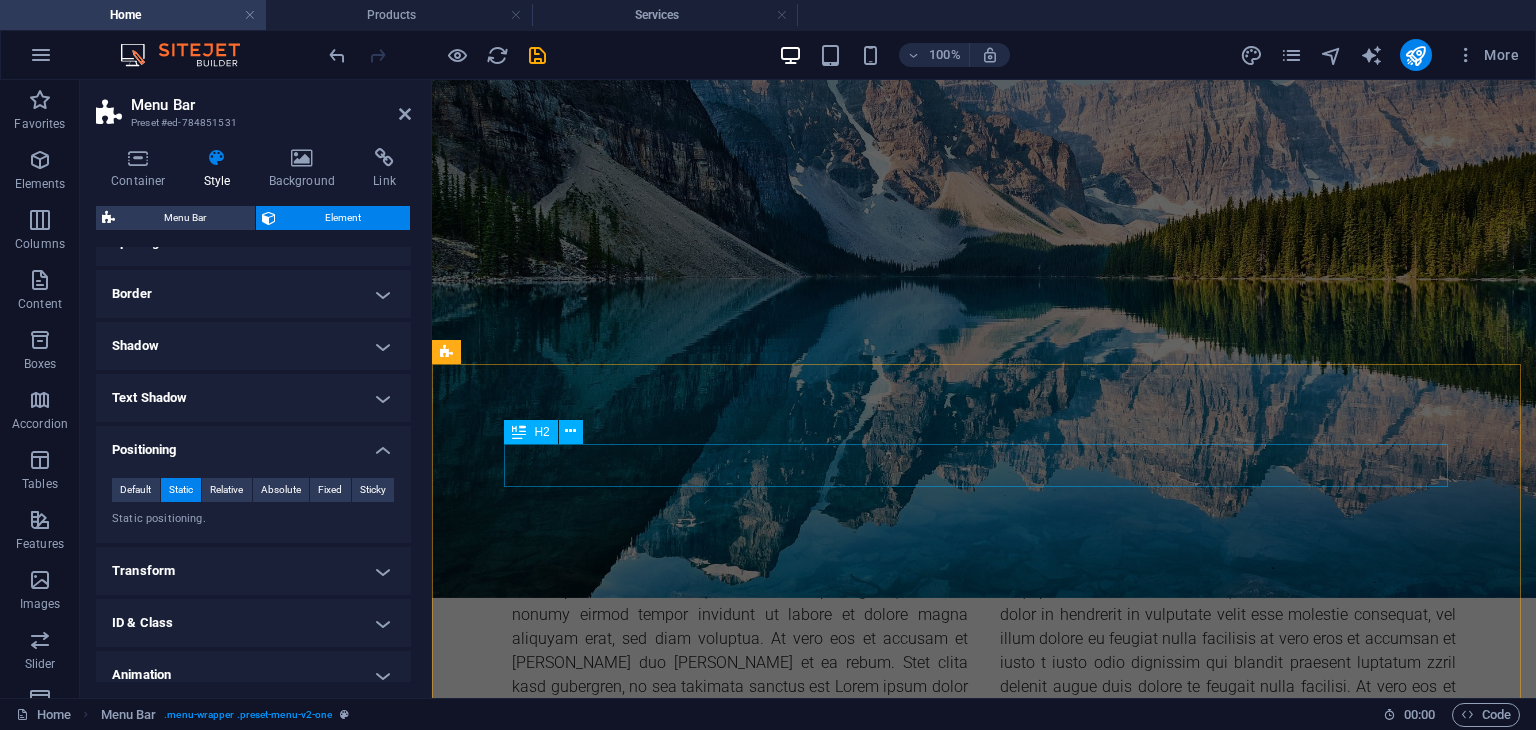 scroll, scrollTop: 0, scrollLeft: 0, axis: both 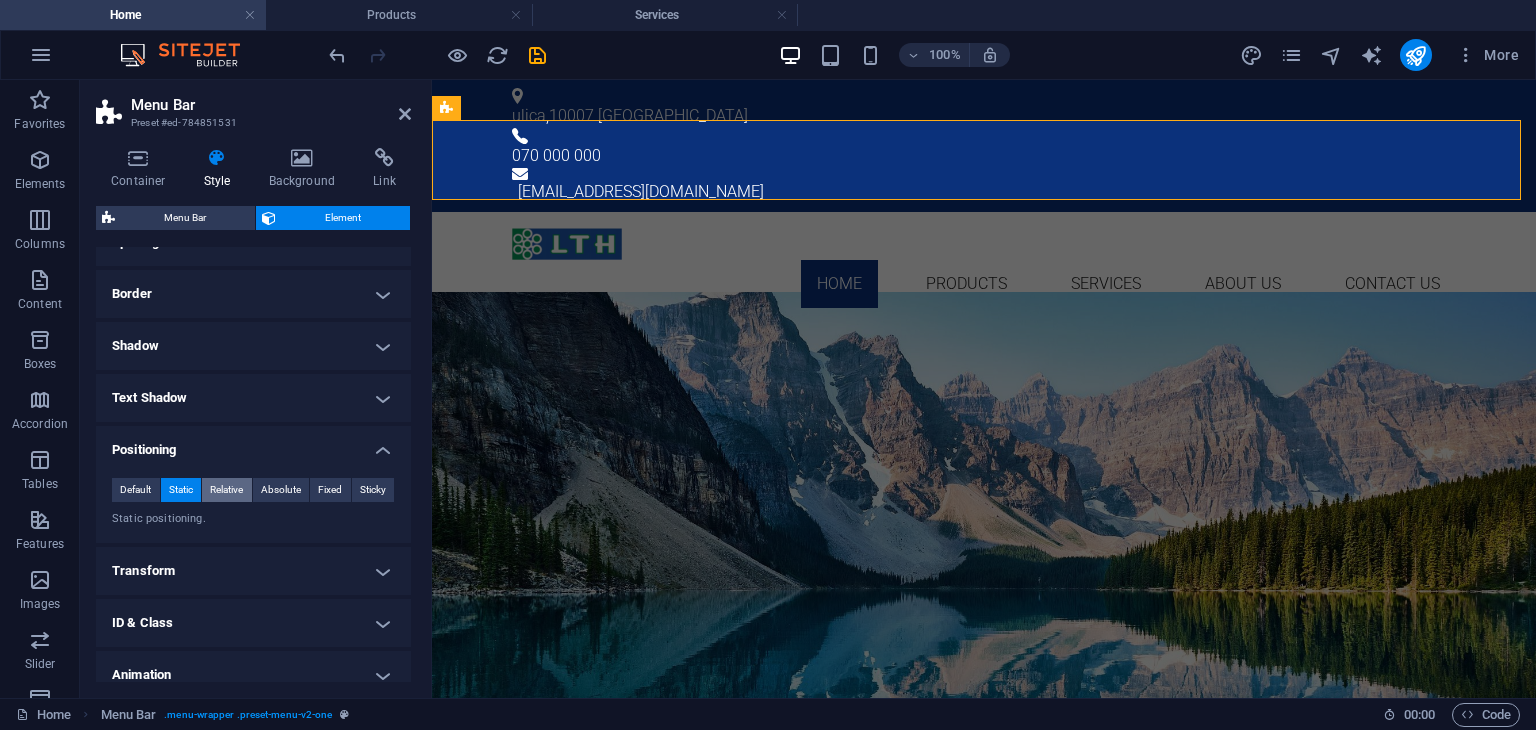 click on "Relative" at bounding box center [226, 490] 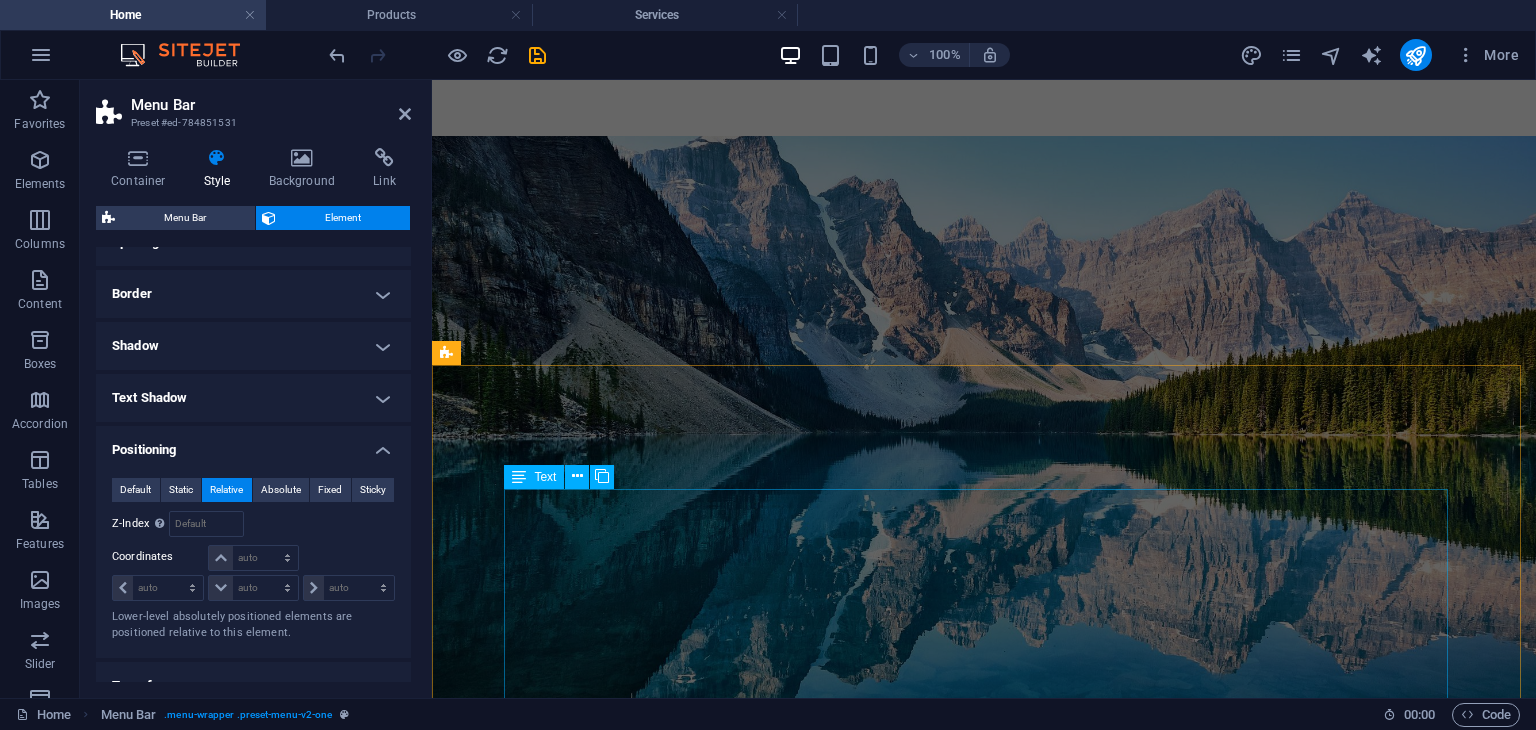 scroll, scrollTop: 0, scrollLeft: 0, axis: both 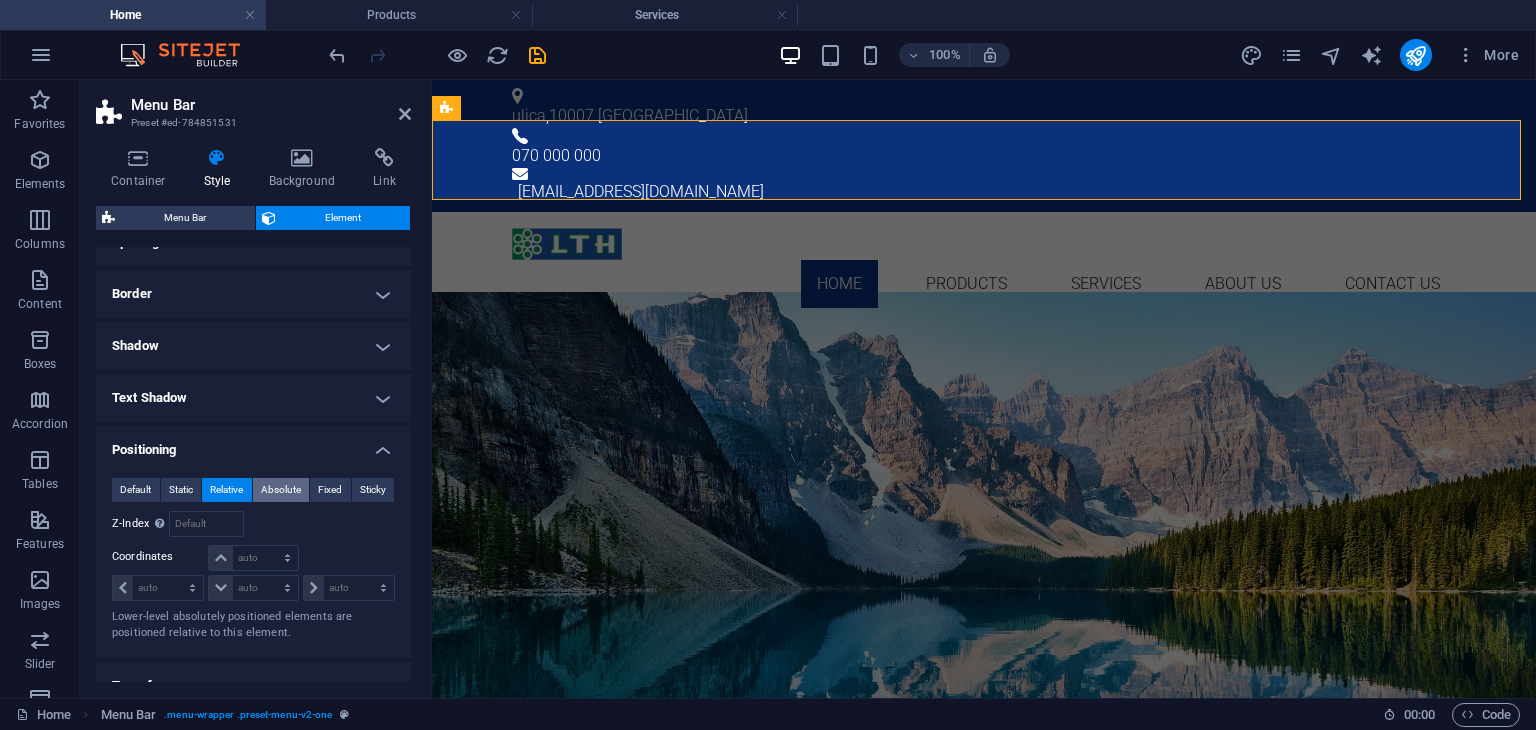 click on "Absolute" at bounding box center (281, 490) 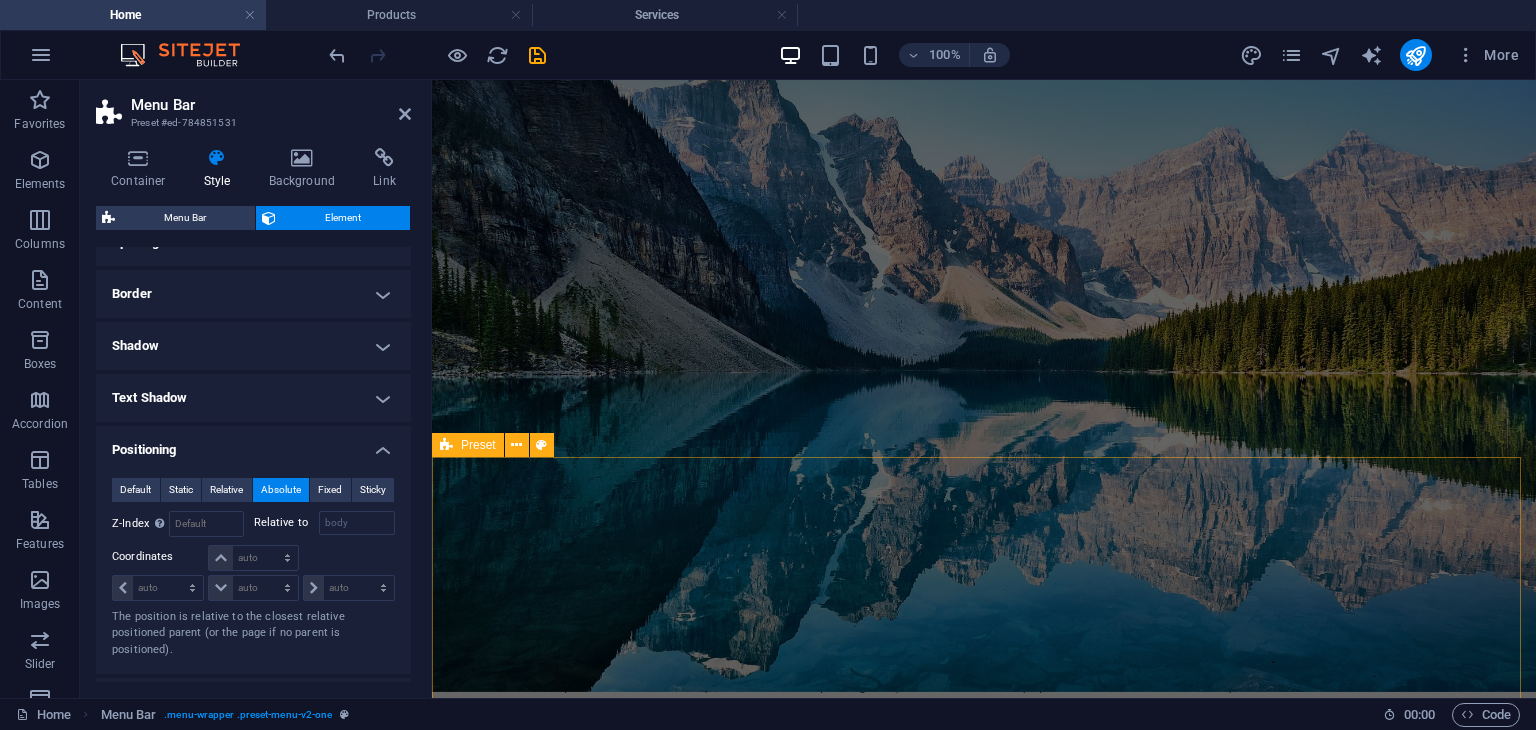 scroll, scrollTop: 0, scrollLeft: 0, axis: both 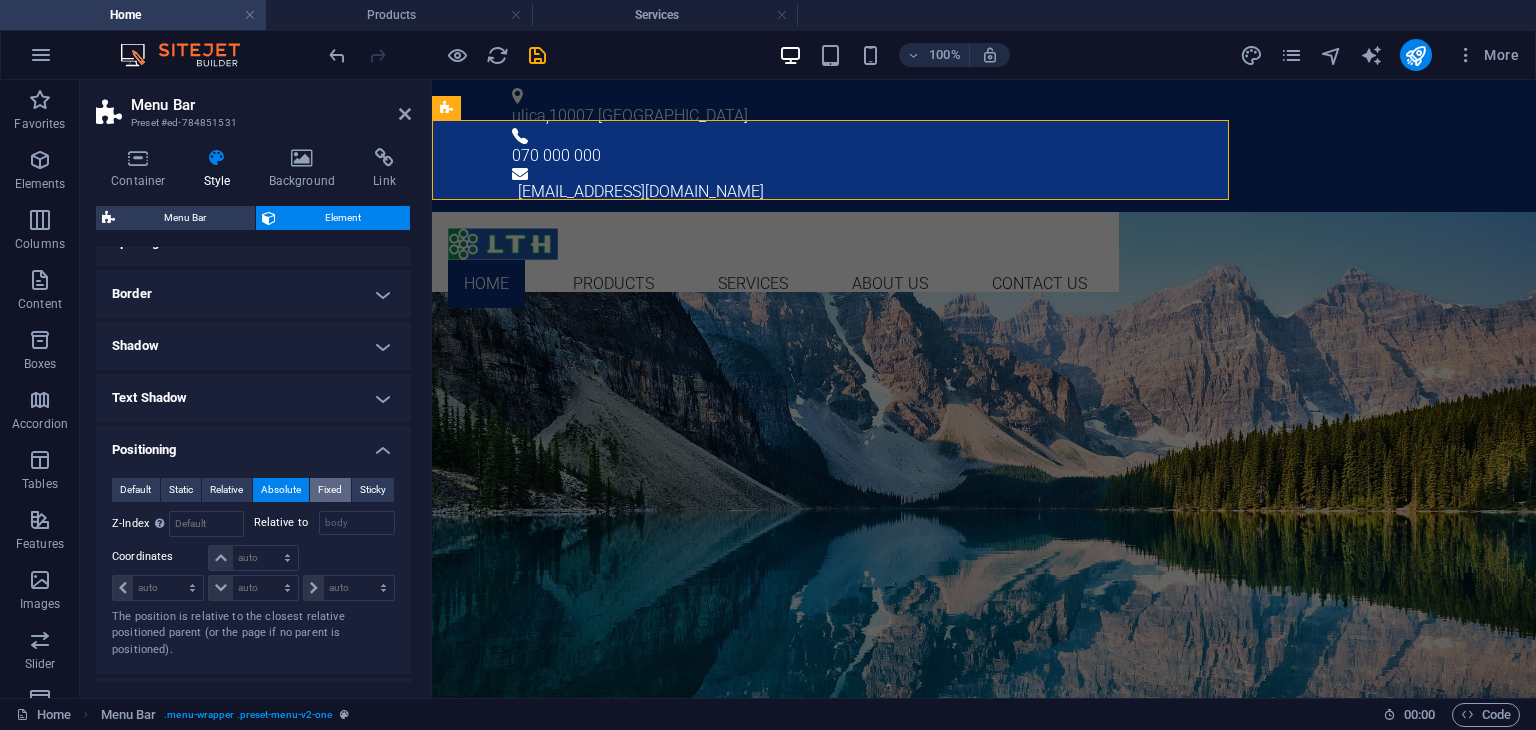 click on "Fixed" at bounding box center (330, 490) 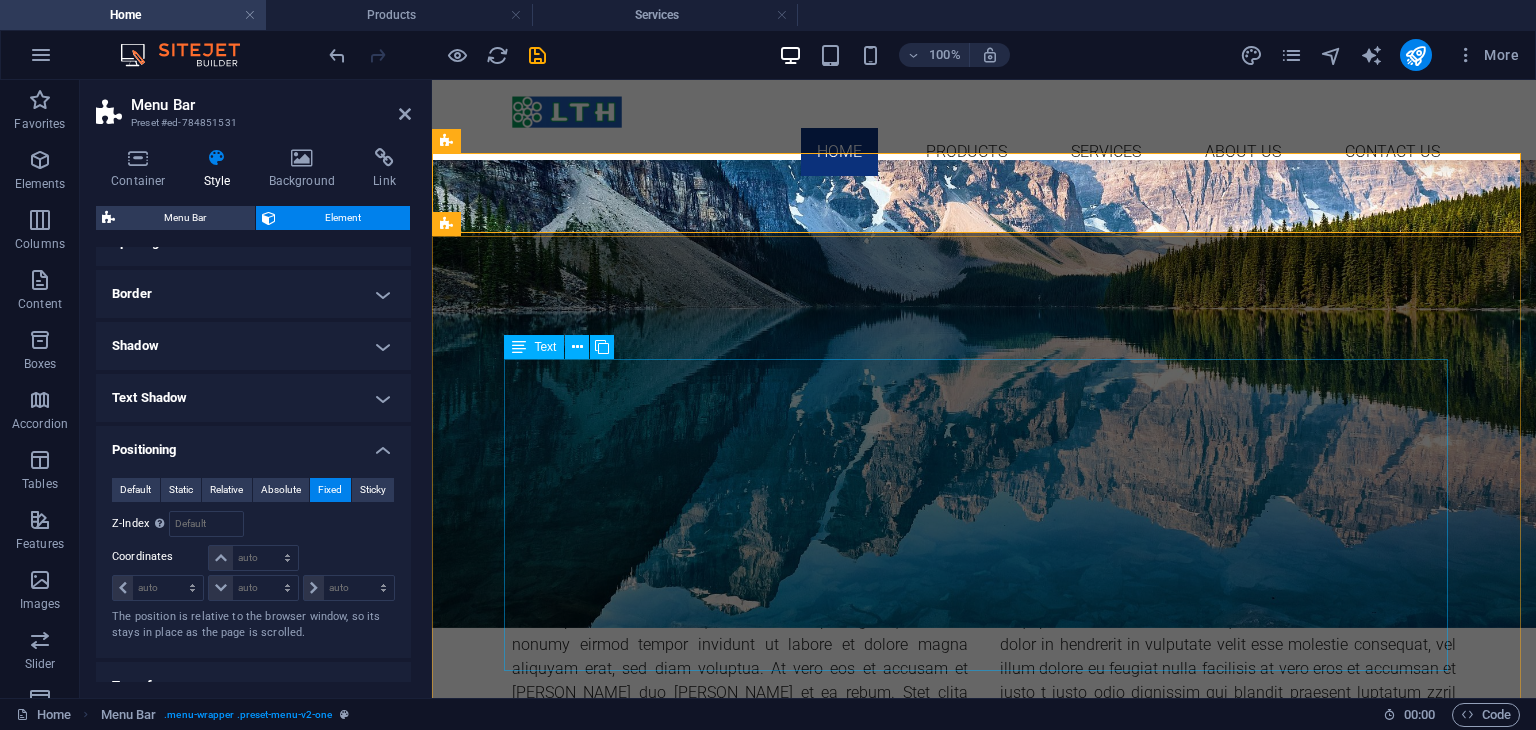 scroll, scrollTop: 0, scrollLeft: 0, axis: both 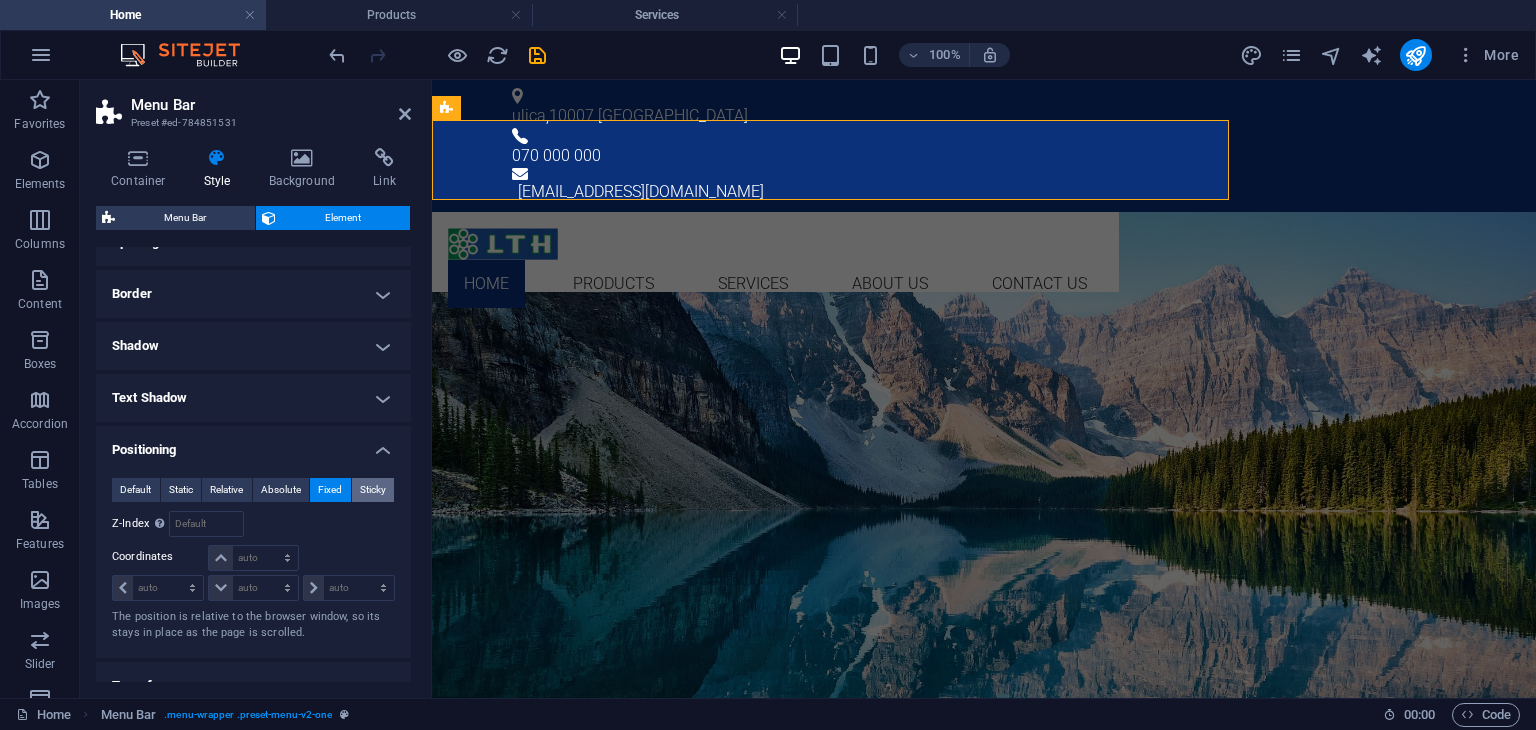 click on "Sticky" at bounding box center (373, 490) 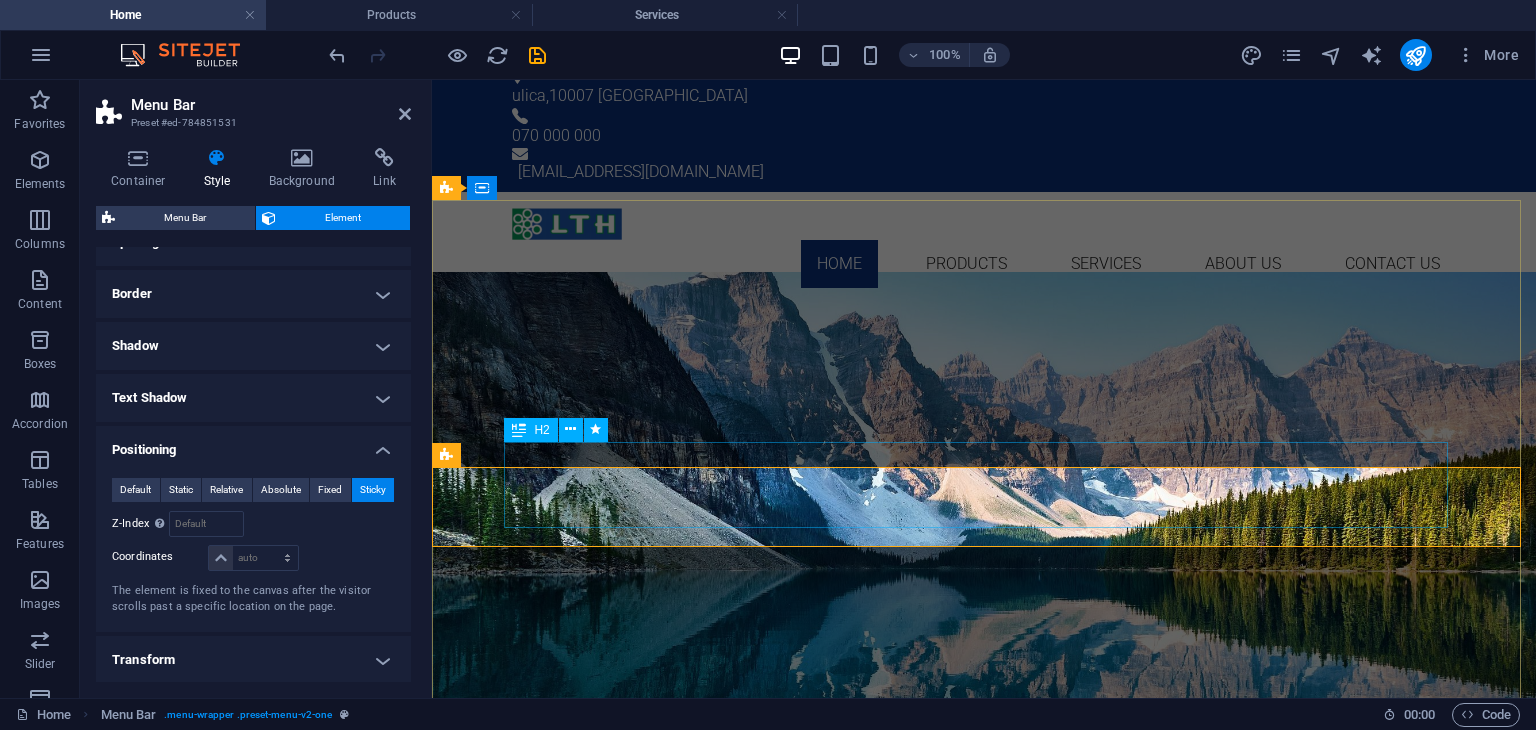 scroll, scrollTop: 0, scrollLeft: 0, axis: both 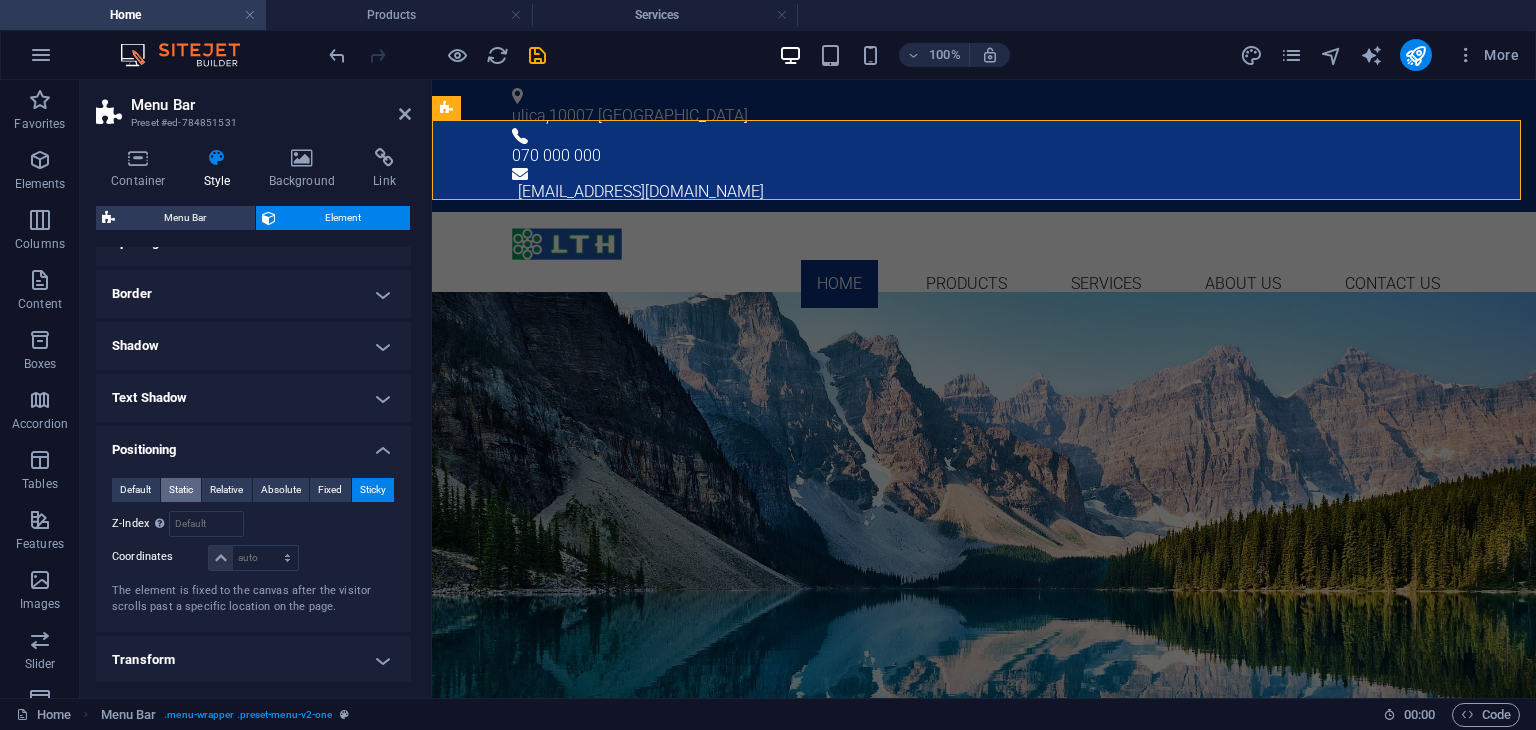 click on "Static" at bounding box center [181, 490] 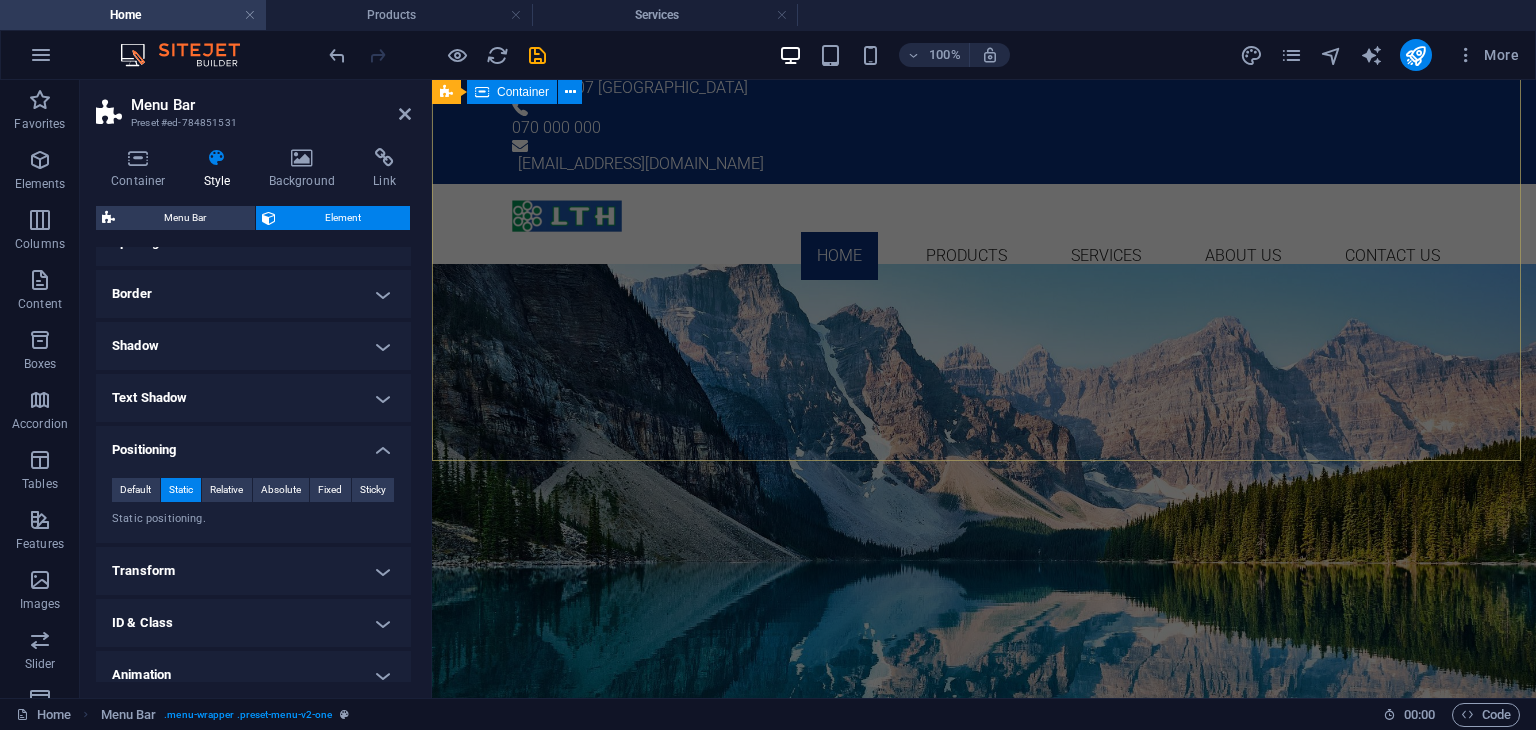 scroll, scrollTop: 0, scrollLeft: 0, axis: both 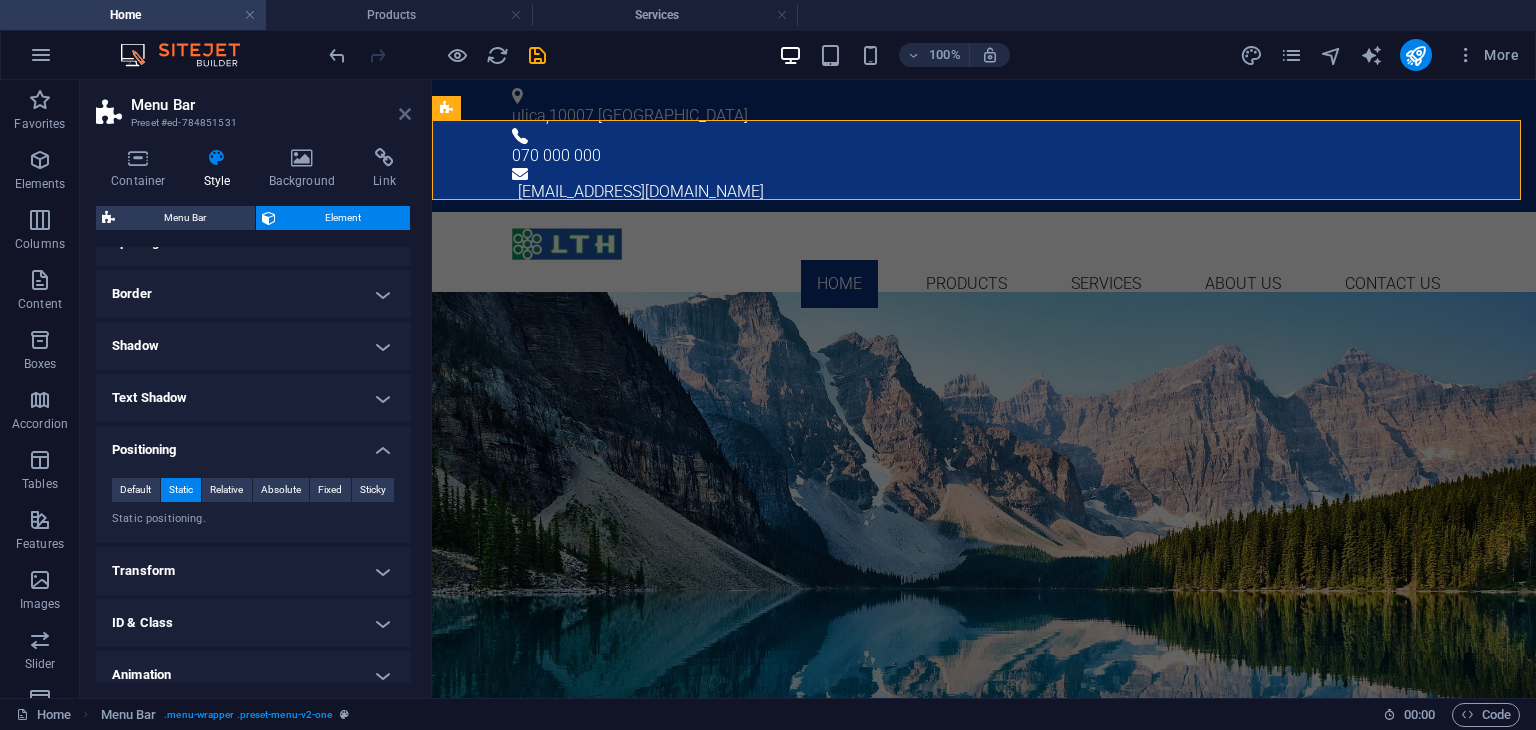 click at bounding box center (405, 114) 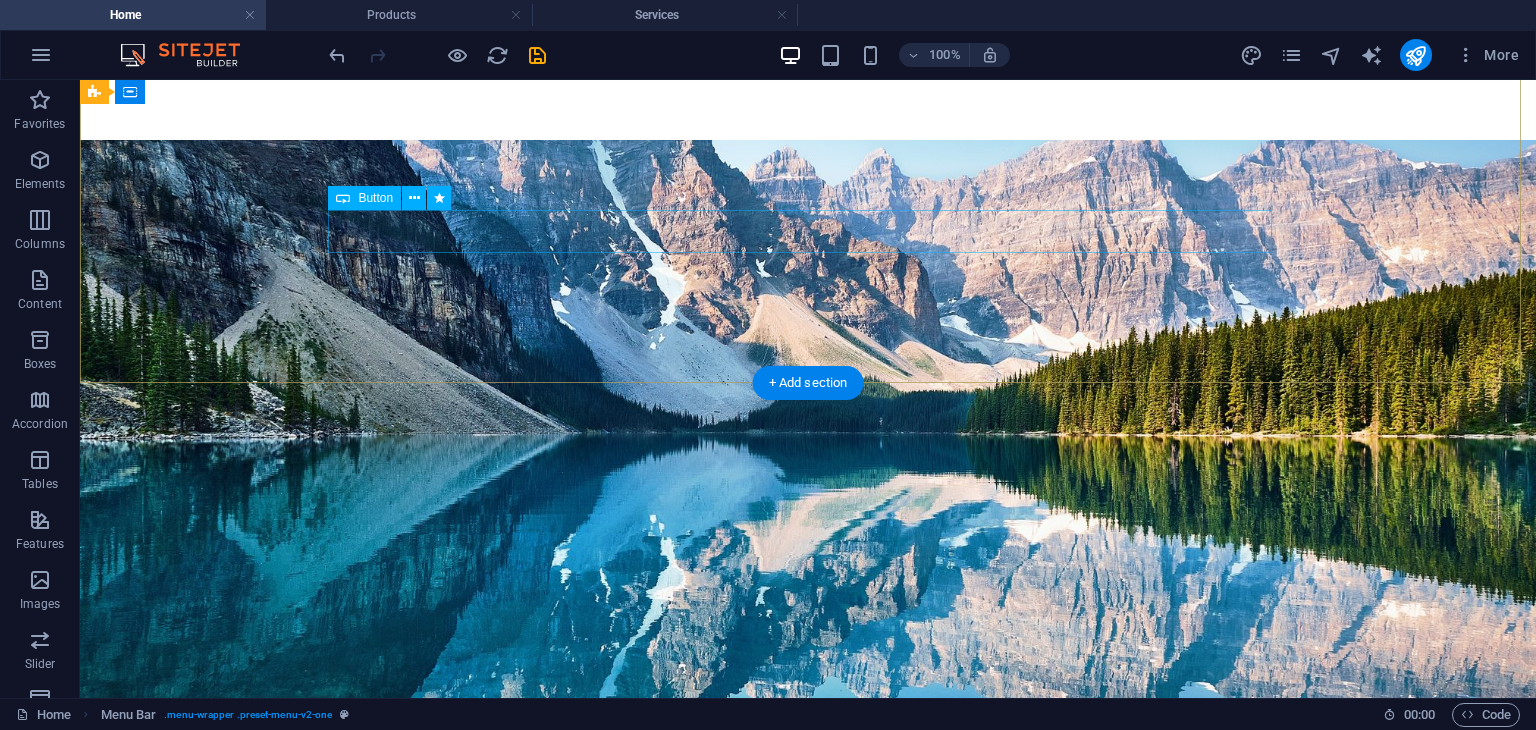 scroll, scrollTop: 0, scrollLeft: 0, axis: both 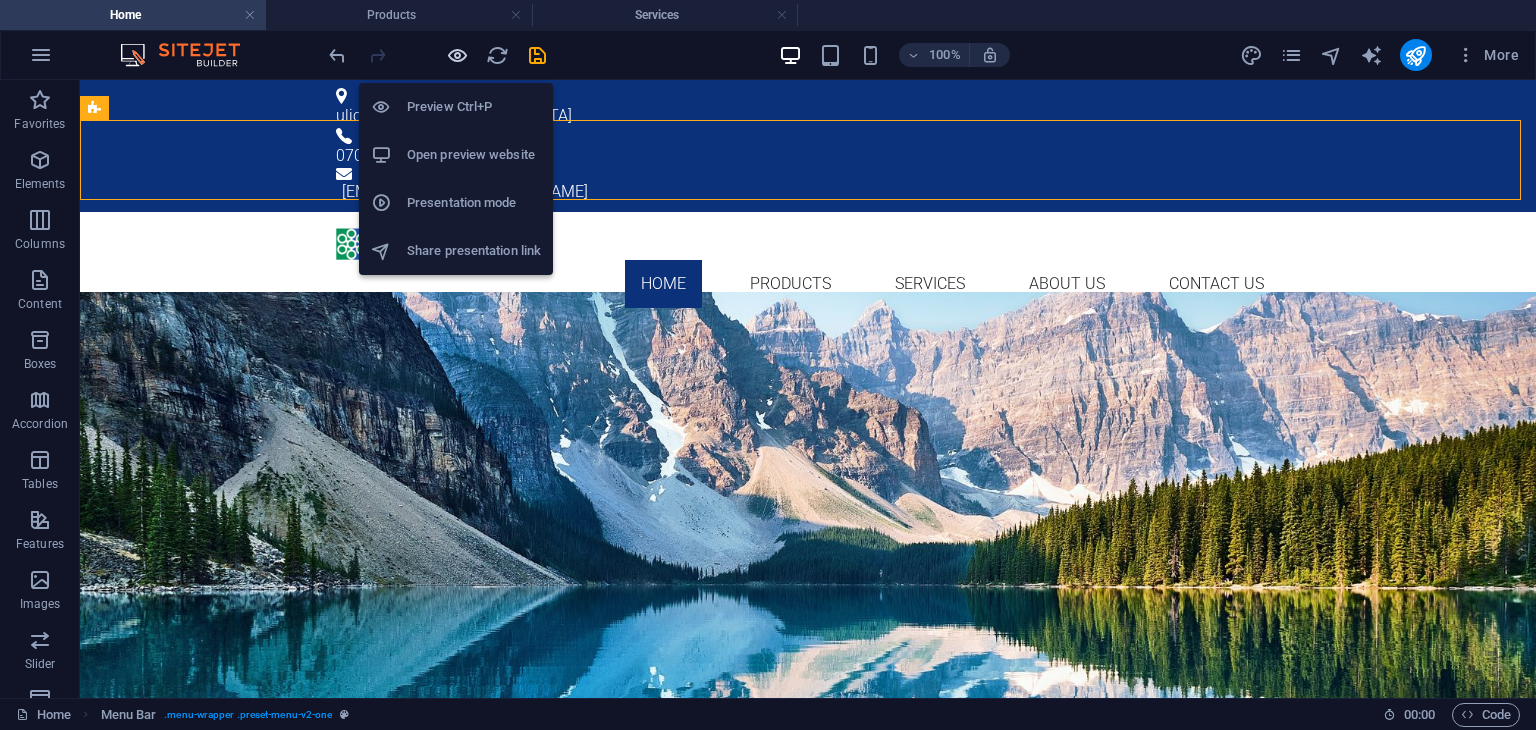 click at bounding box center [457, 55] 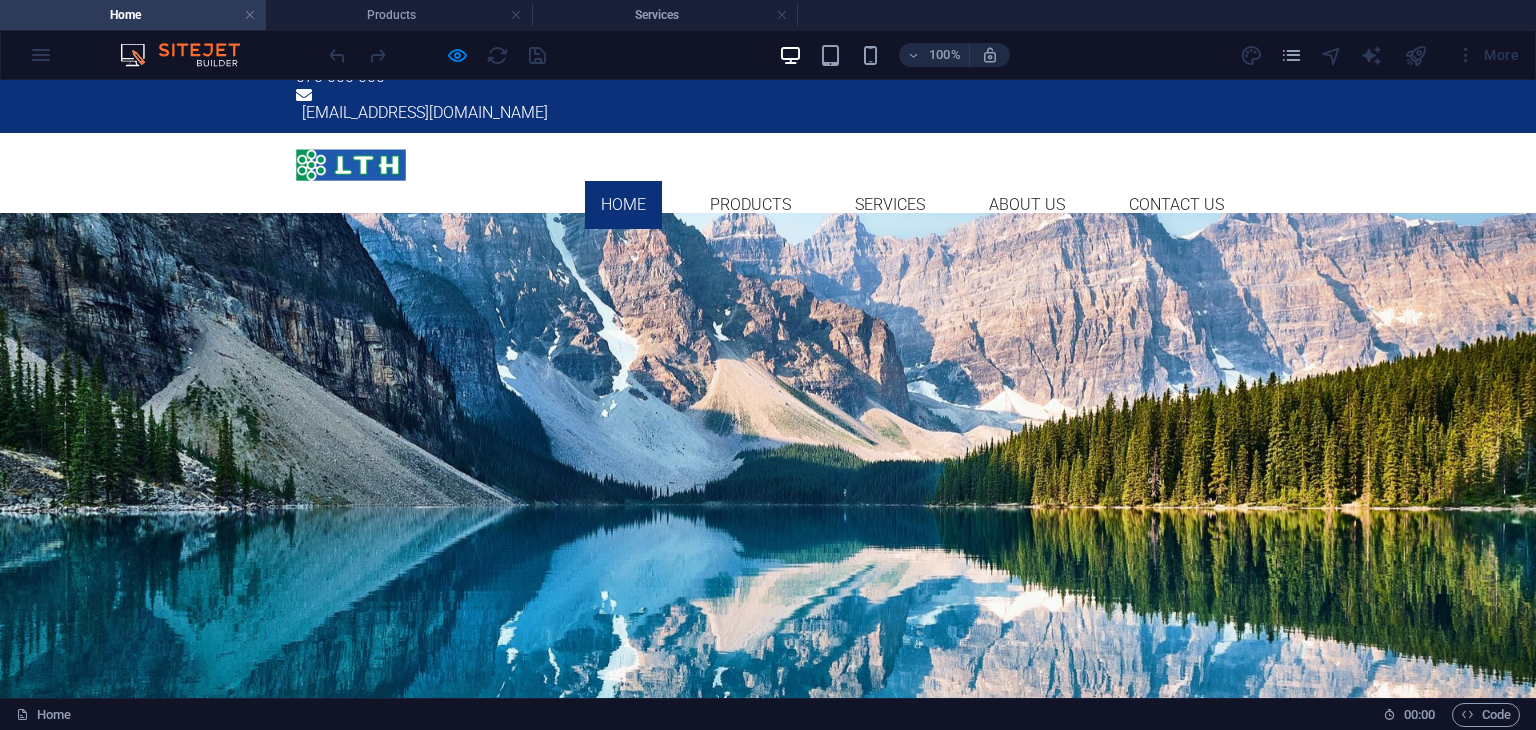 scroll, scrollTop: 0, scrollLeft: 0, axis: both 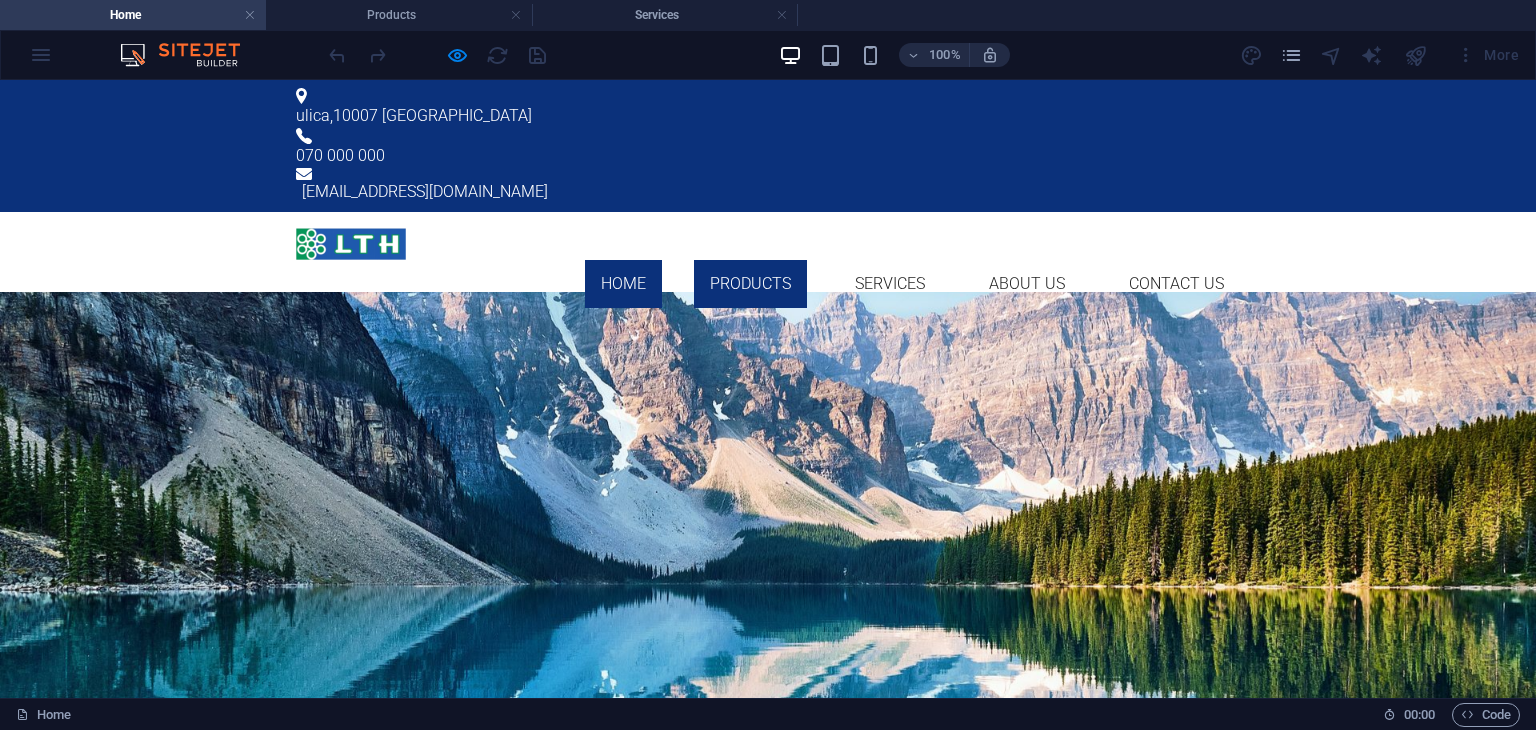 click on "Products" at bounding box center [750, 284] 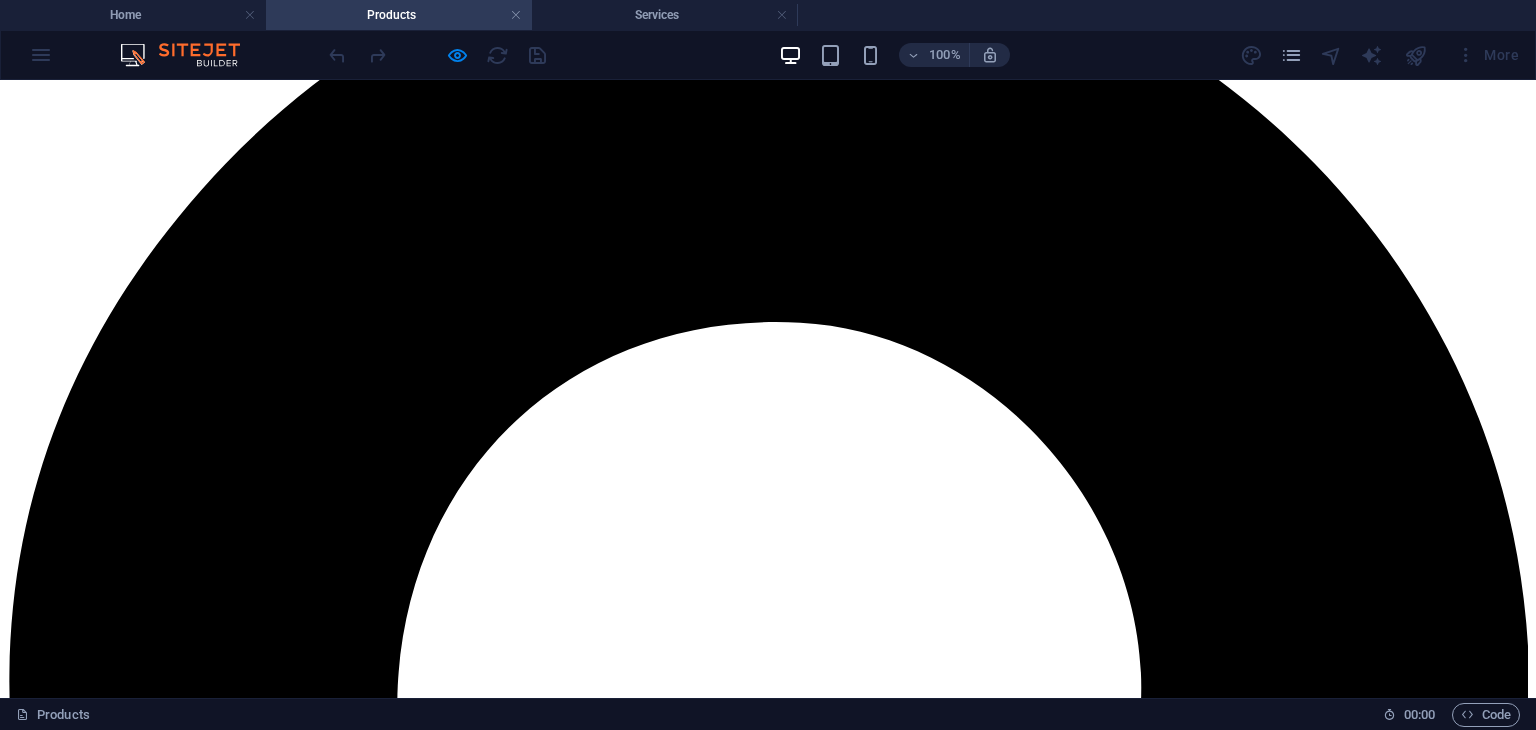 scroll, scrollTop: 0, scrollLeft: 0, axis: both 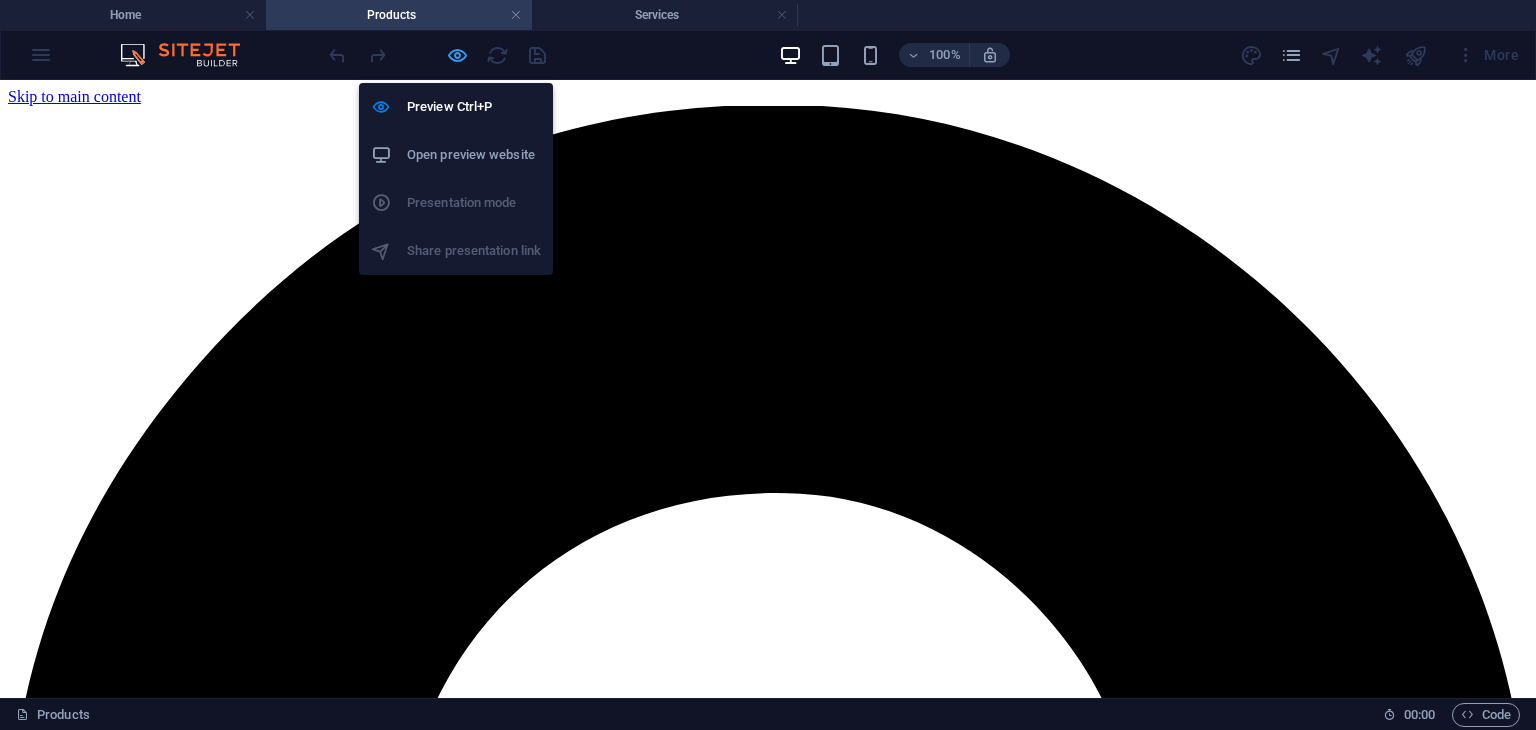 click at bounding box center [457, 55] 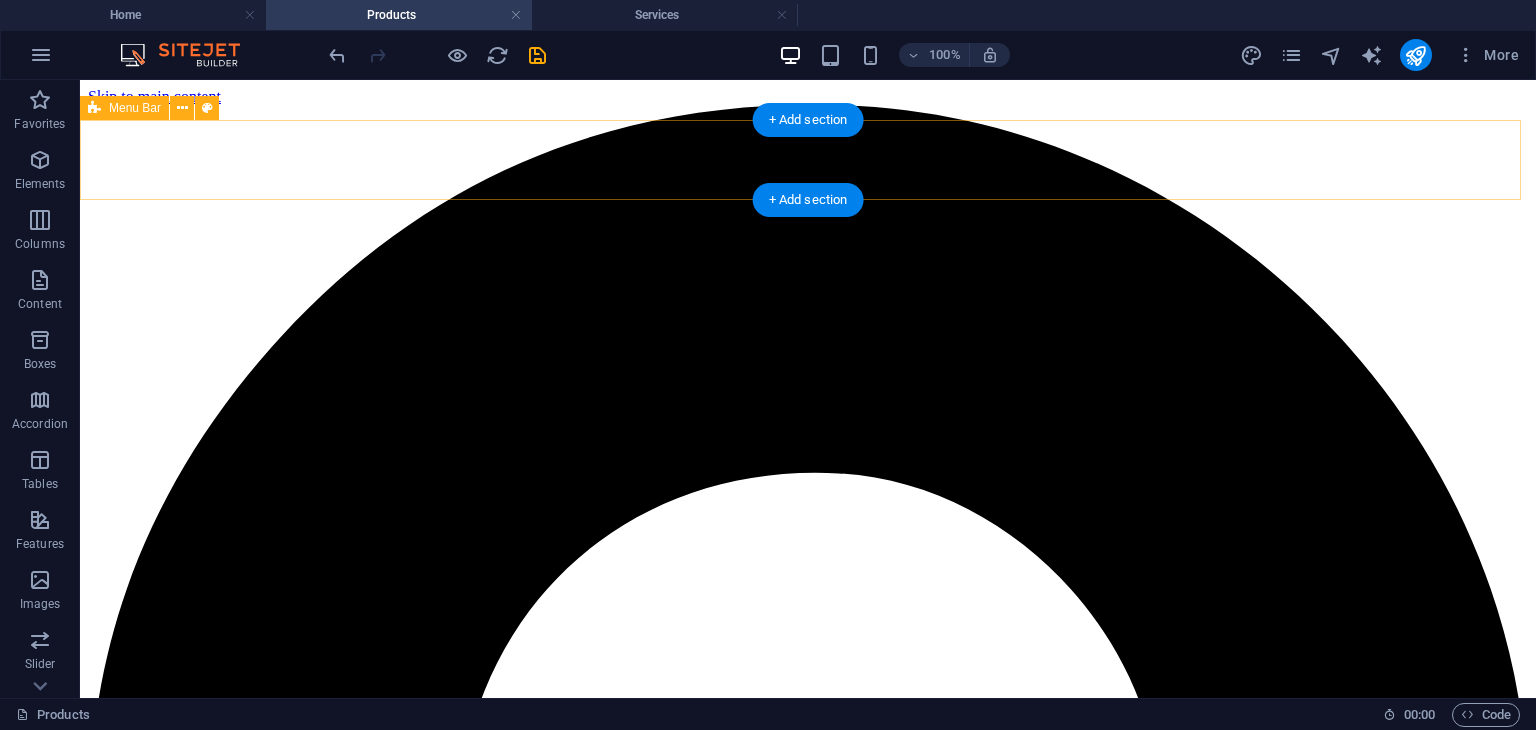 click on "Home Products Services About Us Contact Us" at bounding box center (808, 4946) 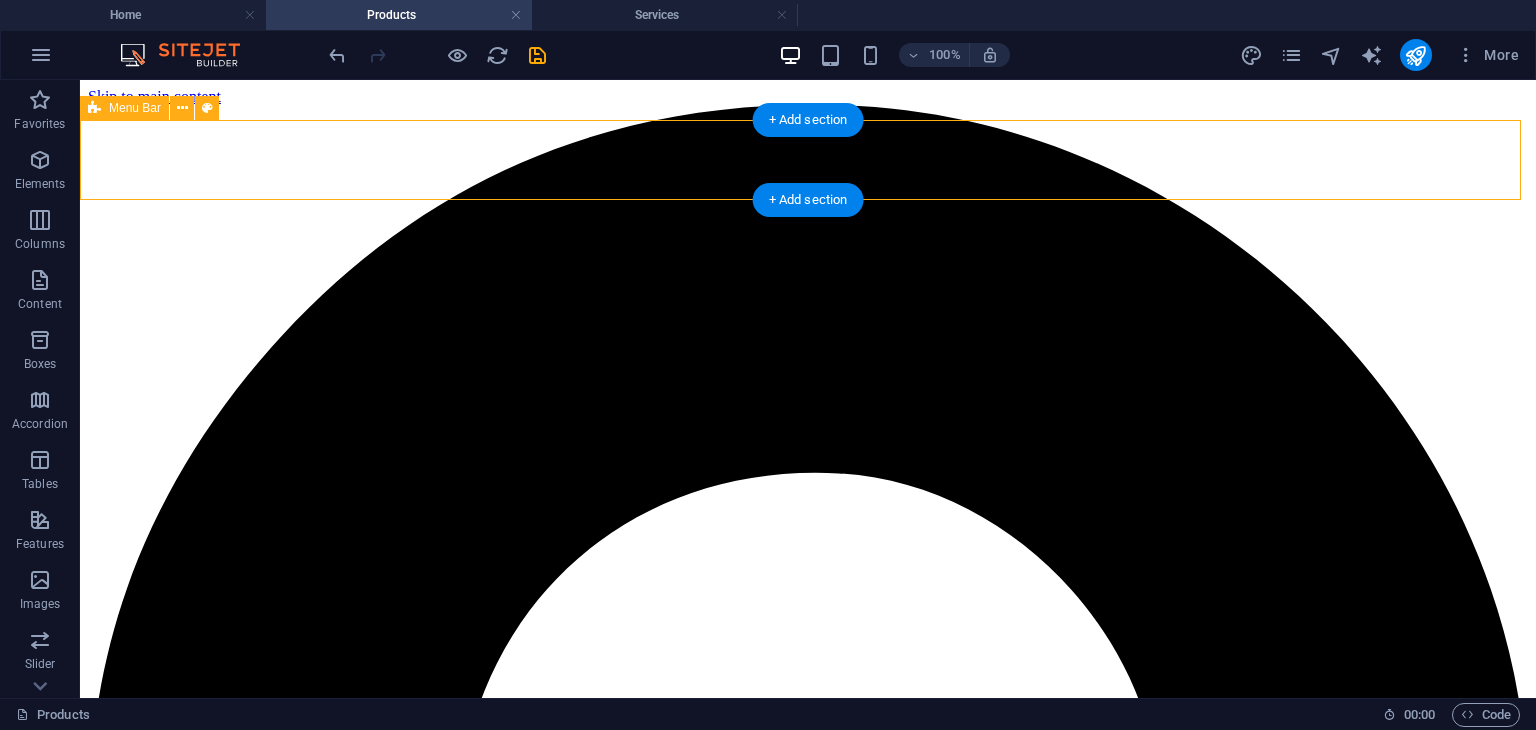 click on "Home Products Services About Us Contact Us" at bounding box center [808, 4946] 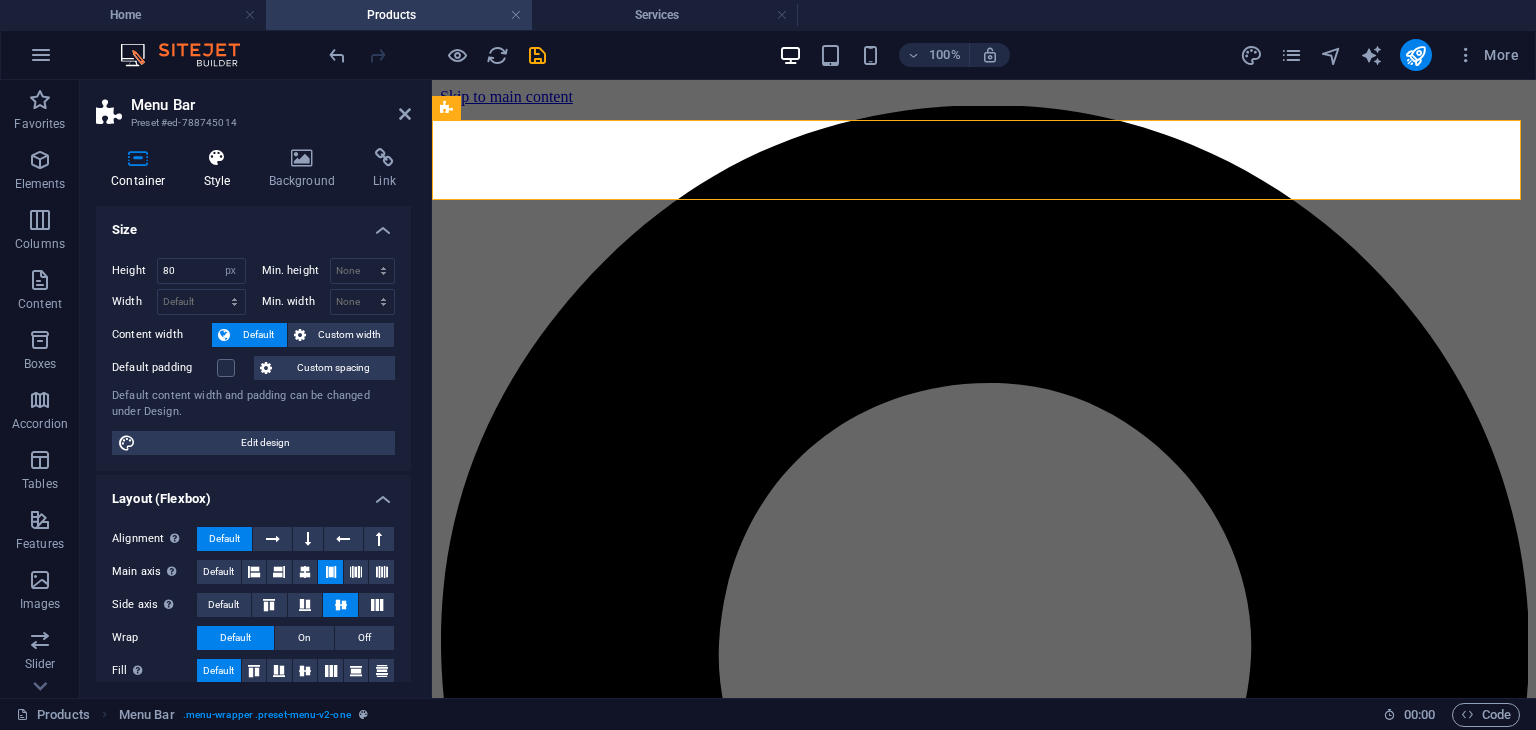 click on "Style" at bounding box center [221, 169] 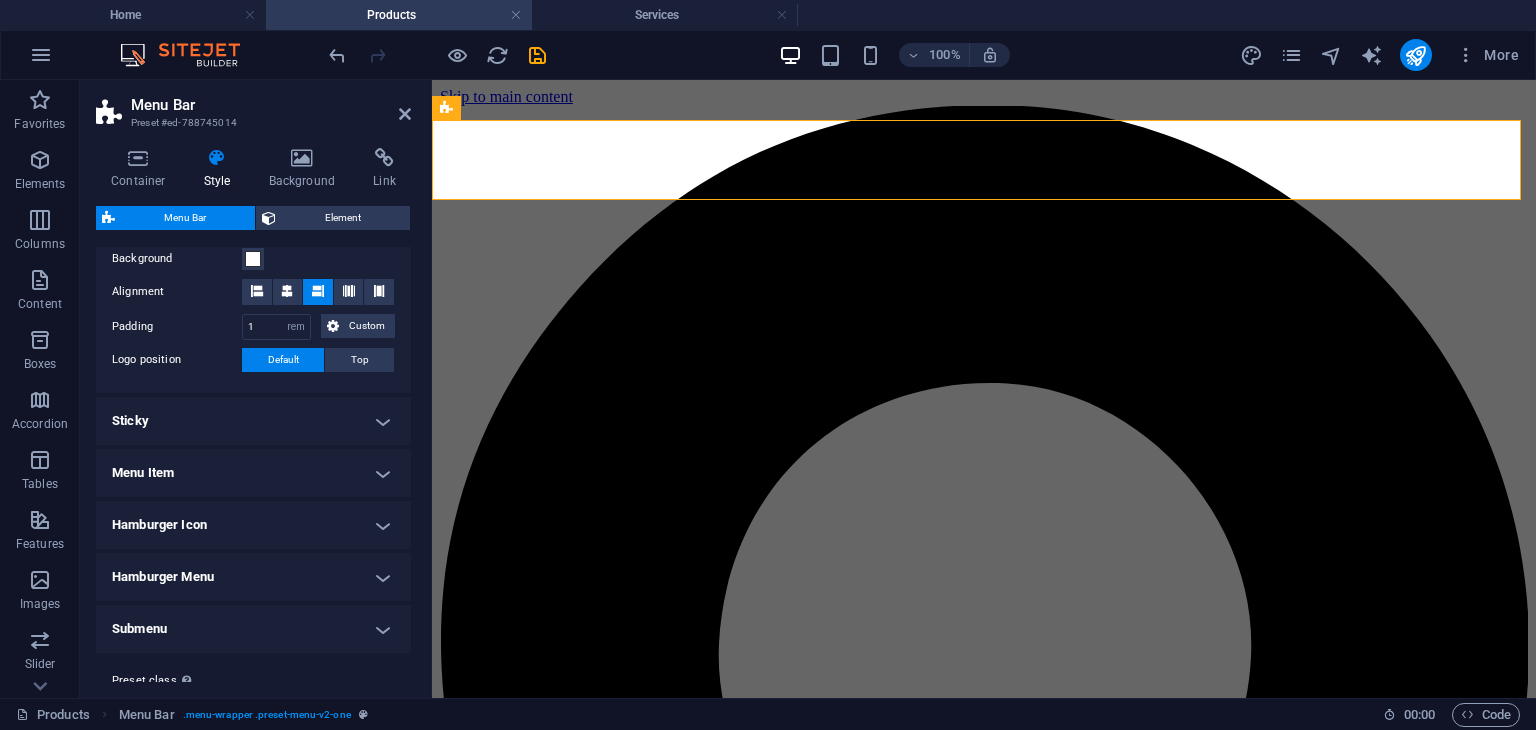 scroll, scrollTop: 446, scrollLeft: 0, axis: vertical 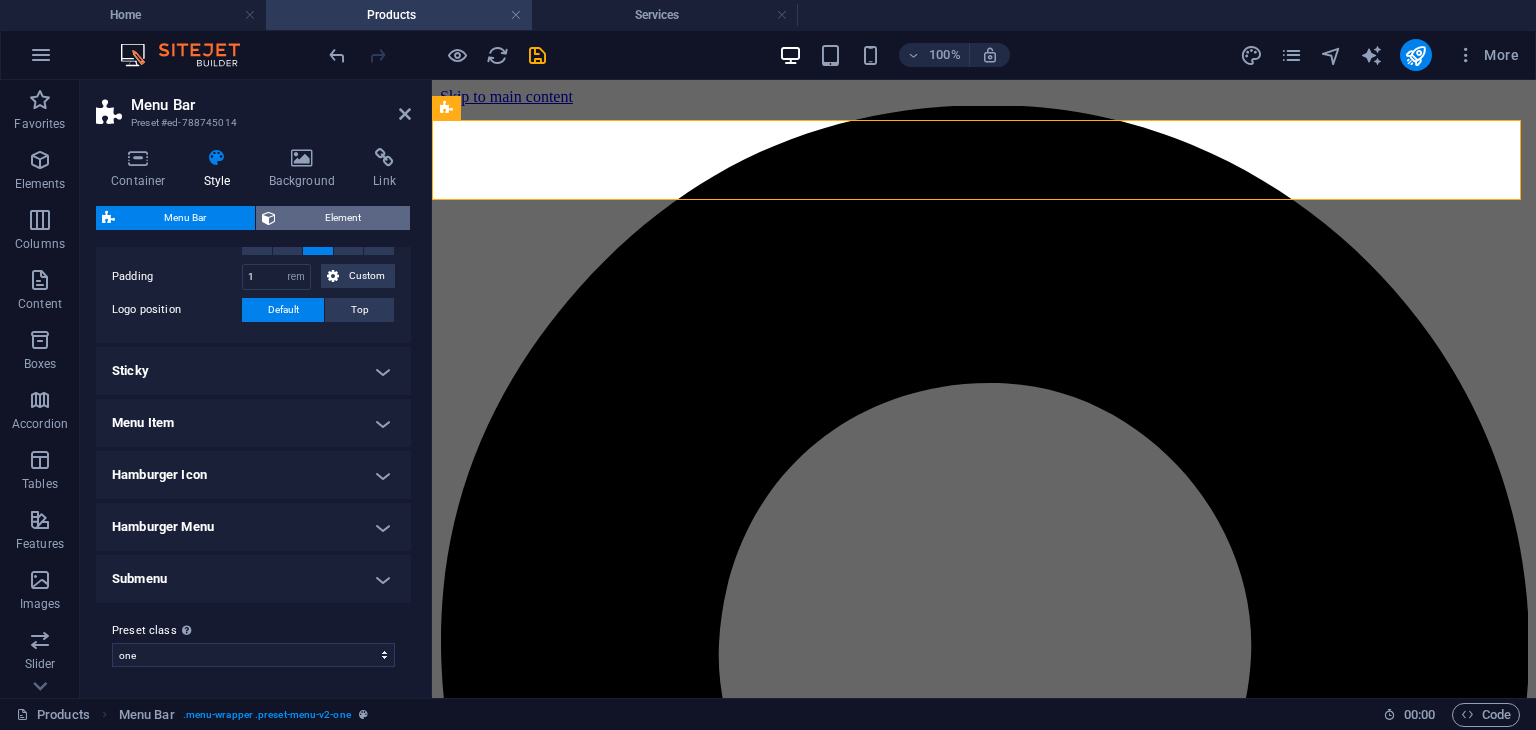 click on "Element" at bounding box center (343, 218) 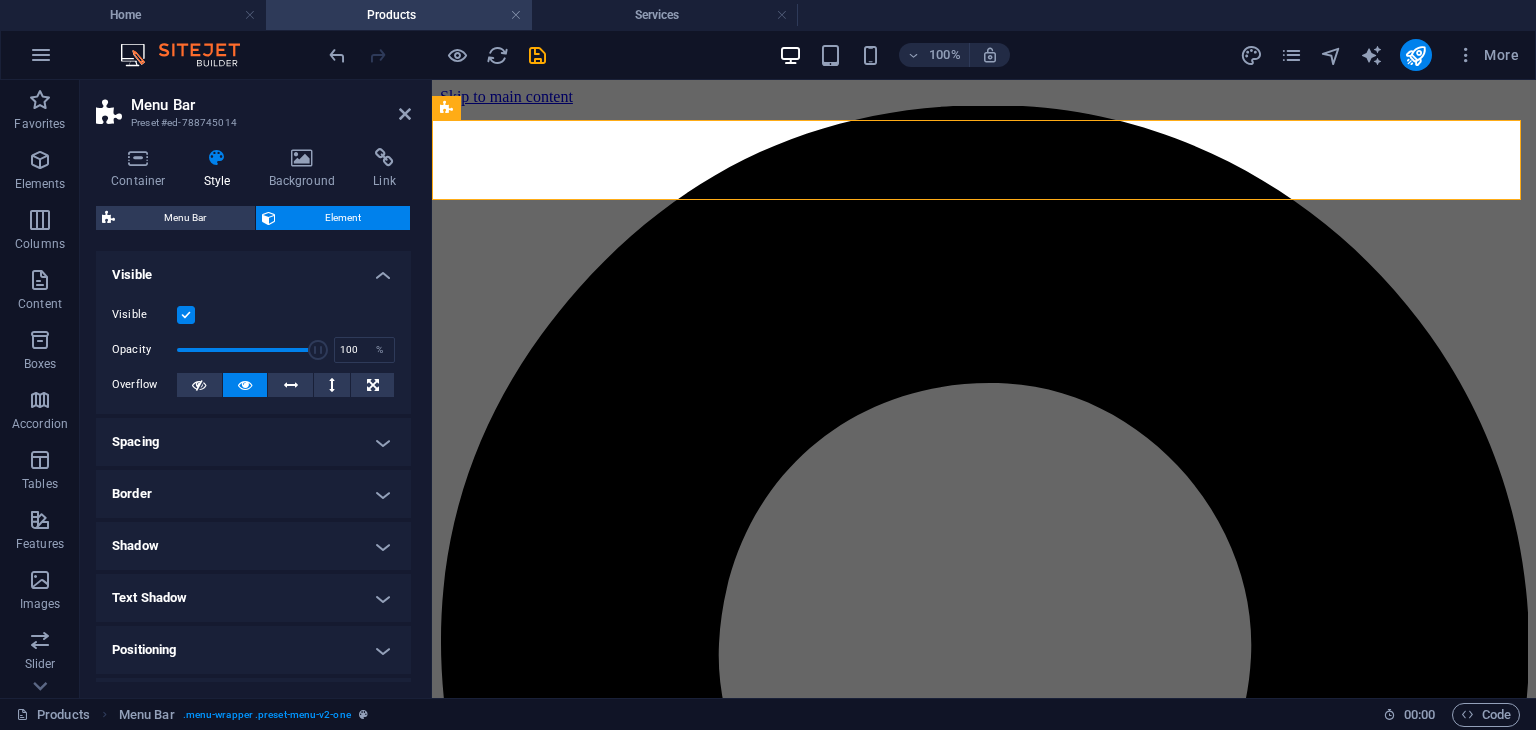 scroll, scrollTop: 140, scrollLeft: 0, axis: vertical 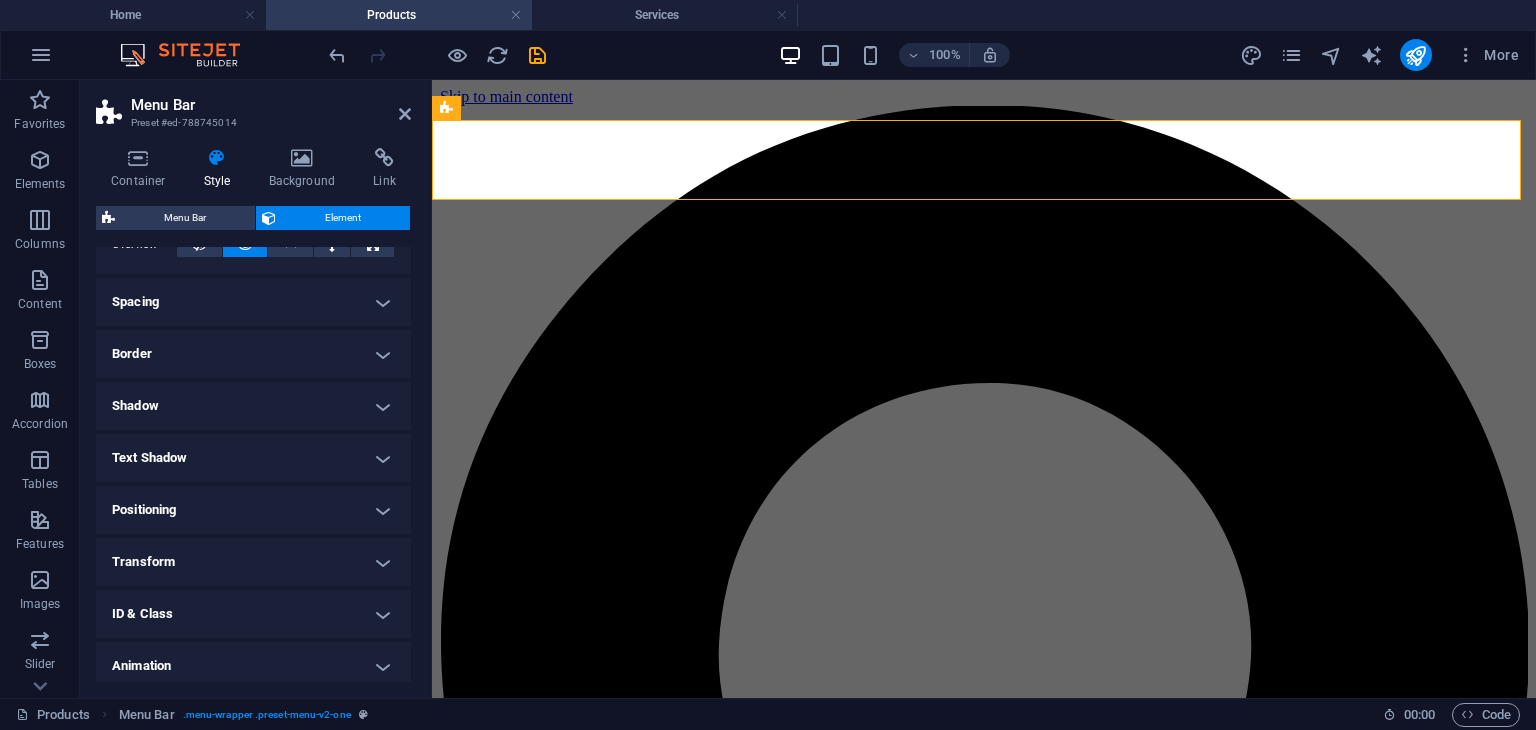 click on "Positioning" at bounding box center (253, 510) 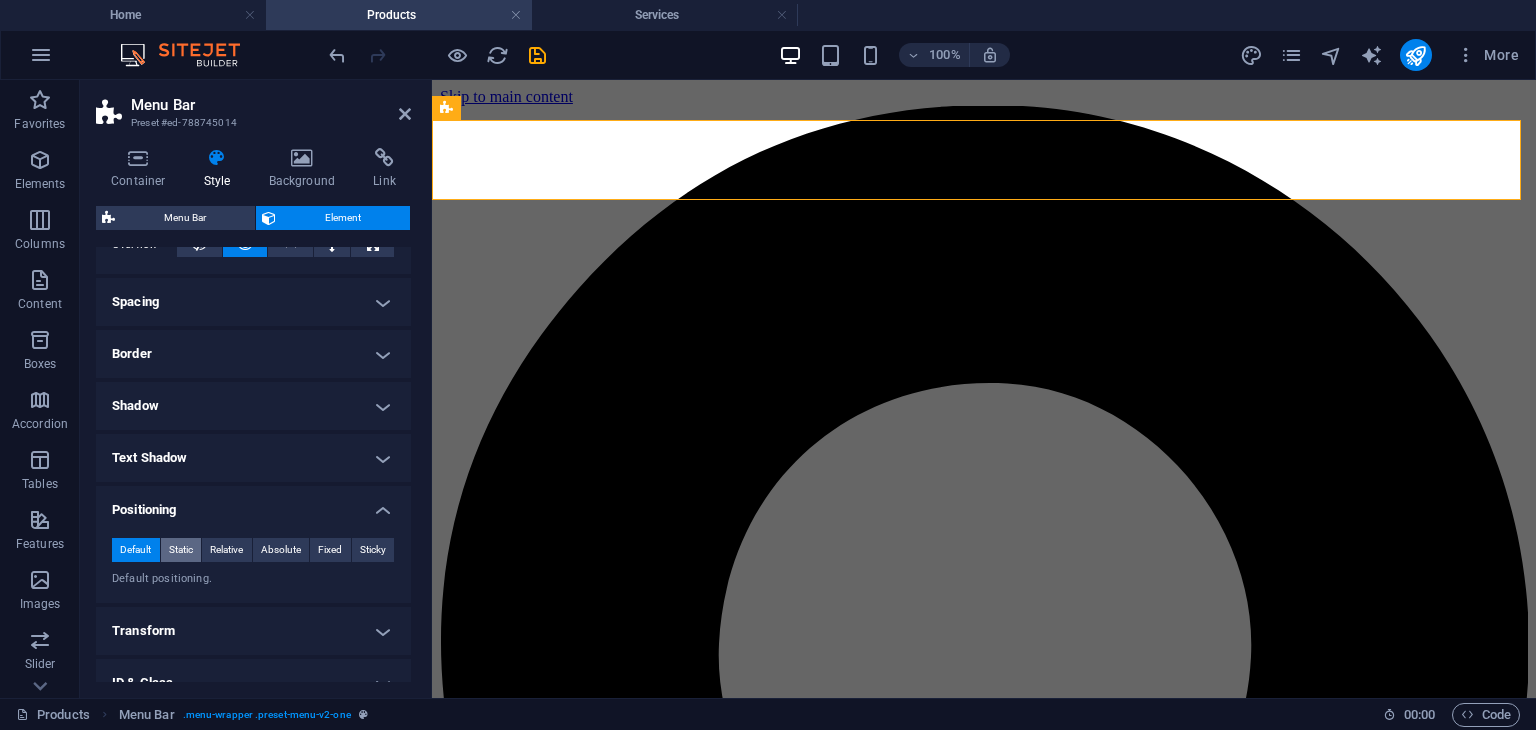 click on "Static" at bounding box center (181, 550) 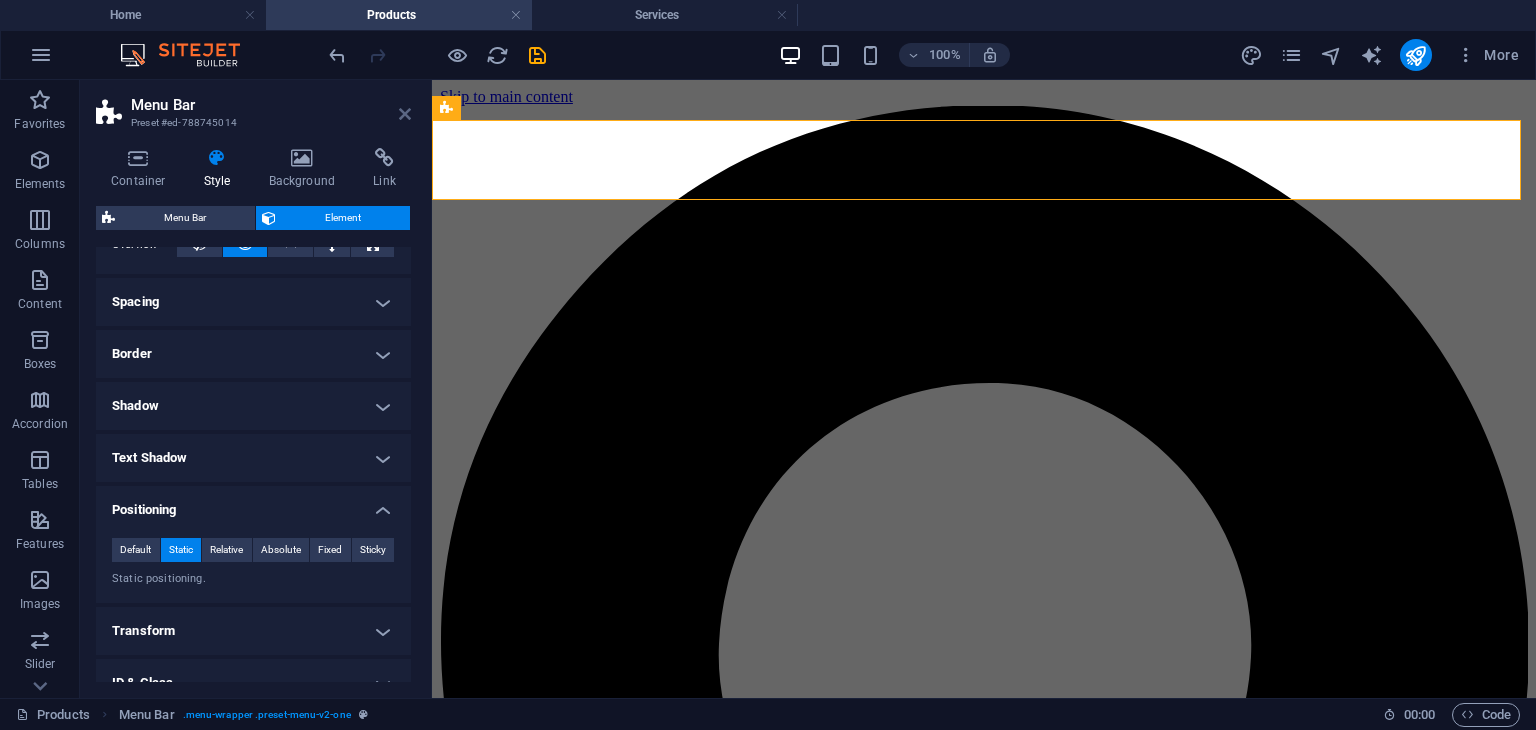 click at bounding box center [405, 114] 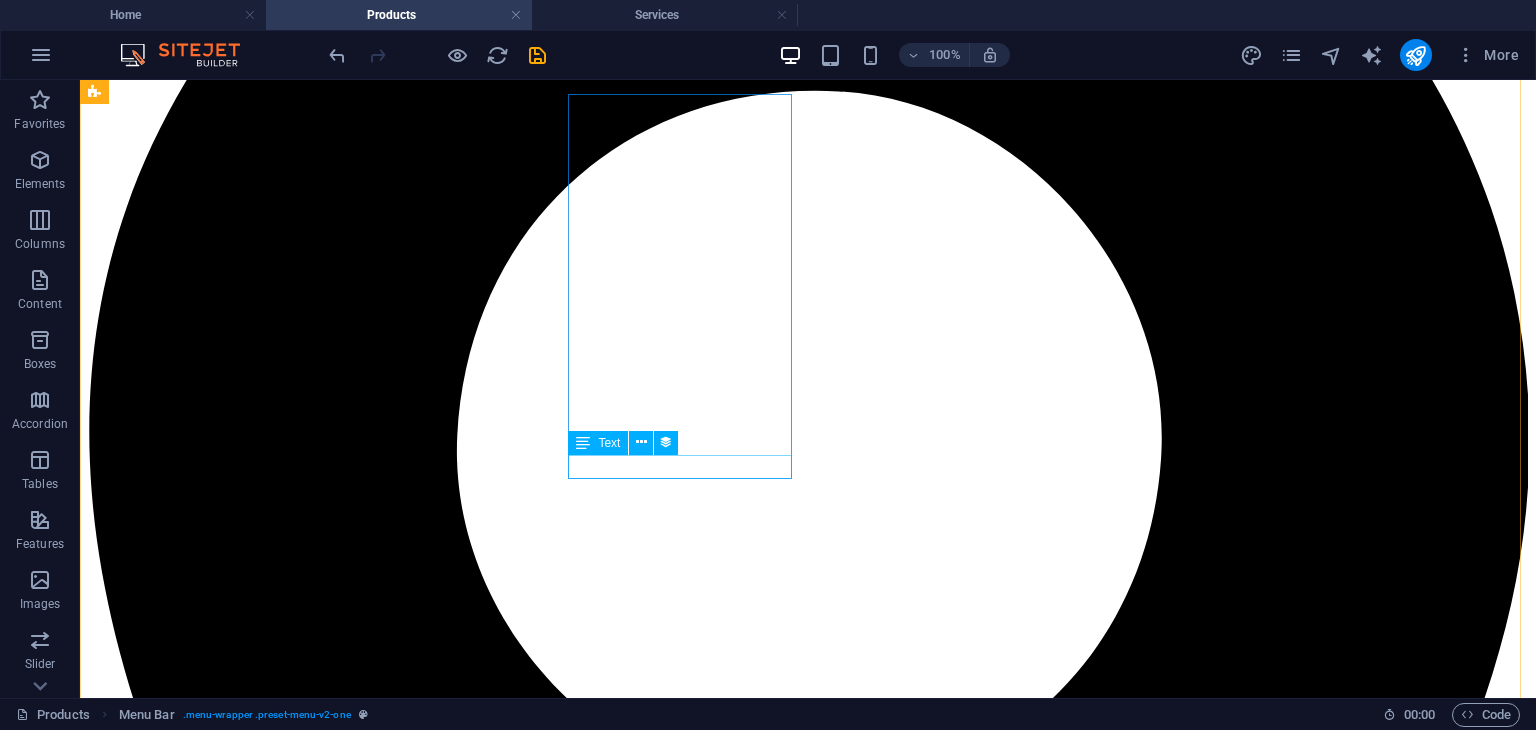 scroll, scrollTop: 0, scrollLeft: 0, axis: both 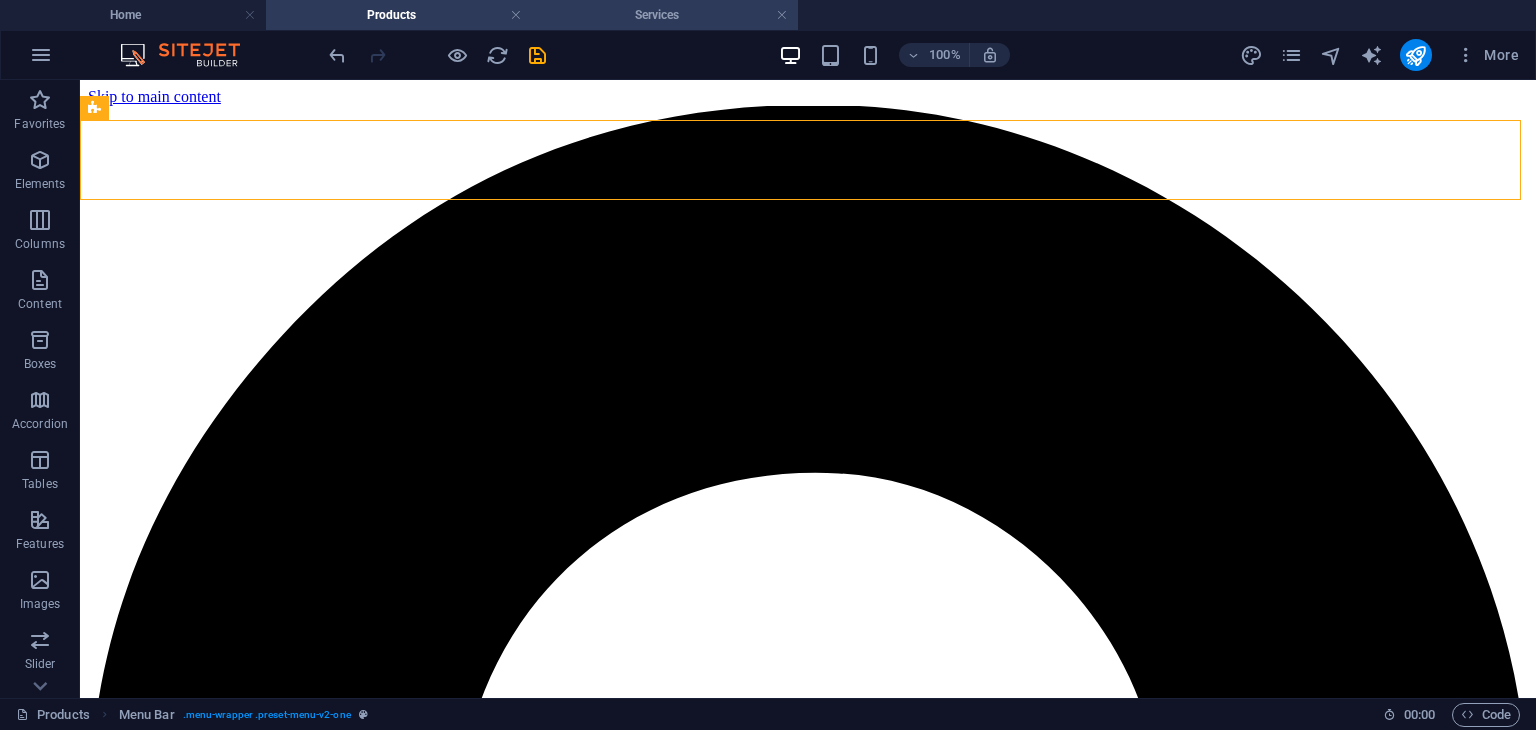 click on "Services" at bounding box center (665, 15) 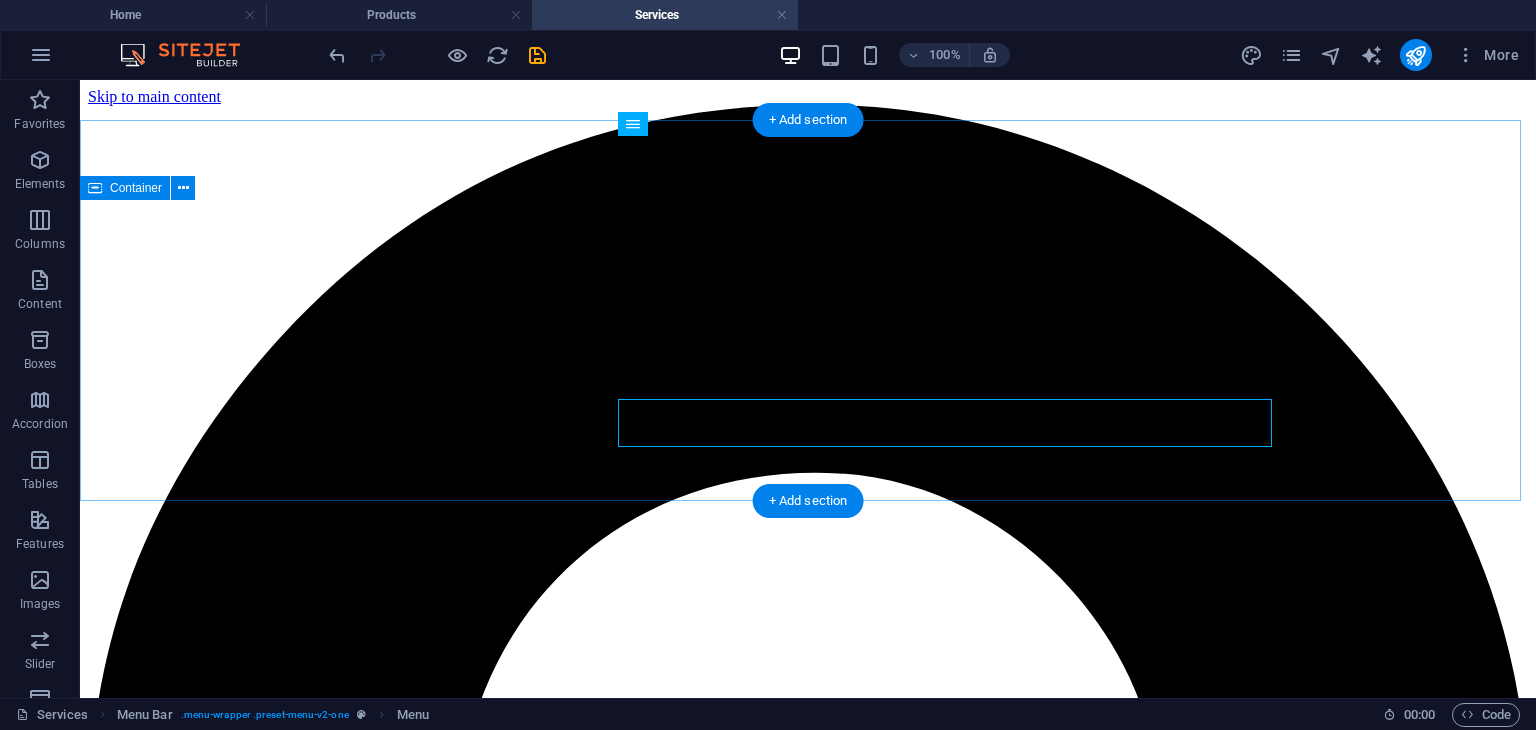 scroll, scrollTop: 0, scrollLeft: 0, axis: both 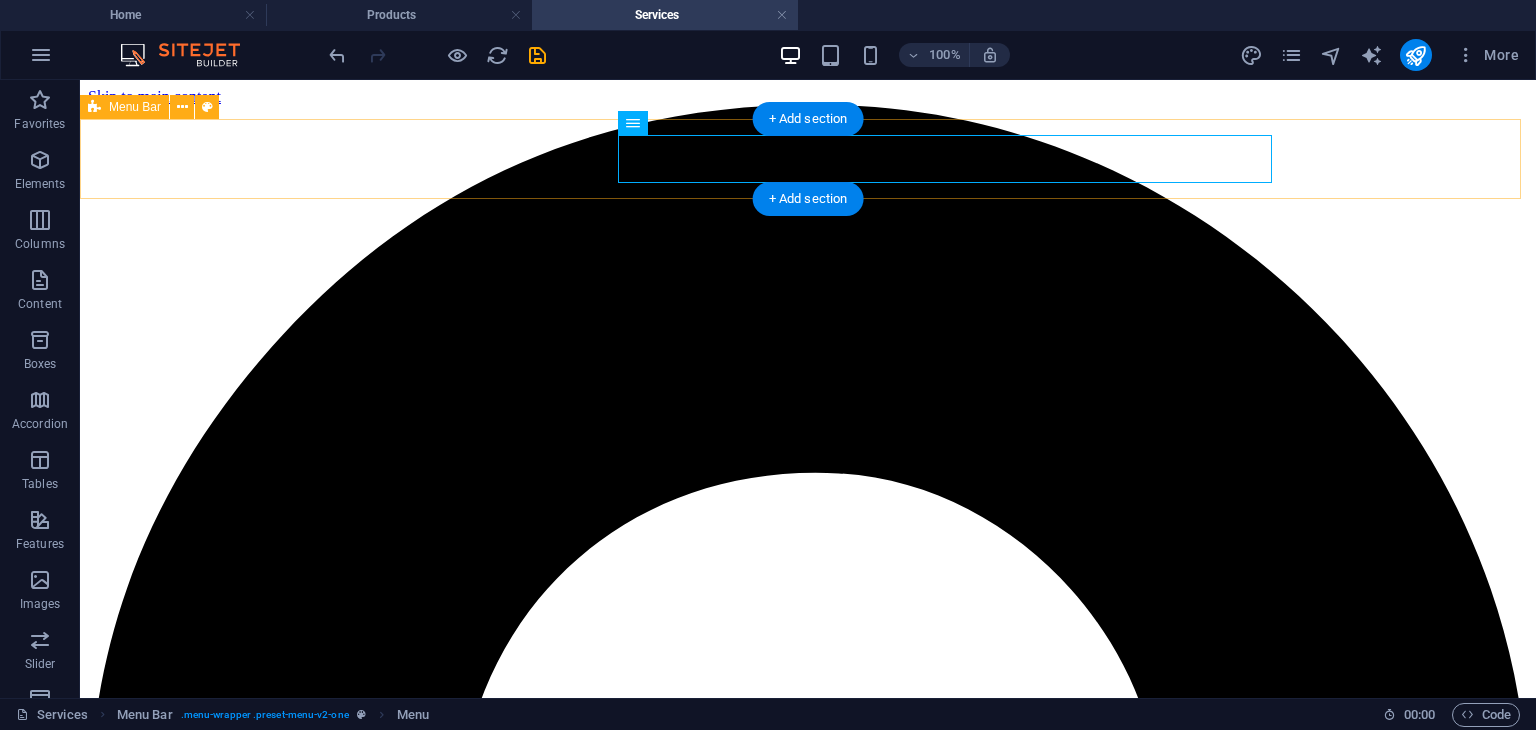 click on "Home Products Services About Us Contact Us" at bounding box center [808, 4946] 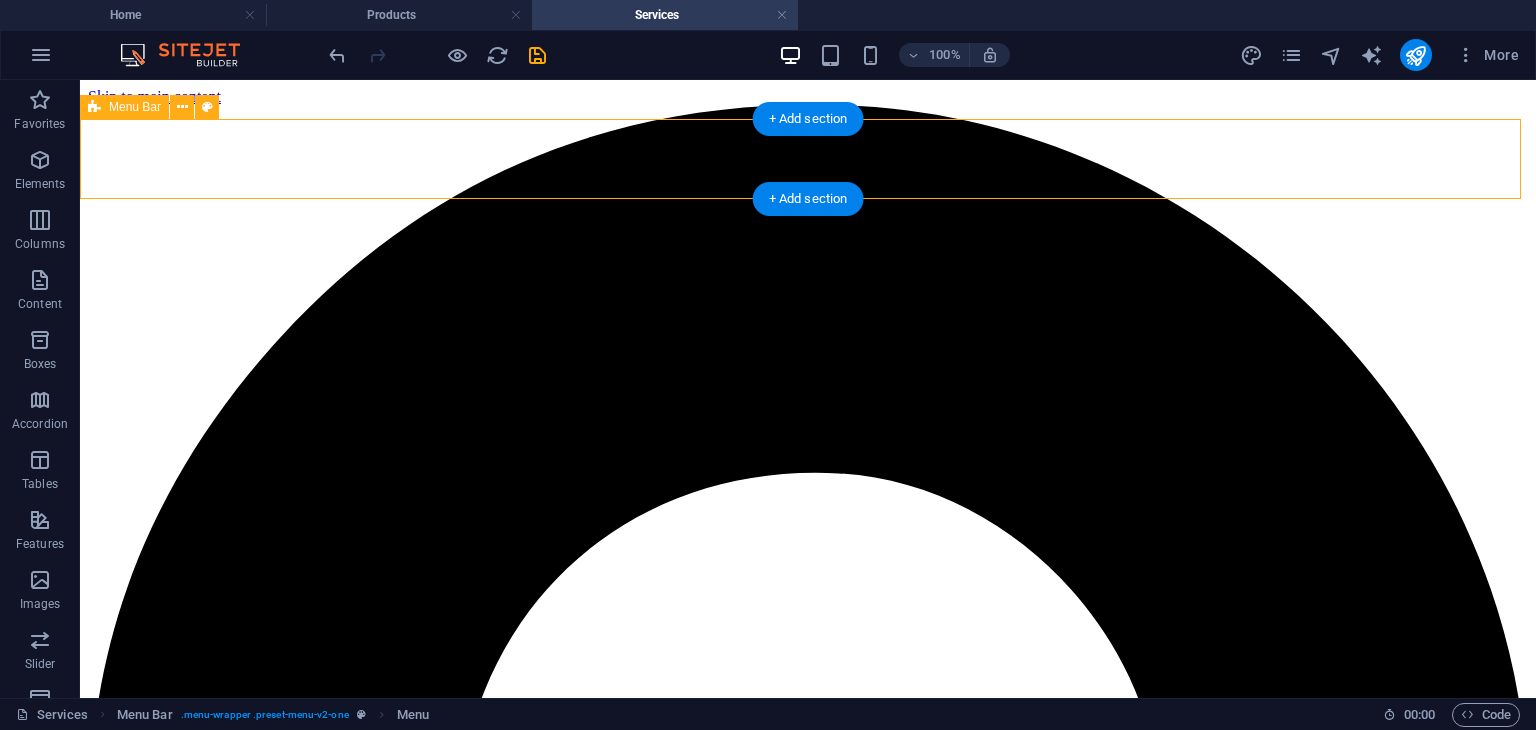 click on "Home Products Services About Us Contact Us" at bounding box center (808, 4946) 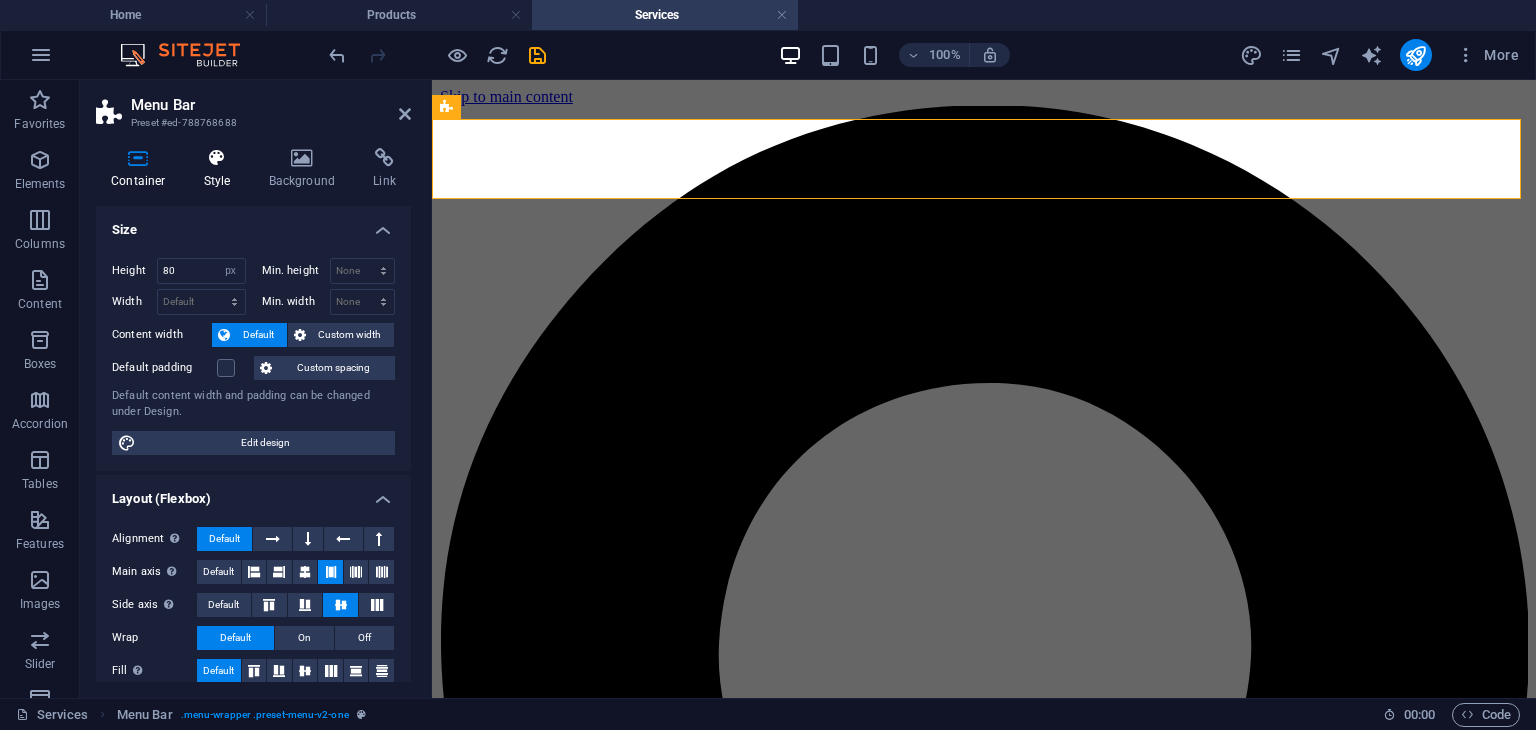 click on "Style" at bounding box center (221, 169) 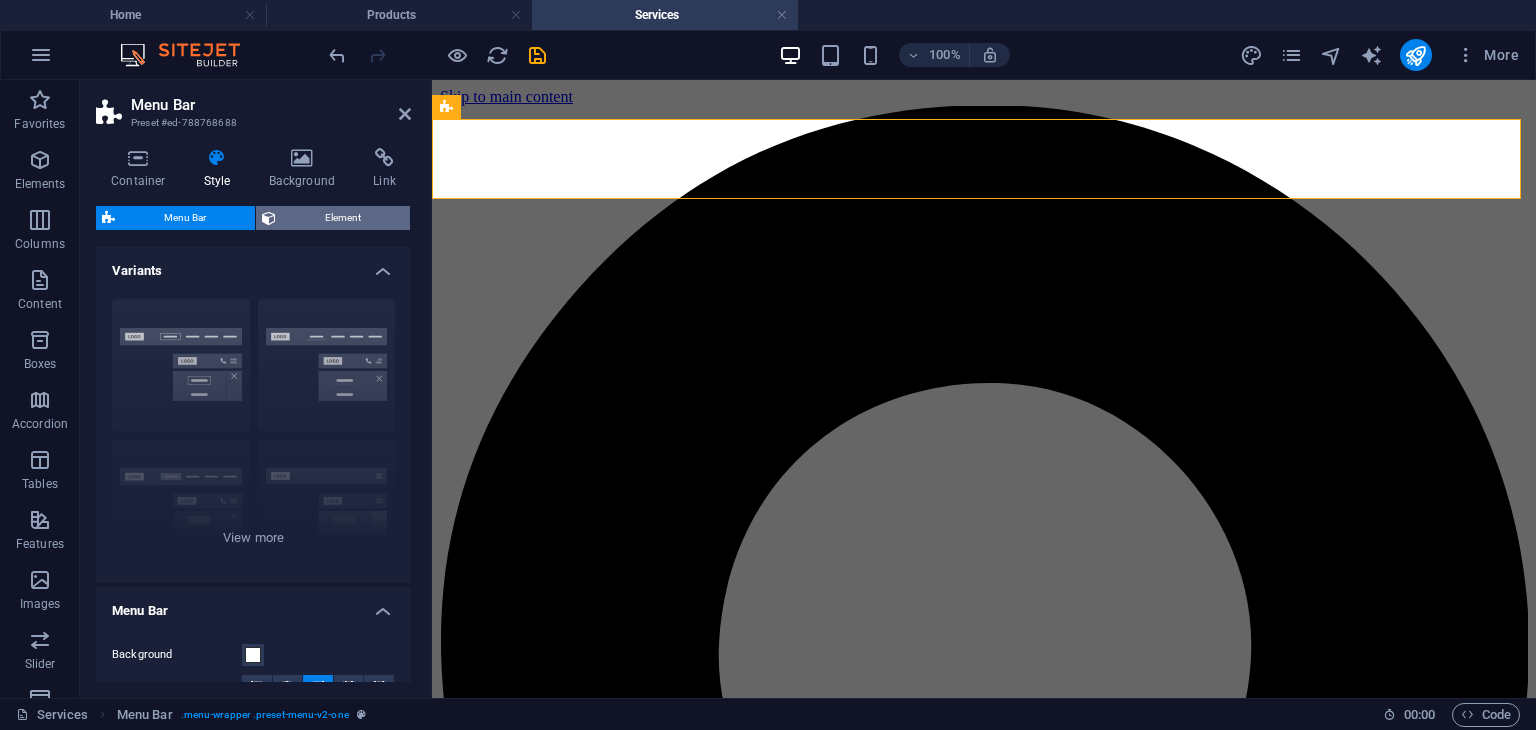 click on "Element" at bounding box center (343, 218) 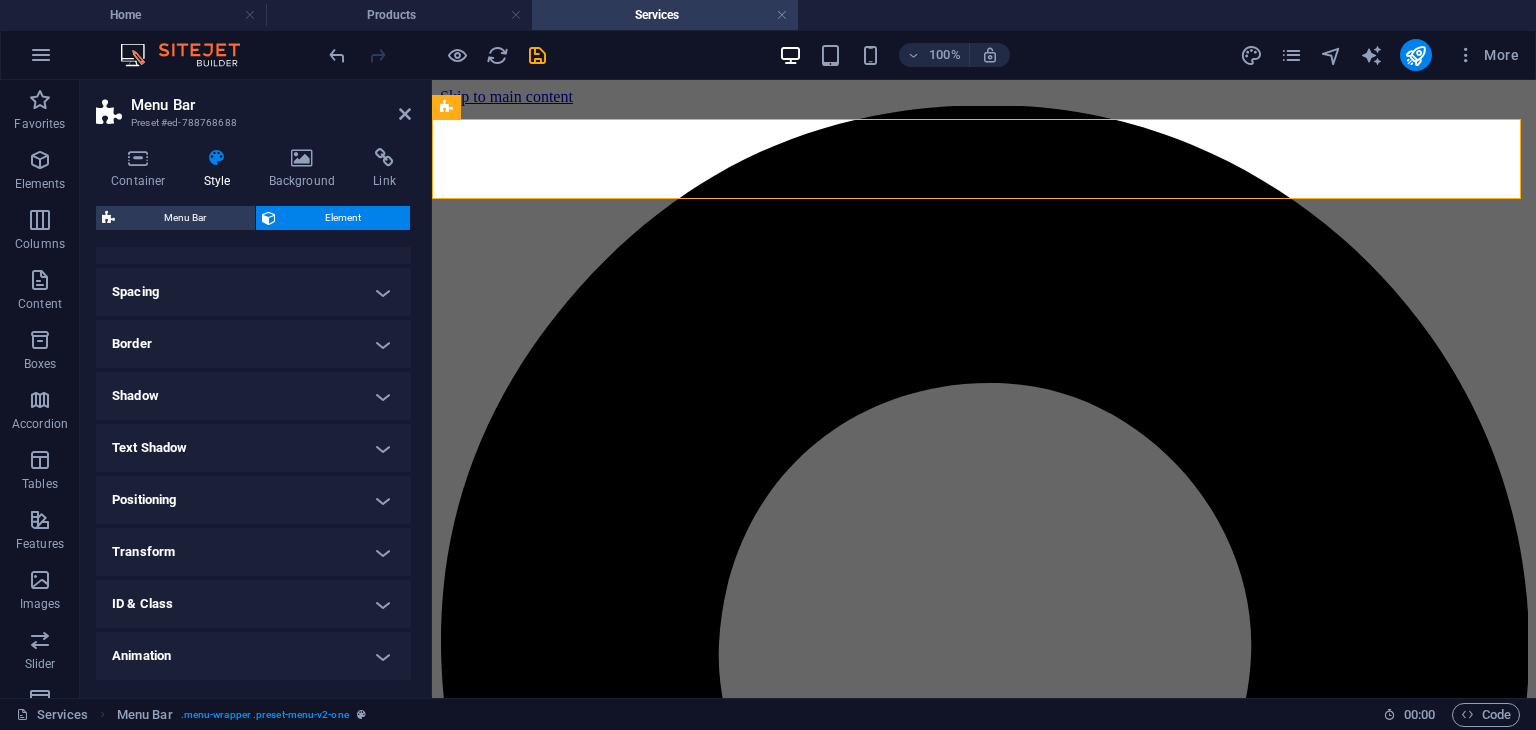 scroll, scrollTop: 200, scrollLeft: 0, axis: vertical 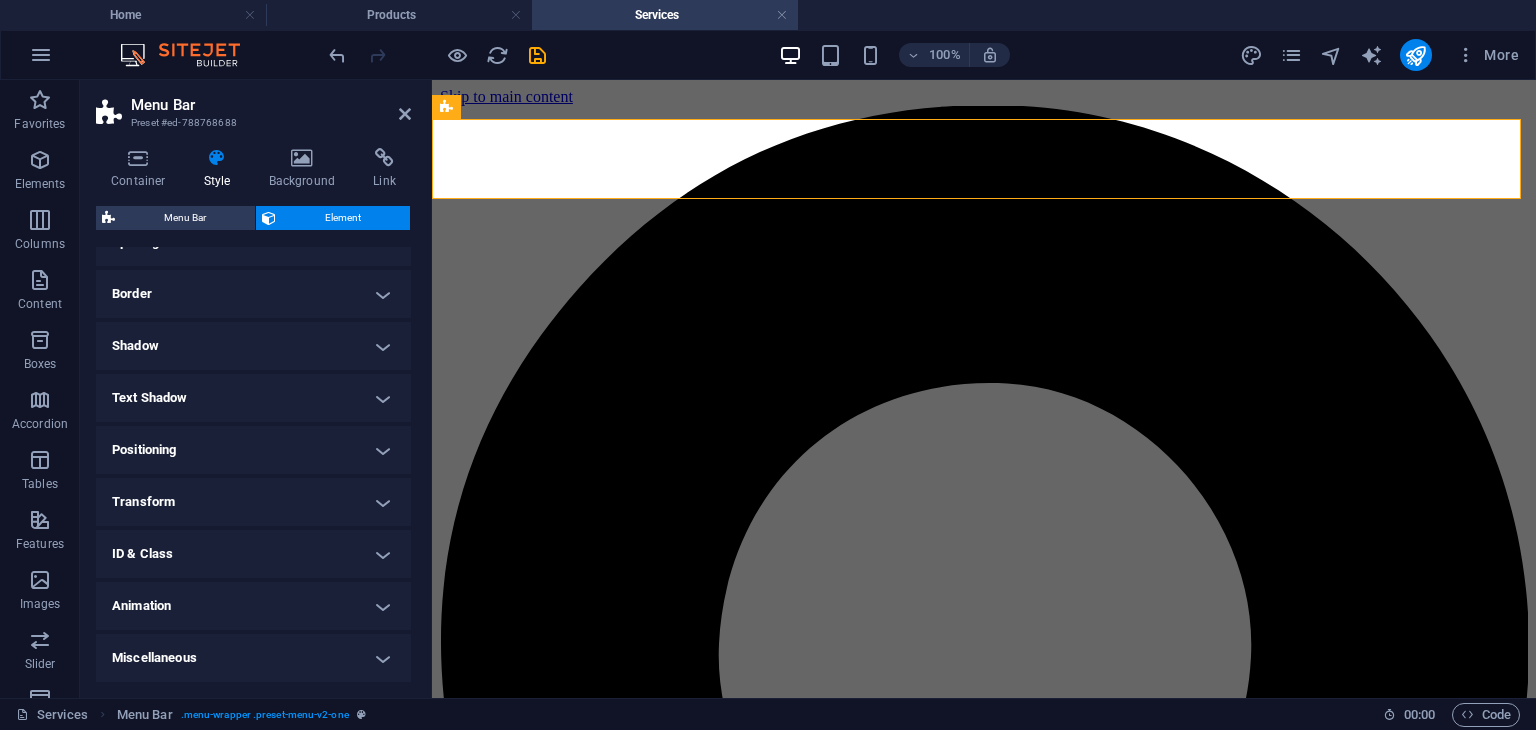 click on "Positioning" at bounding box center (253, 450) 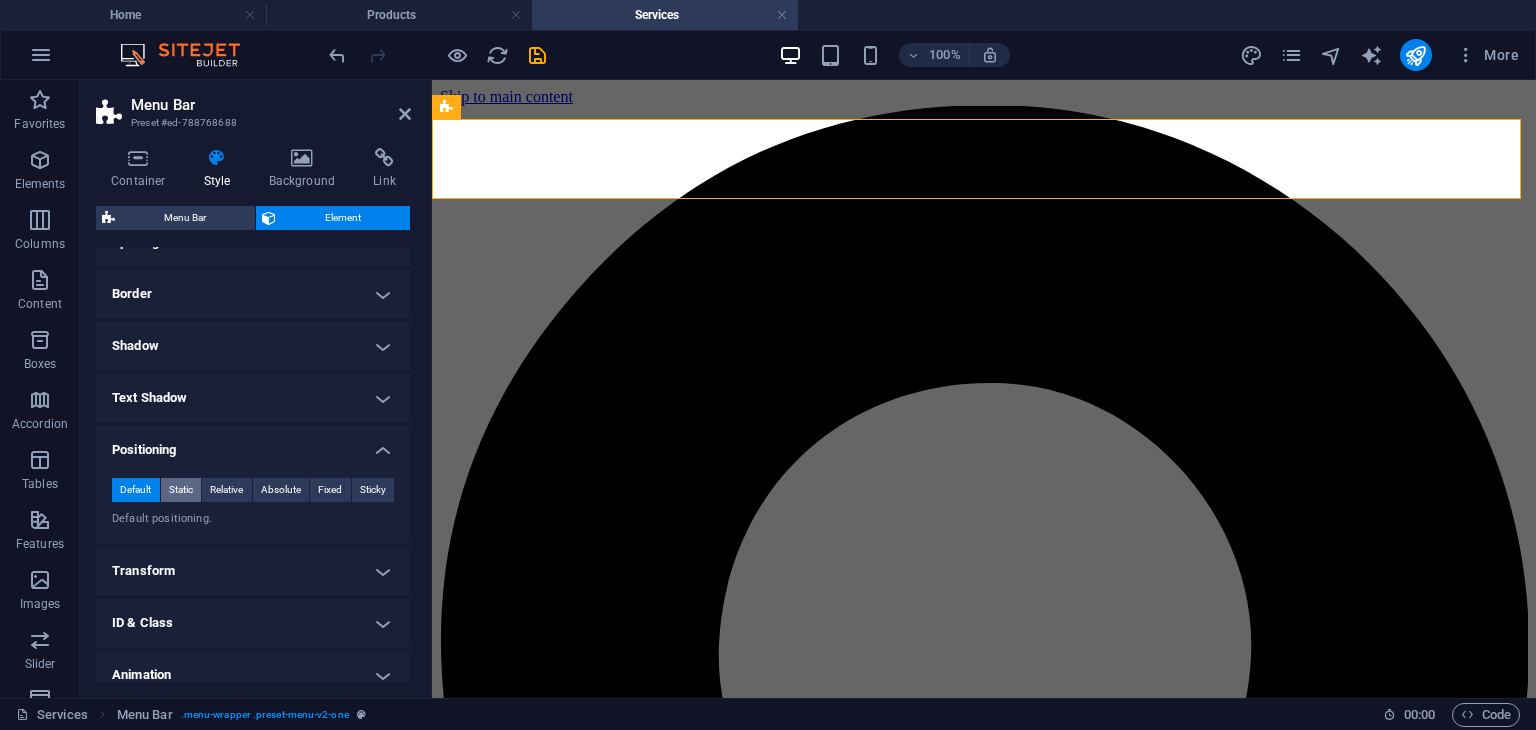 click on "Static" at bounding box center [181, 490] 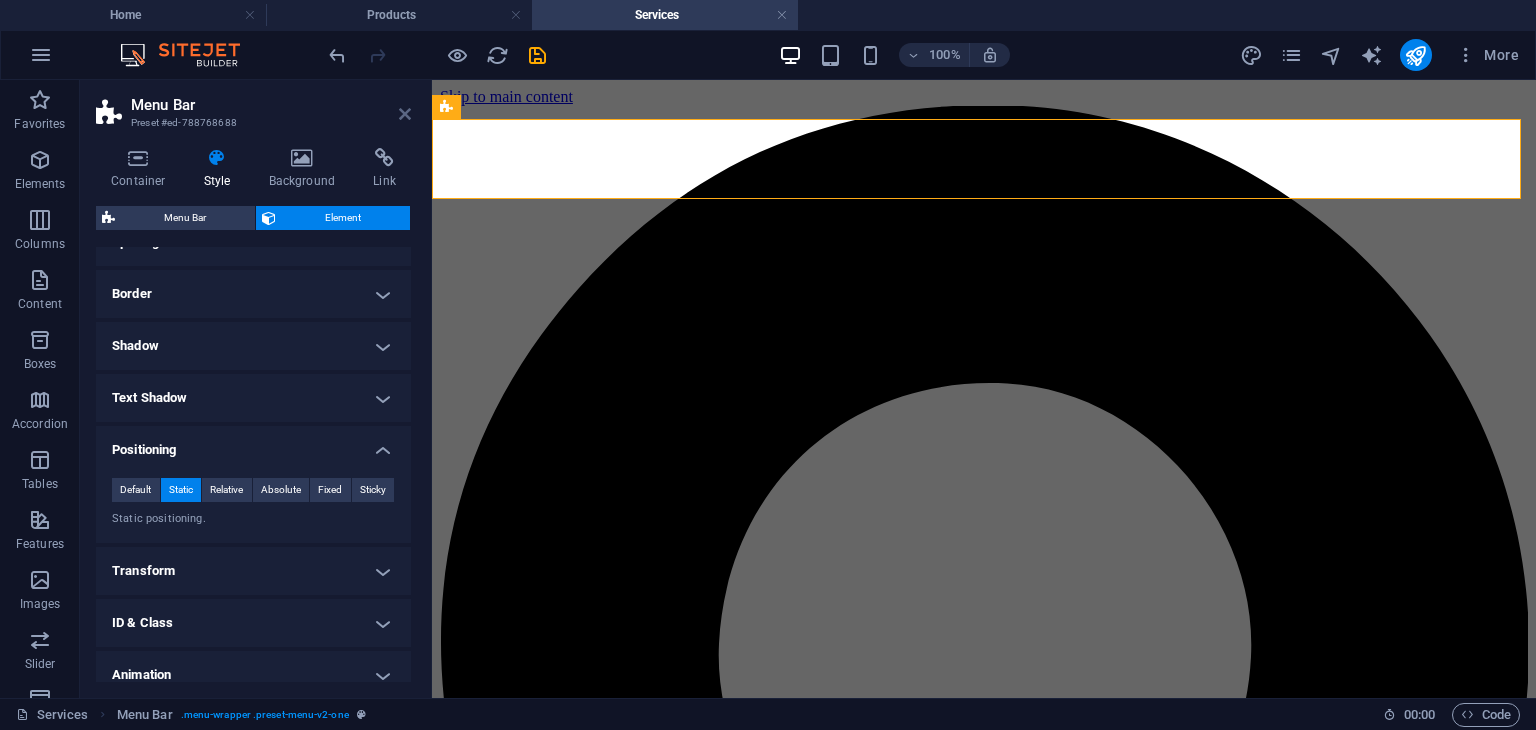 click at bounding box center (405, 114) 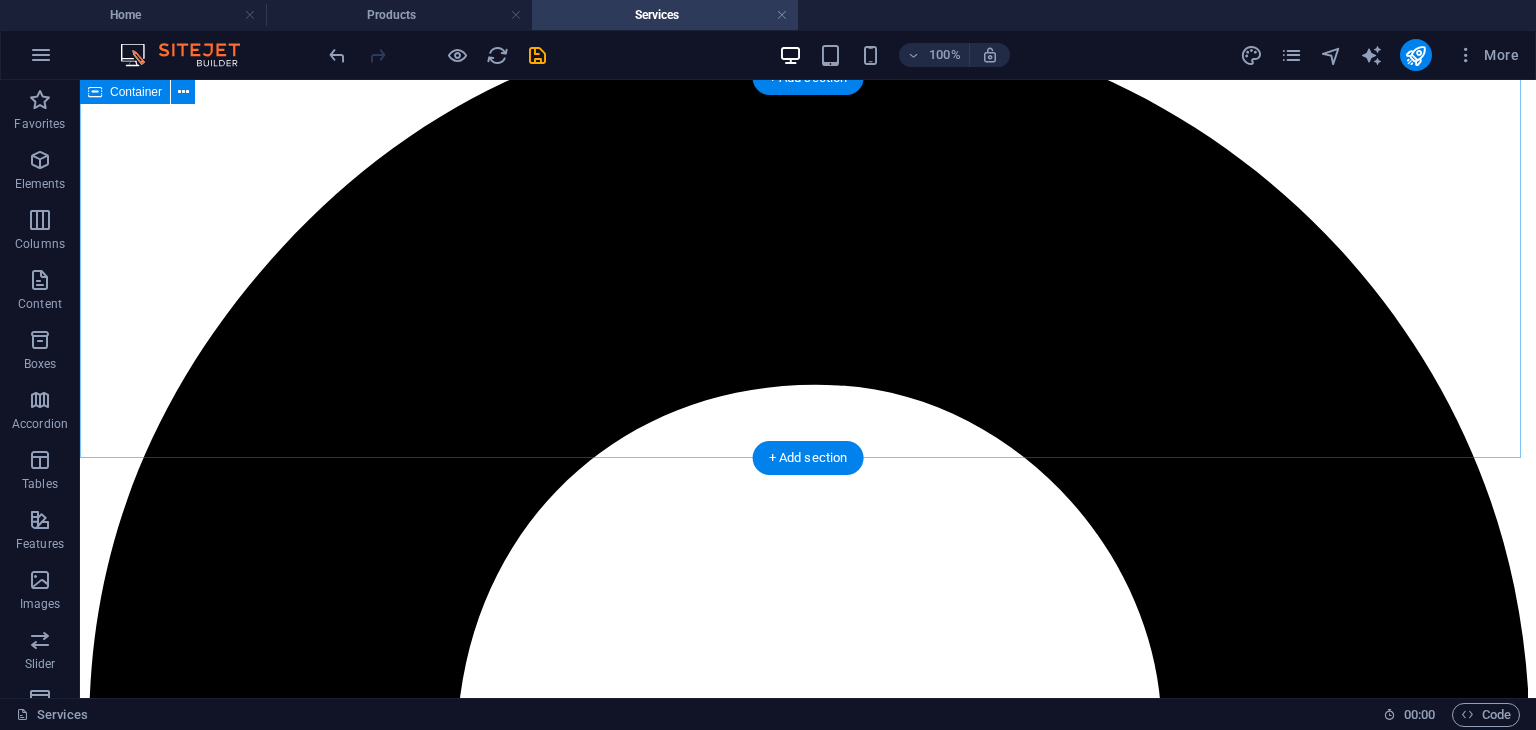 scroll, scrollTop: 0, scrollLeft: 0, axis: both 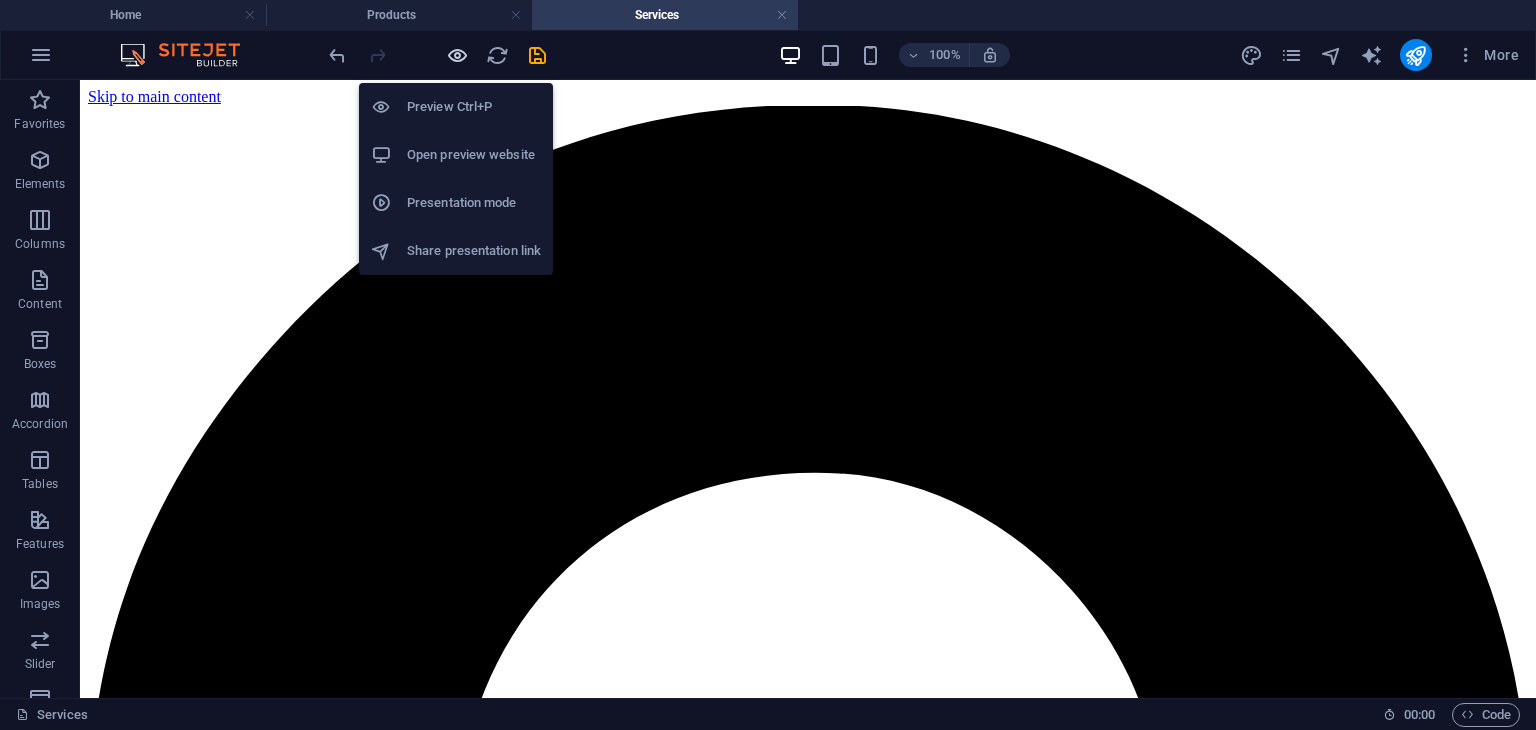 click at bounding box center [457, 55] 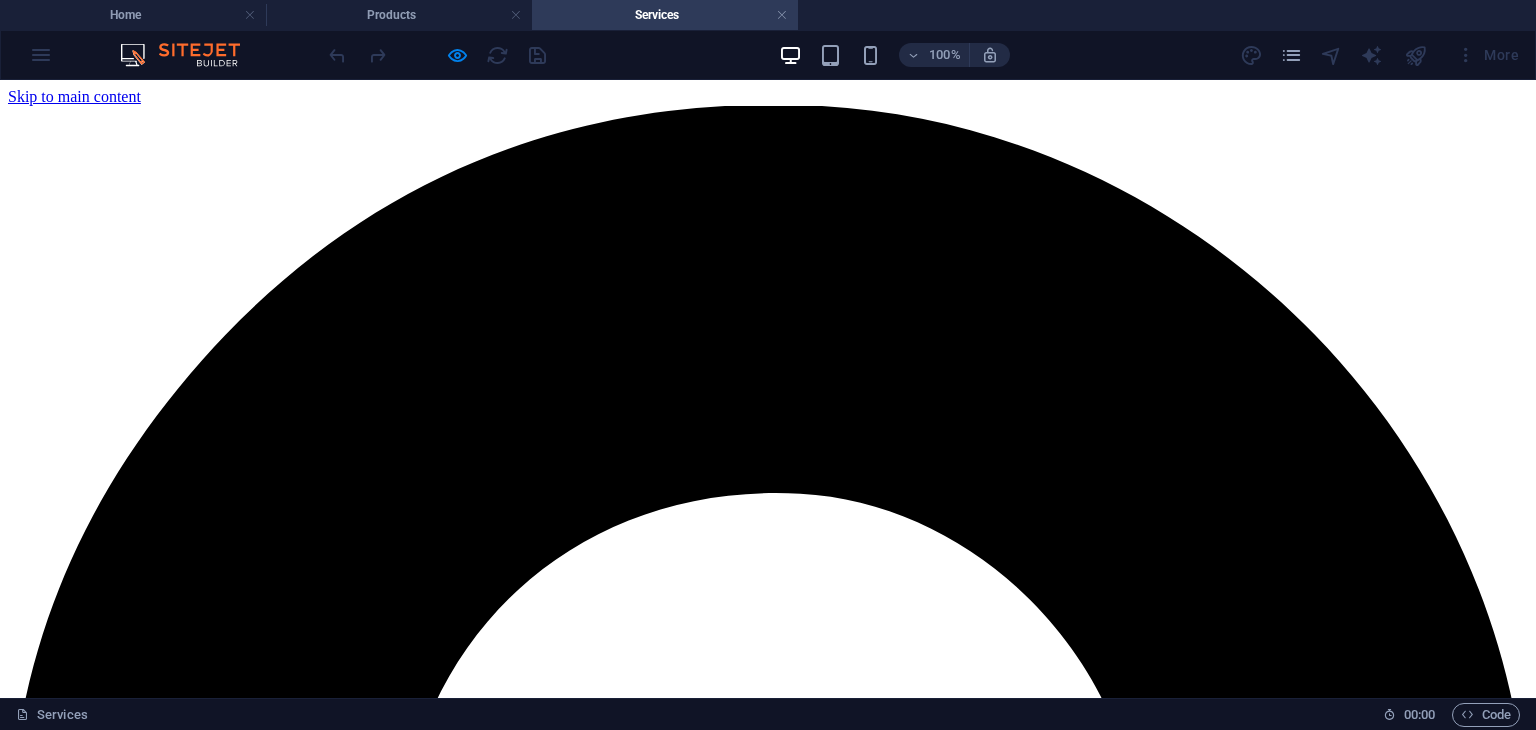 click on "Home" at bounding box center [67, 5223] 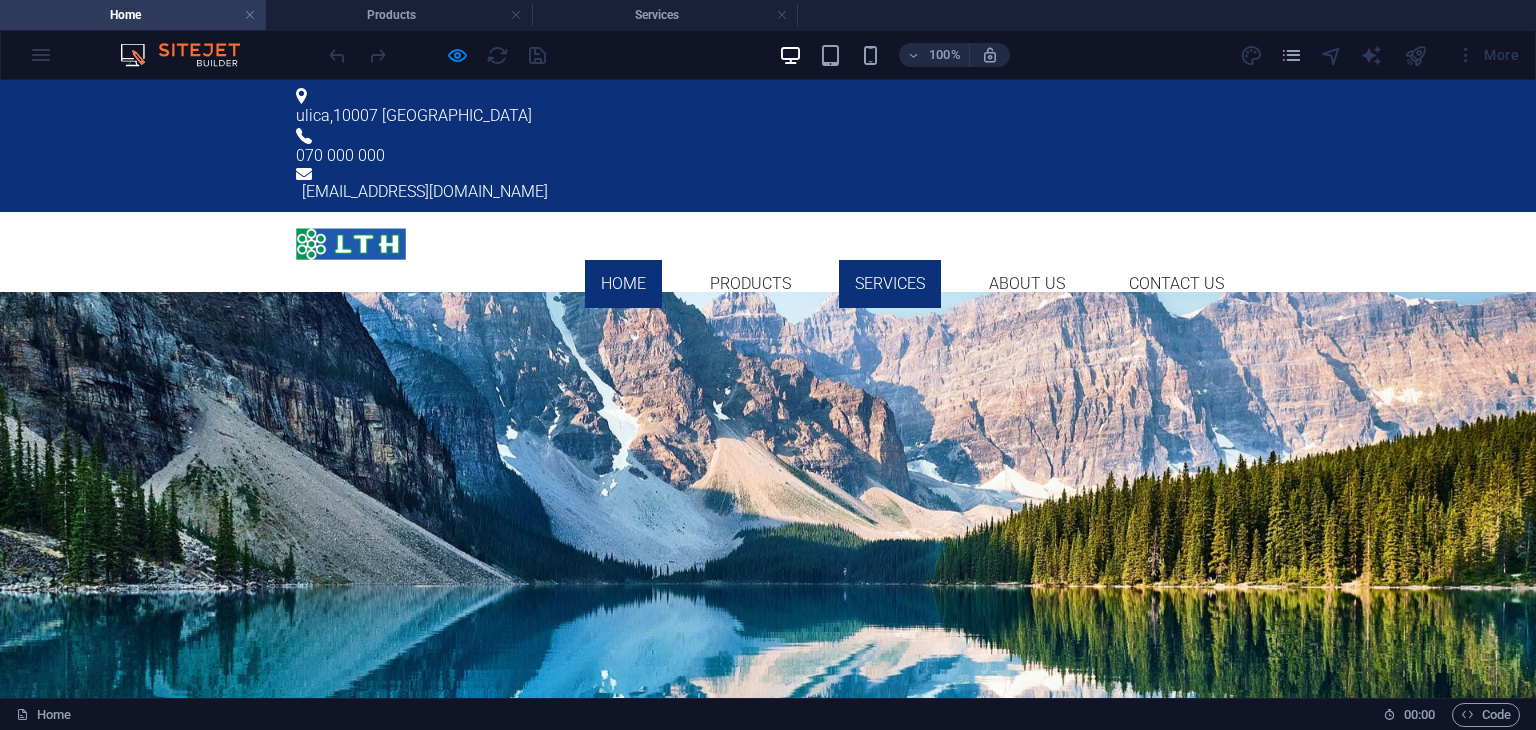 click on "Services" at bounding box center [890, 284] 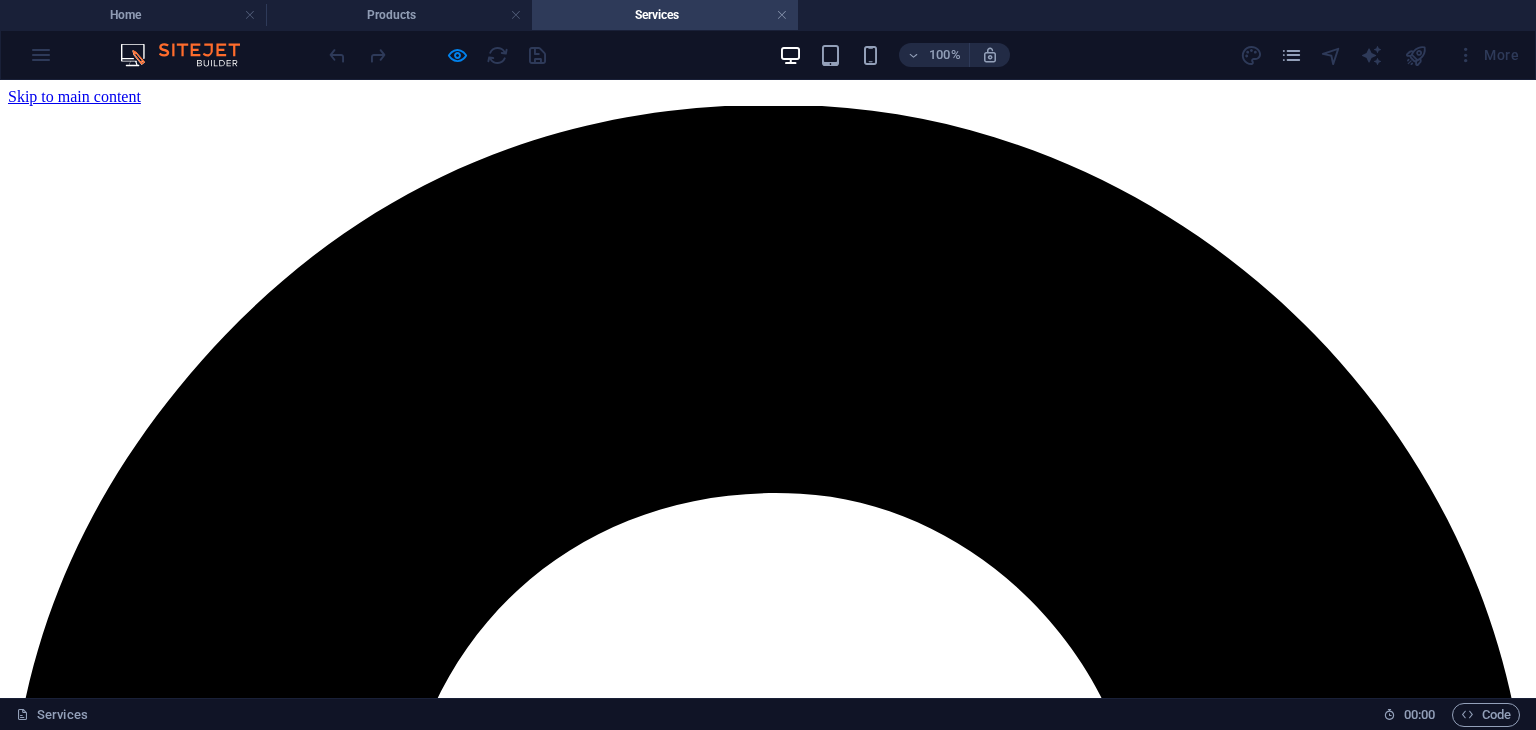 click on "Products" at bounding box center (76, 5241) 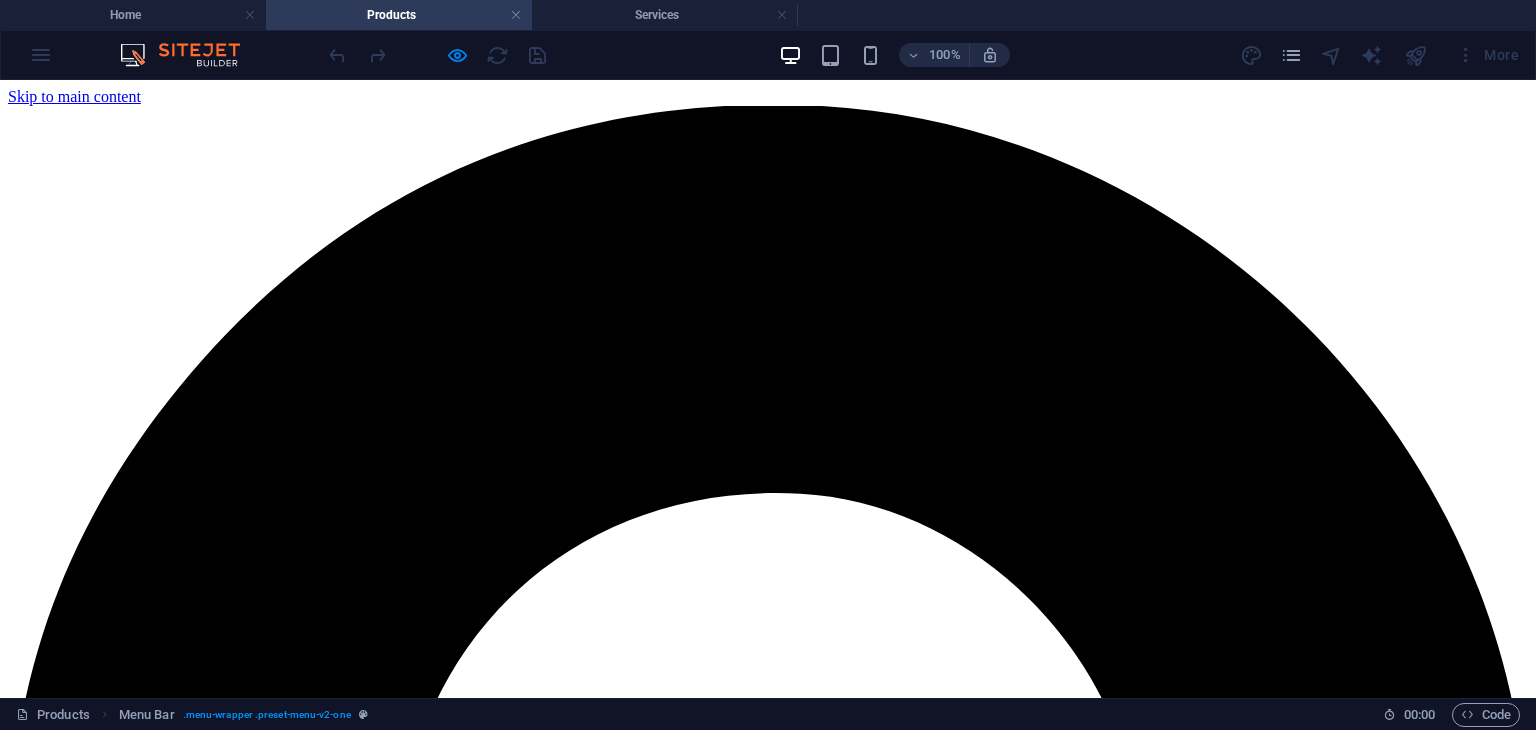 click on "About Us" at bounding box center [79, 5277] 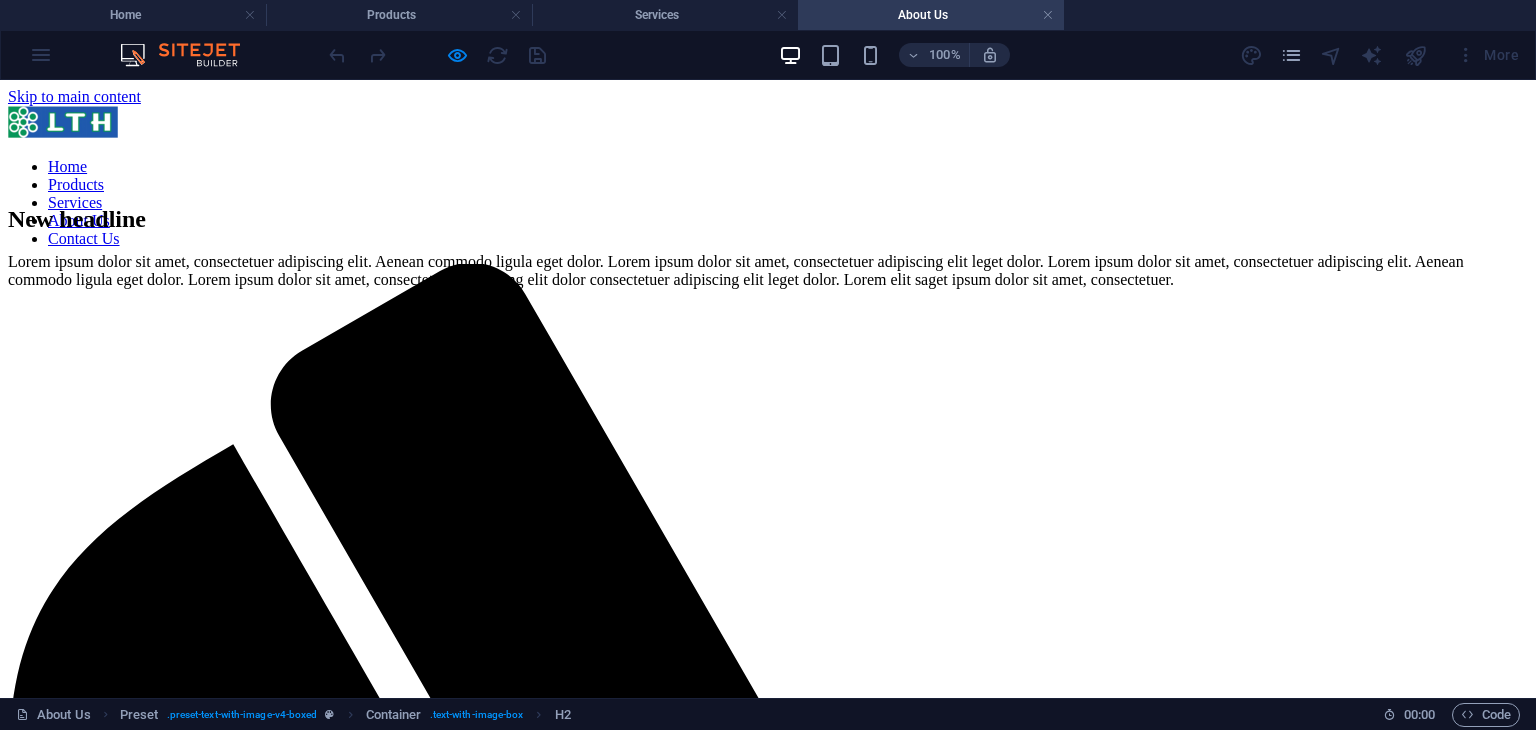 scroll, scrollTop: 0, scrollLeft: 0, axis: both 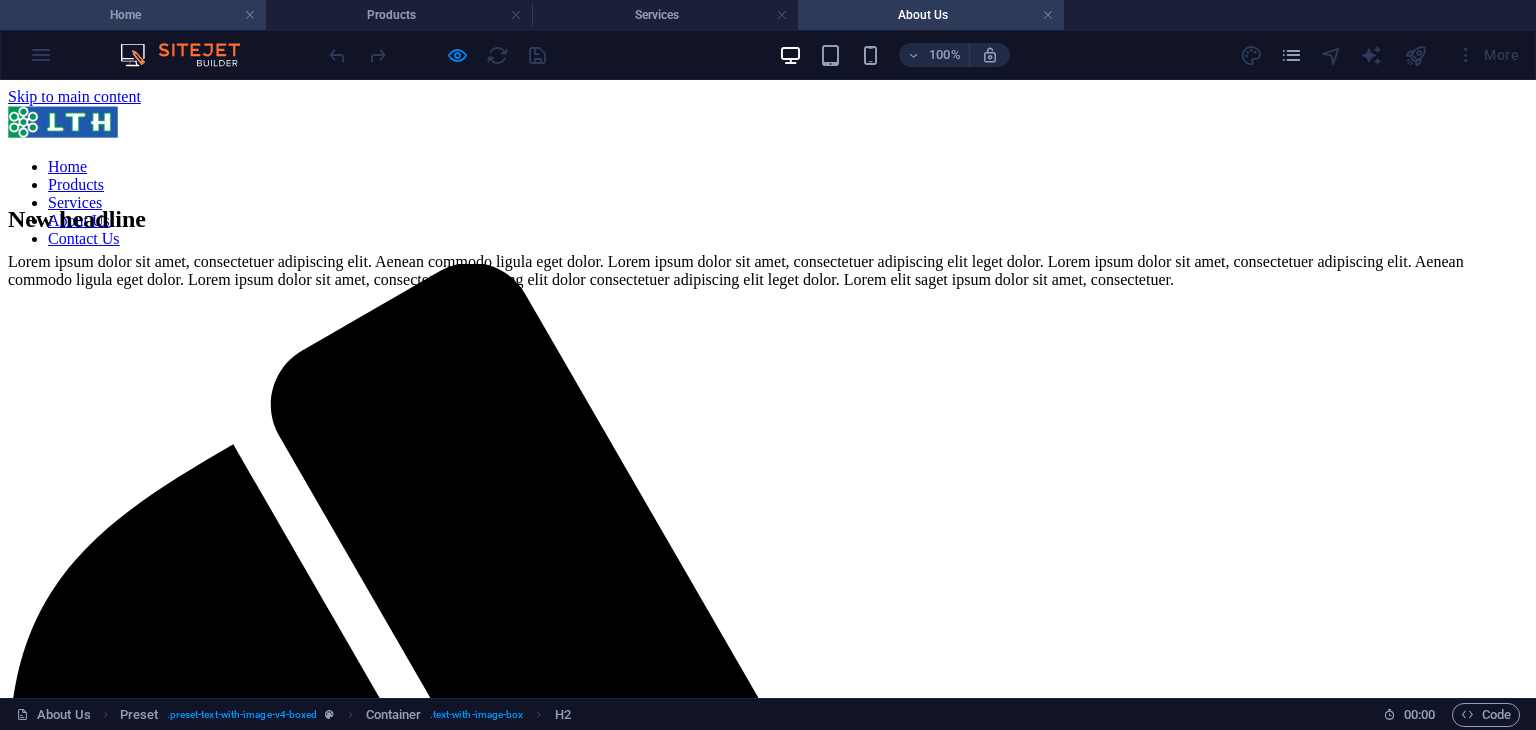 click on "Home" at bounding box center (133, 15) 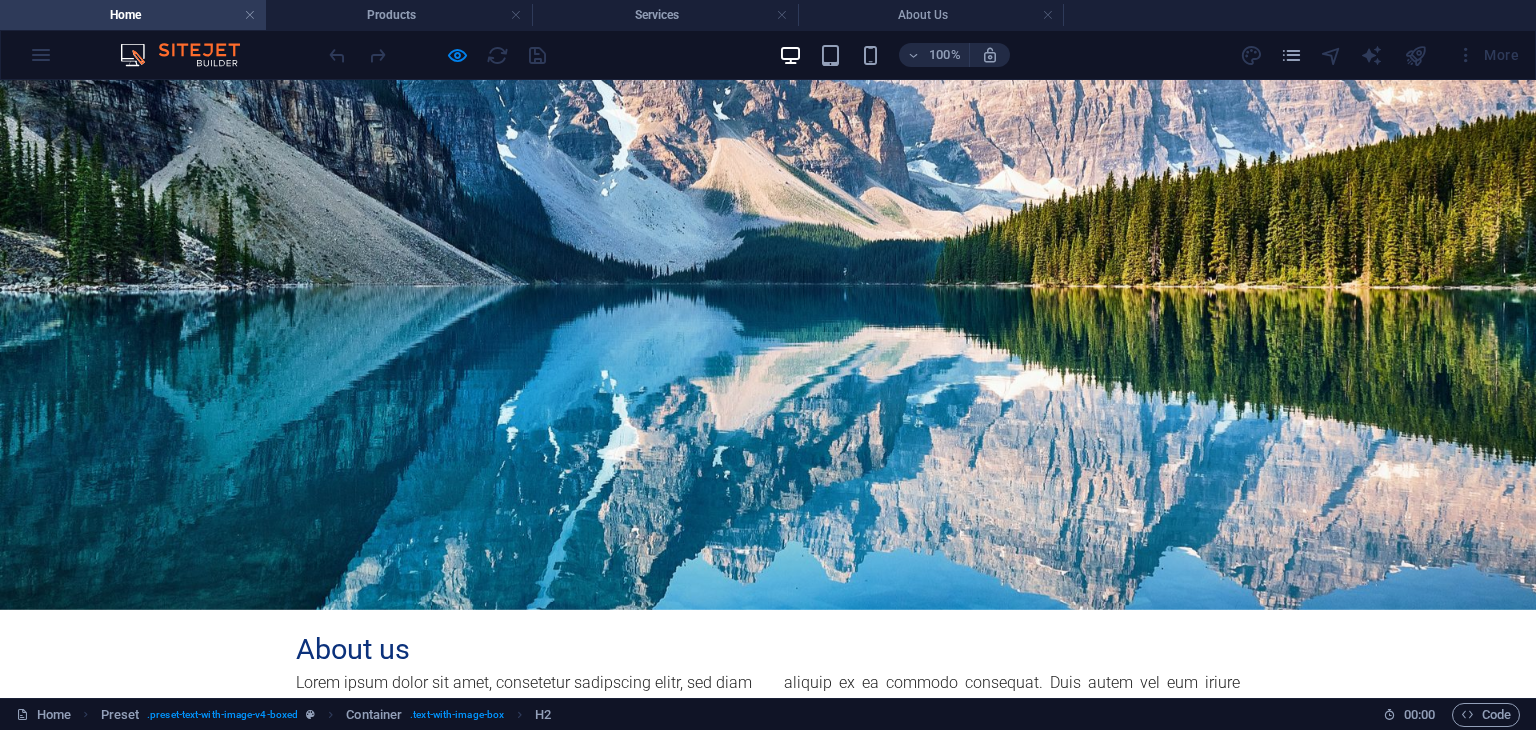 scroll, scrollTop: 0, scrollLeft: 0, axis: both 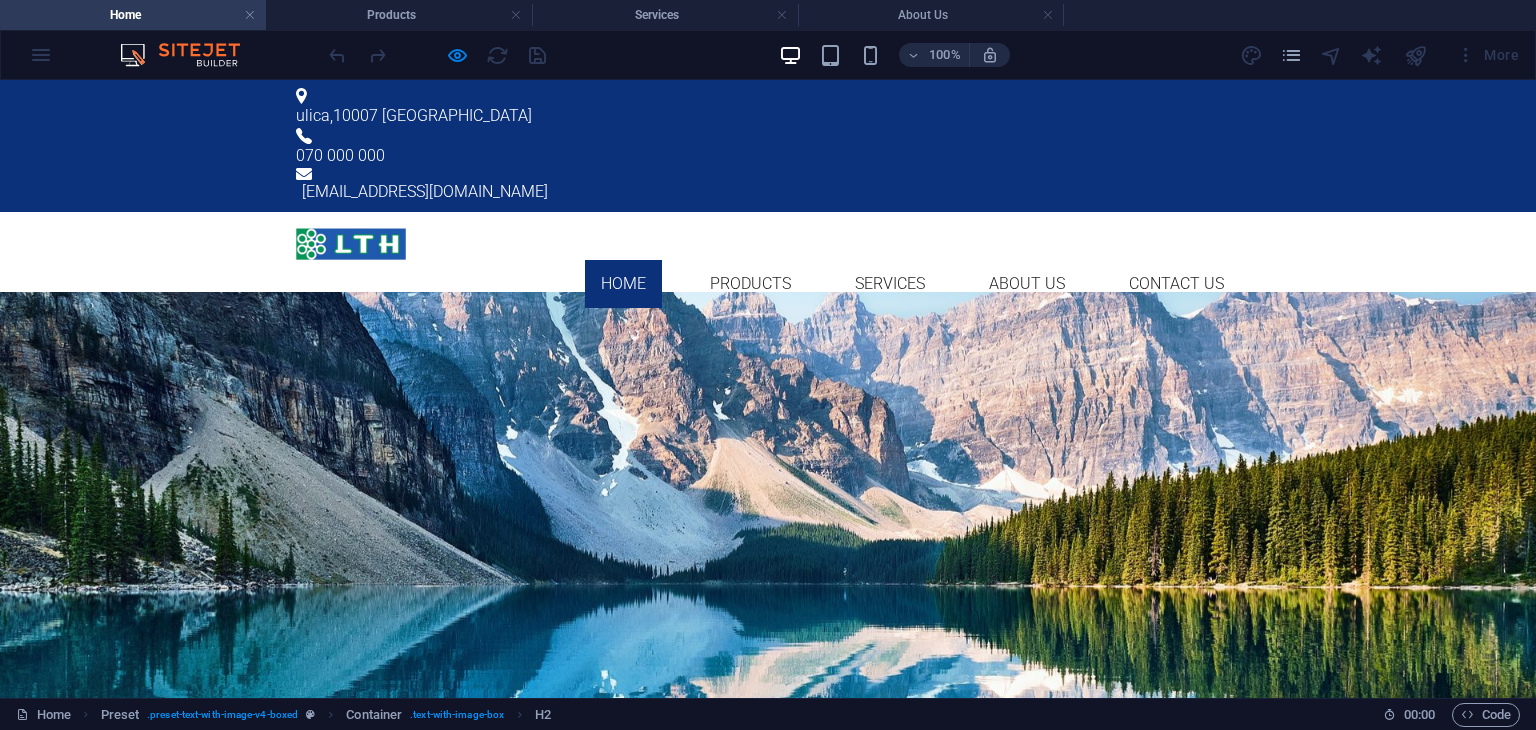 click on "Your Title goes here Lorem ipsum dolor sit amet, consetetur sadipscing elitr, sed diam nonumy eirmod tempor invidunt ut labore. Learn more" at bounding box center (768, 480) 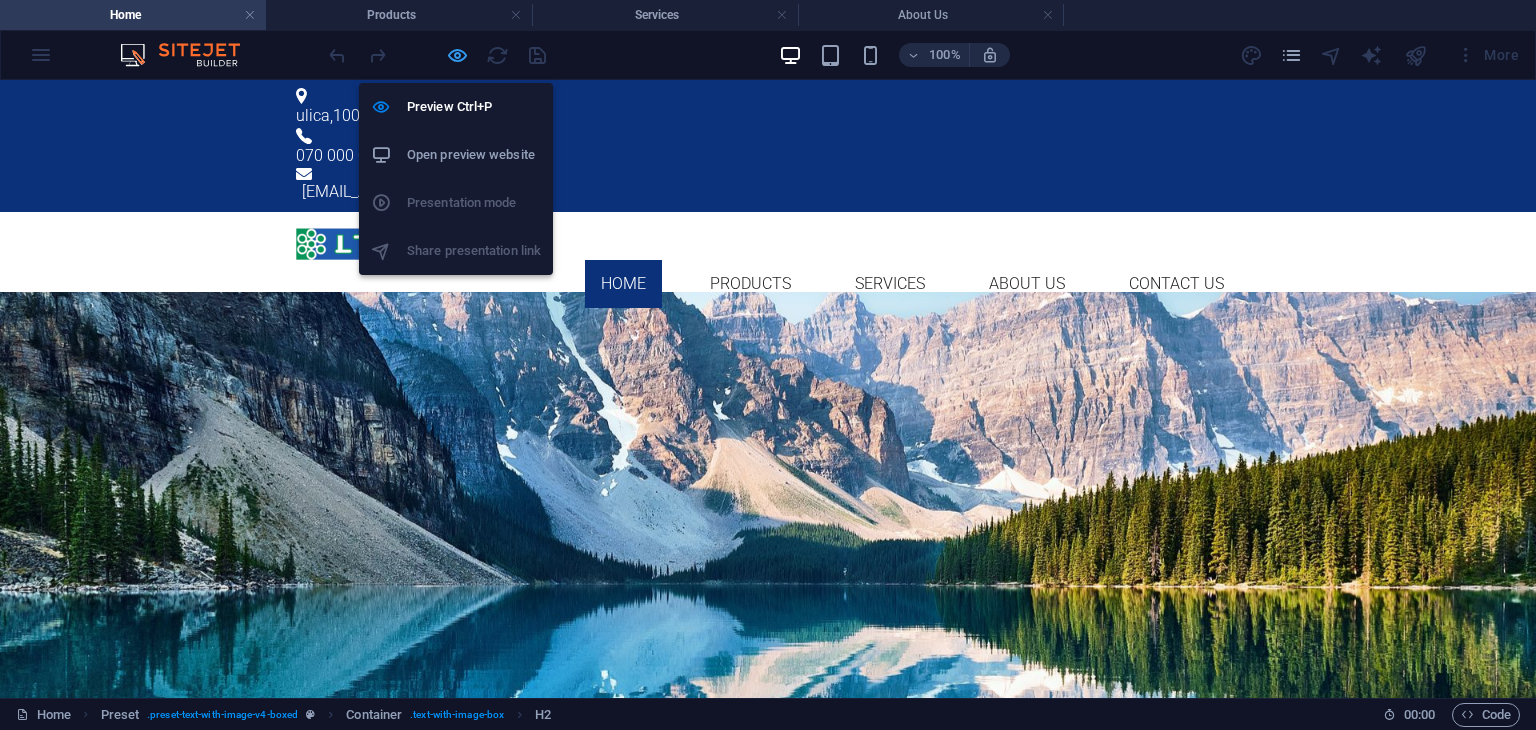 click at bounding box center [457, 55] 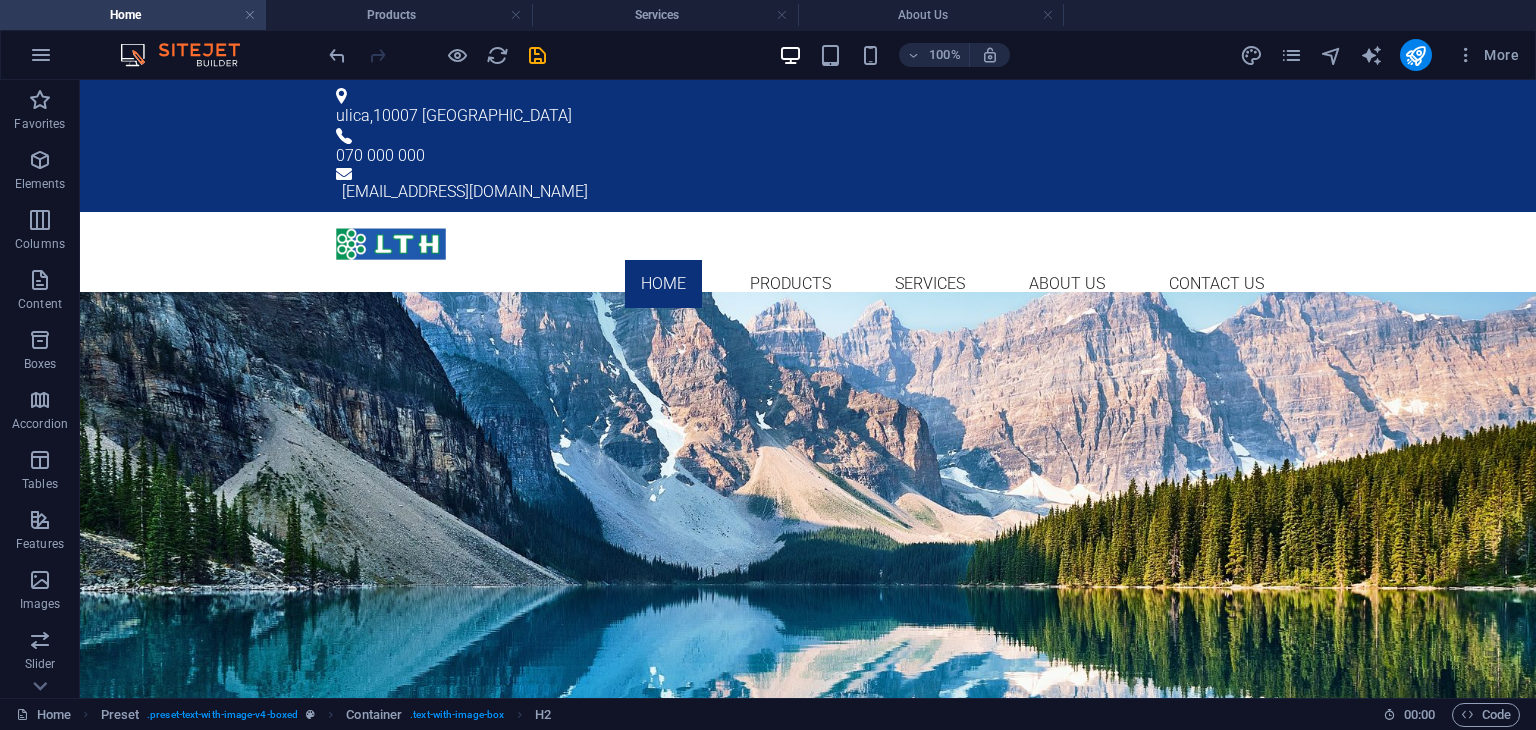click at bounding box center [437, 55] 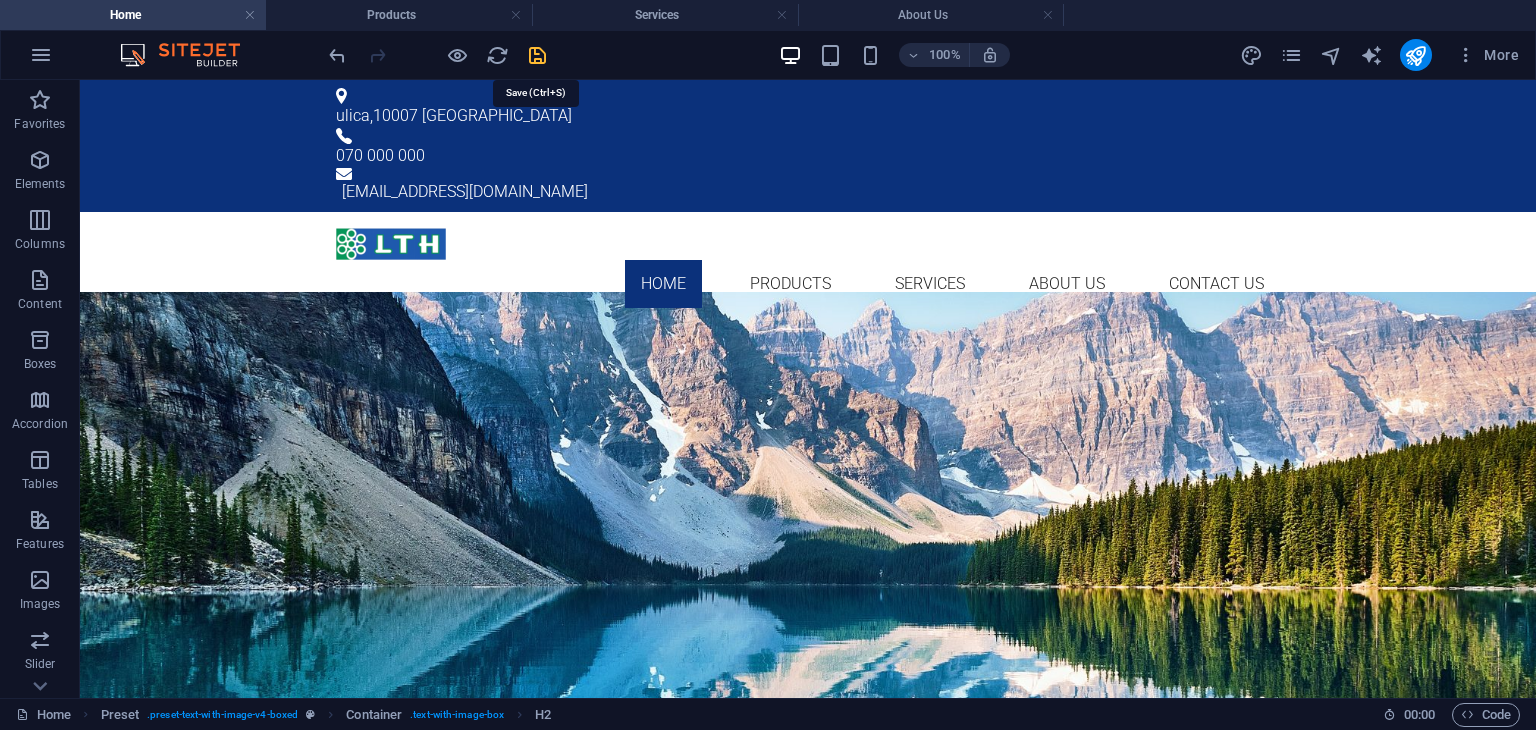 click at bounding box center (537, 55) 